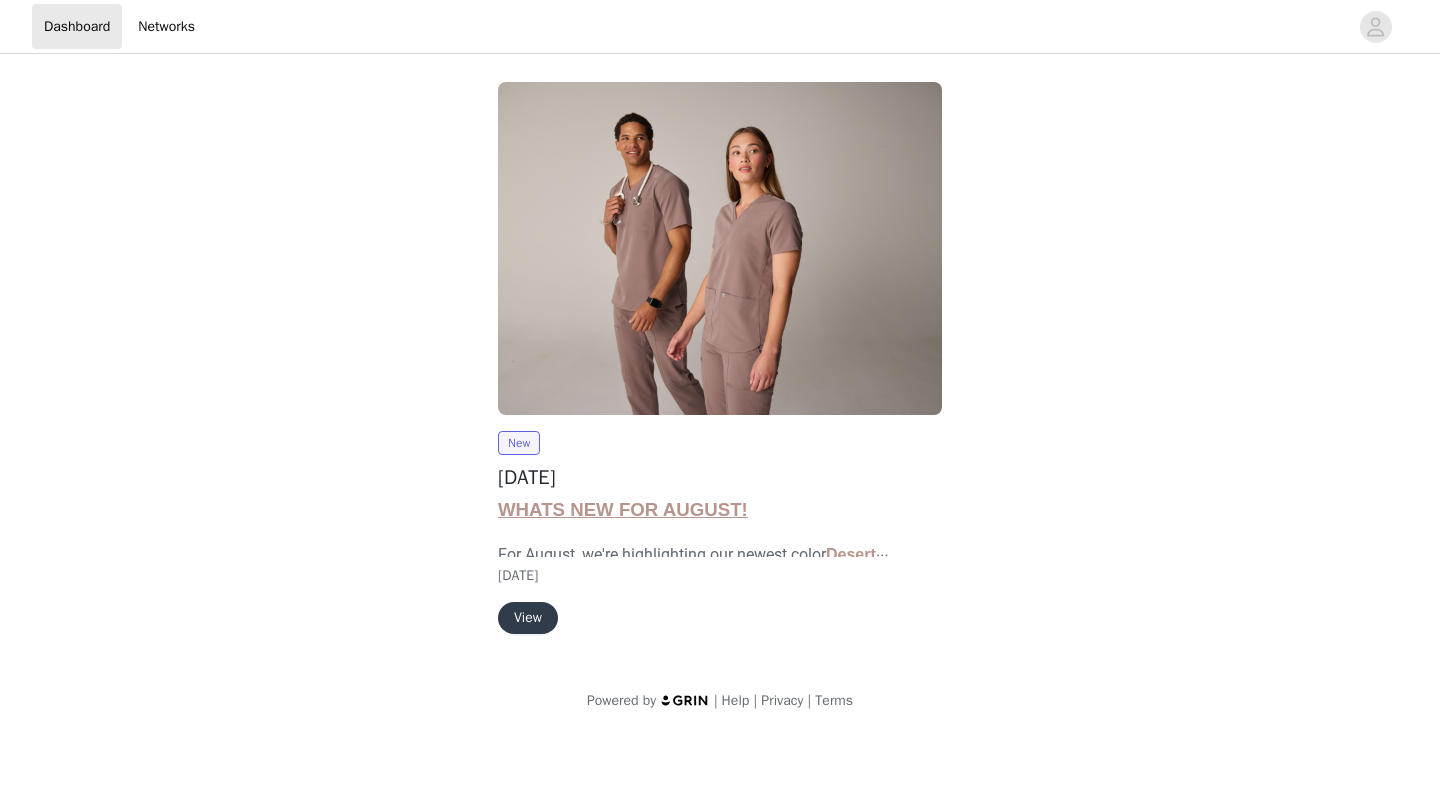 scroll, scrollTop: 0, scrollLeft: 0, axis: both 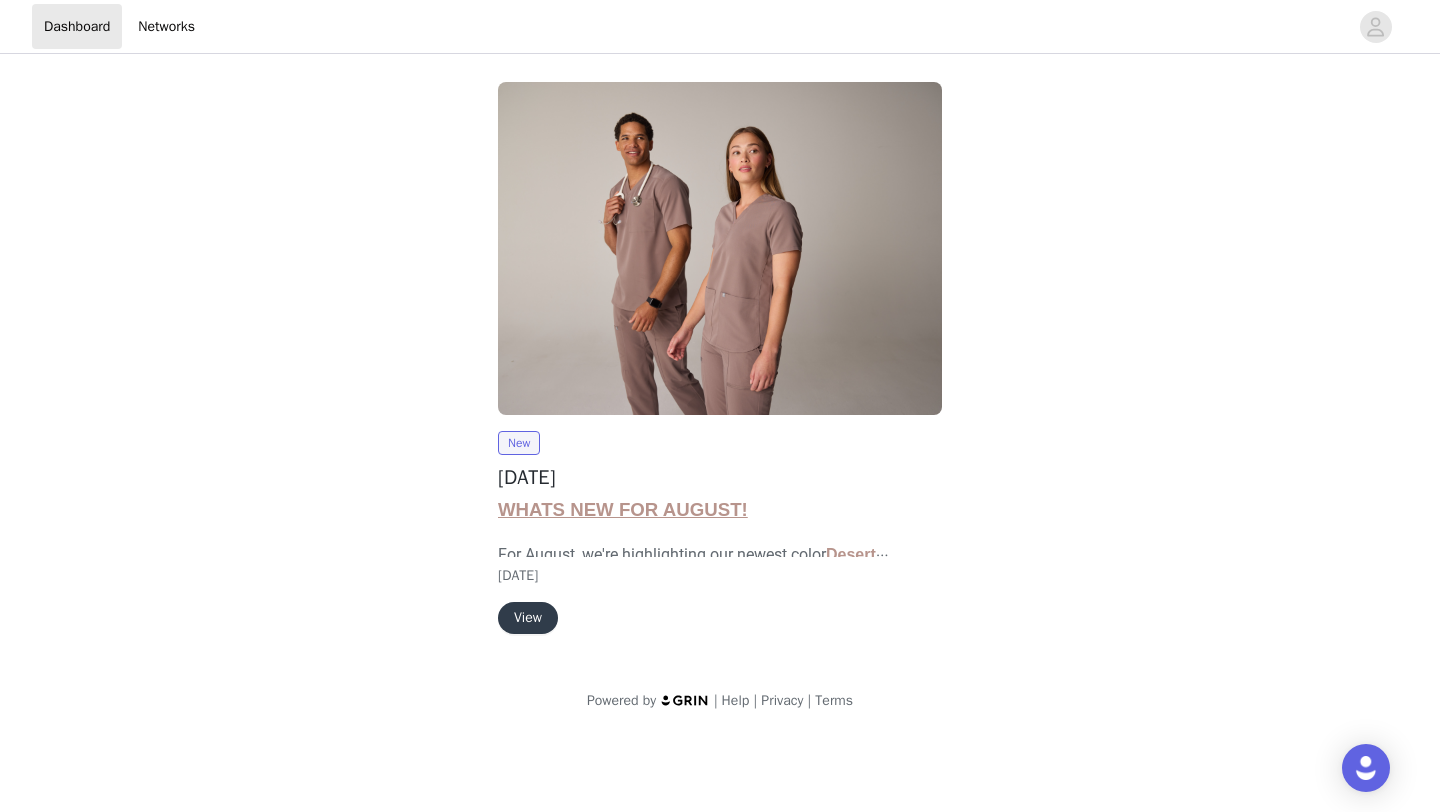 click on "View" at bounding box center (528, 618) 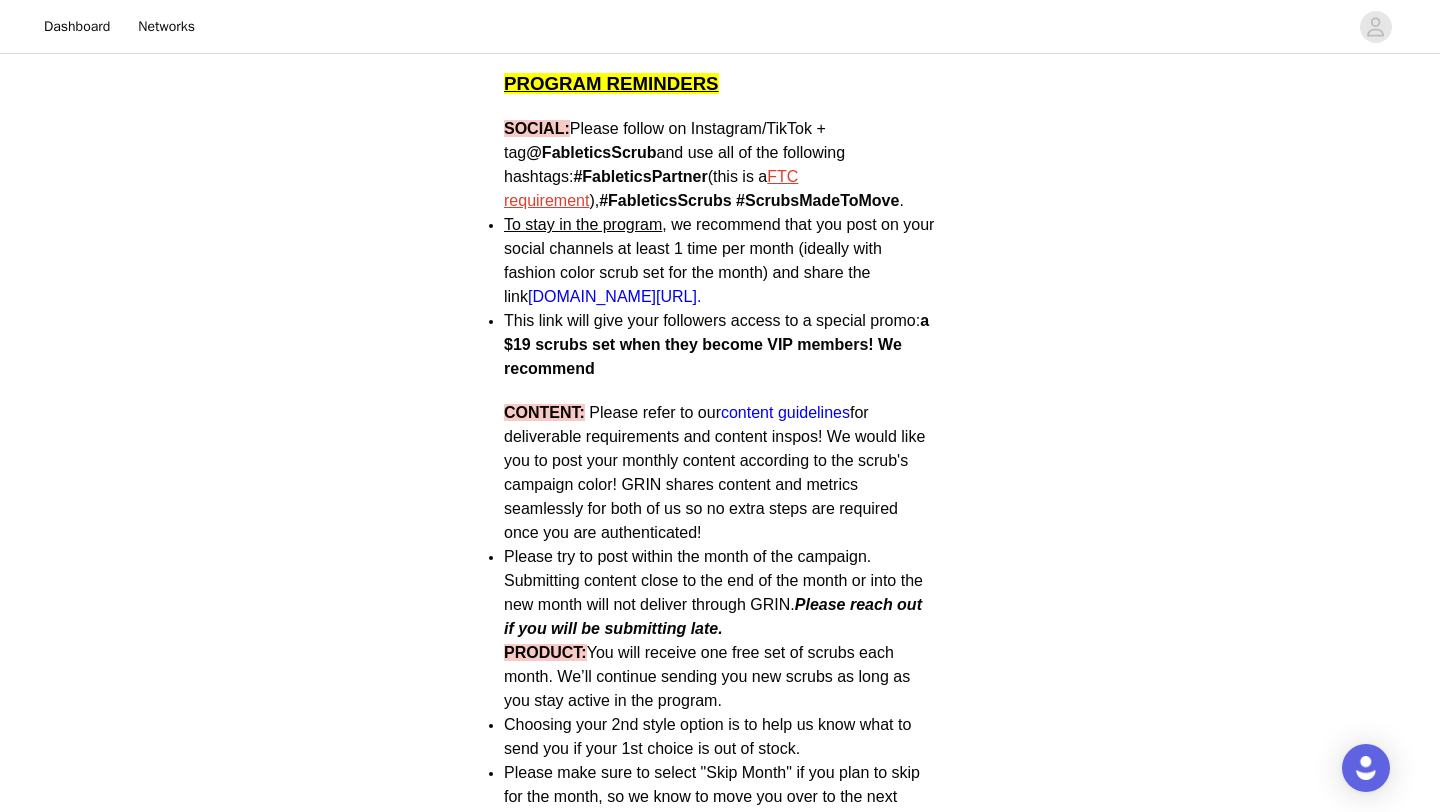 scroll, scrollTop: 742, scrollLeft: 0, axis: vertical 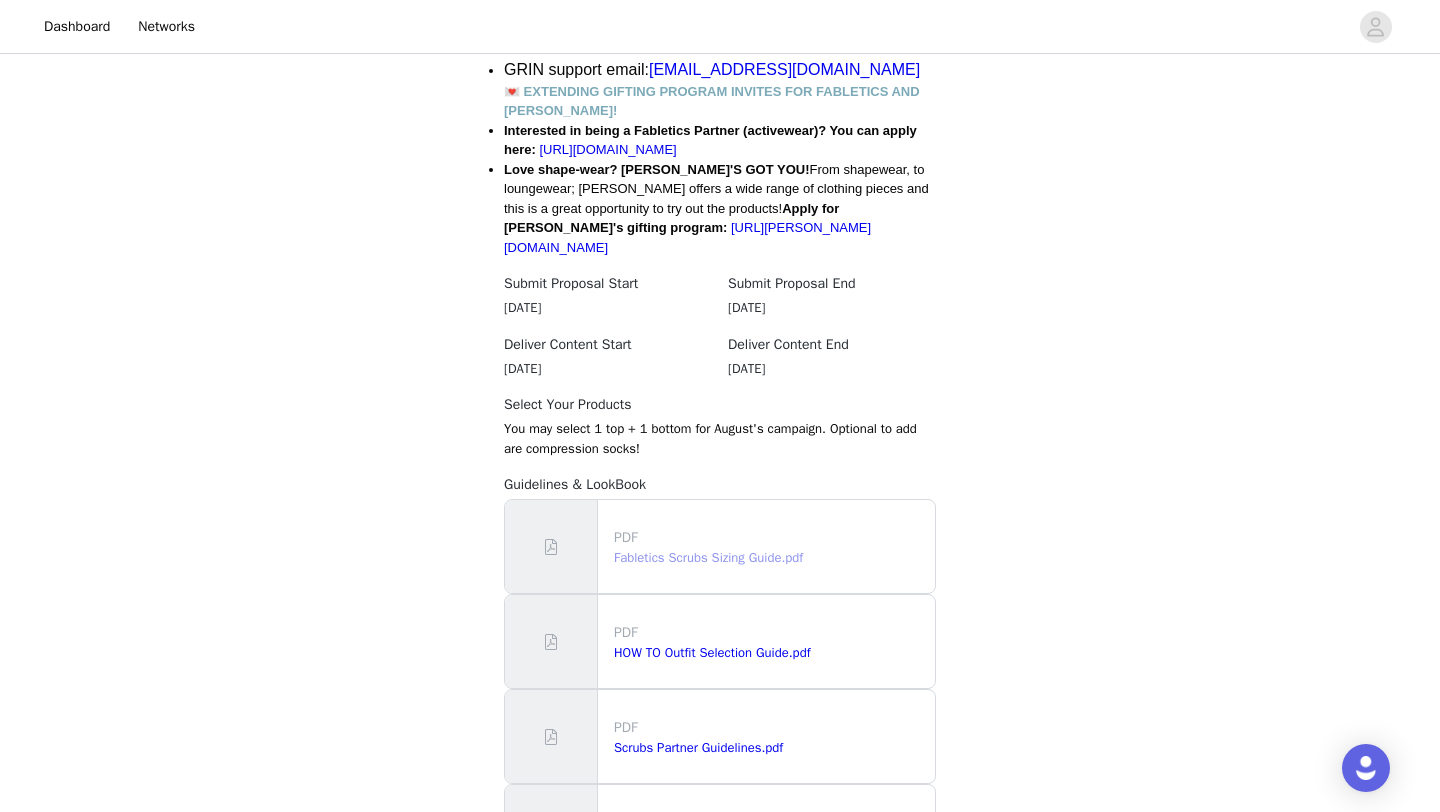 click on "Fabletics Scrubs Sizing Guide.pdf" at bounding box center (708, 557) 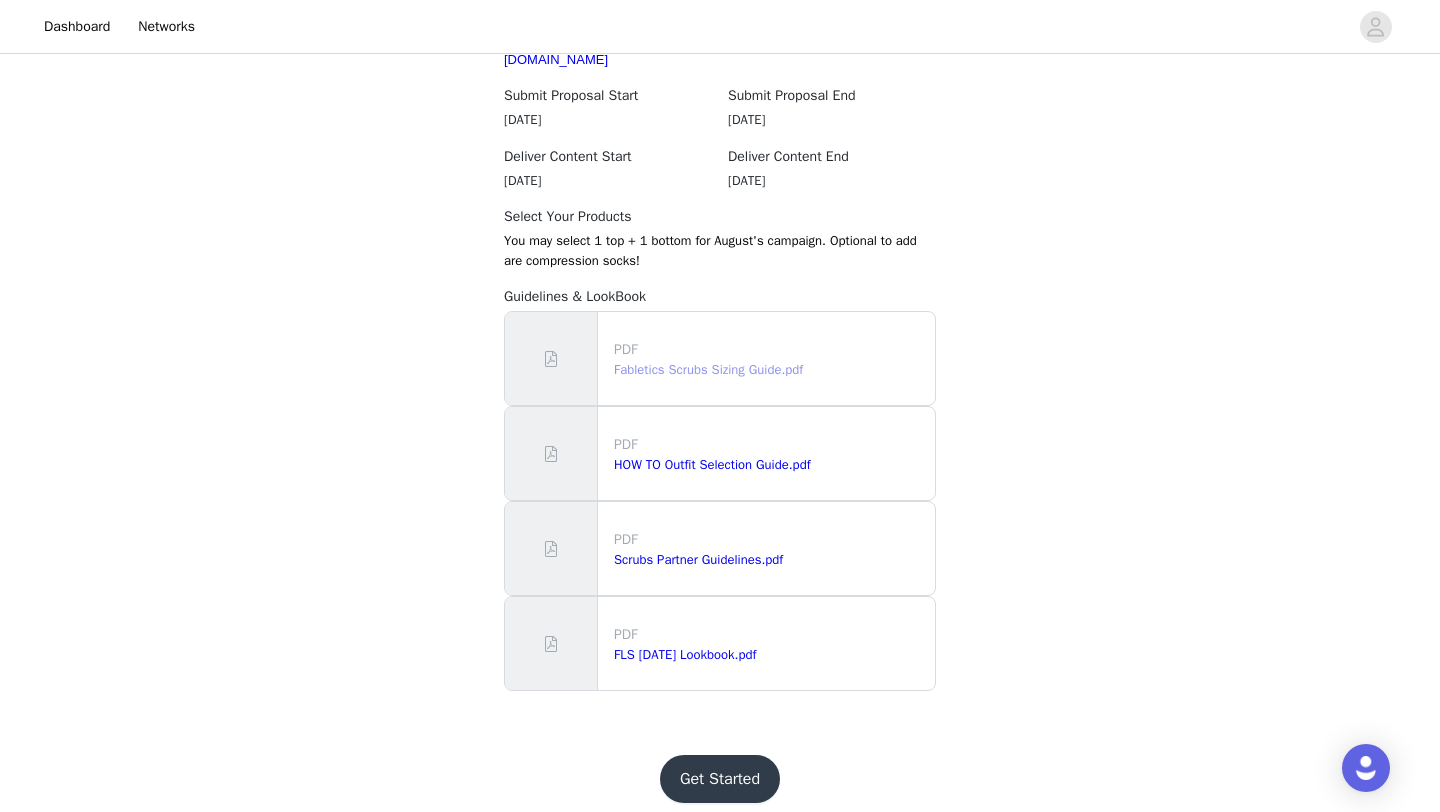 scroll, scrollTop: 1798, scrollLeft: 0, axis: vertical 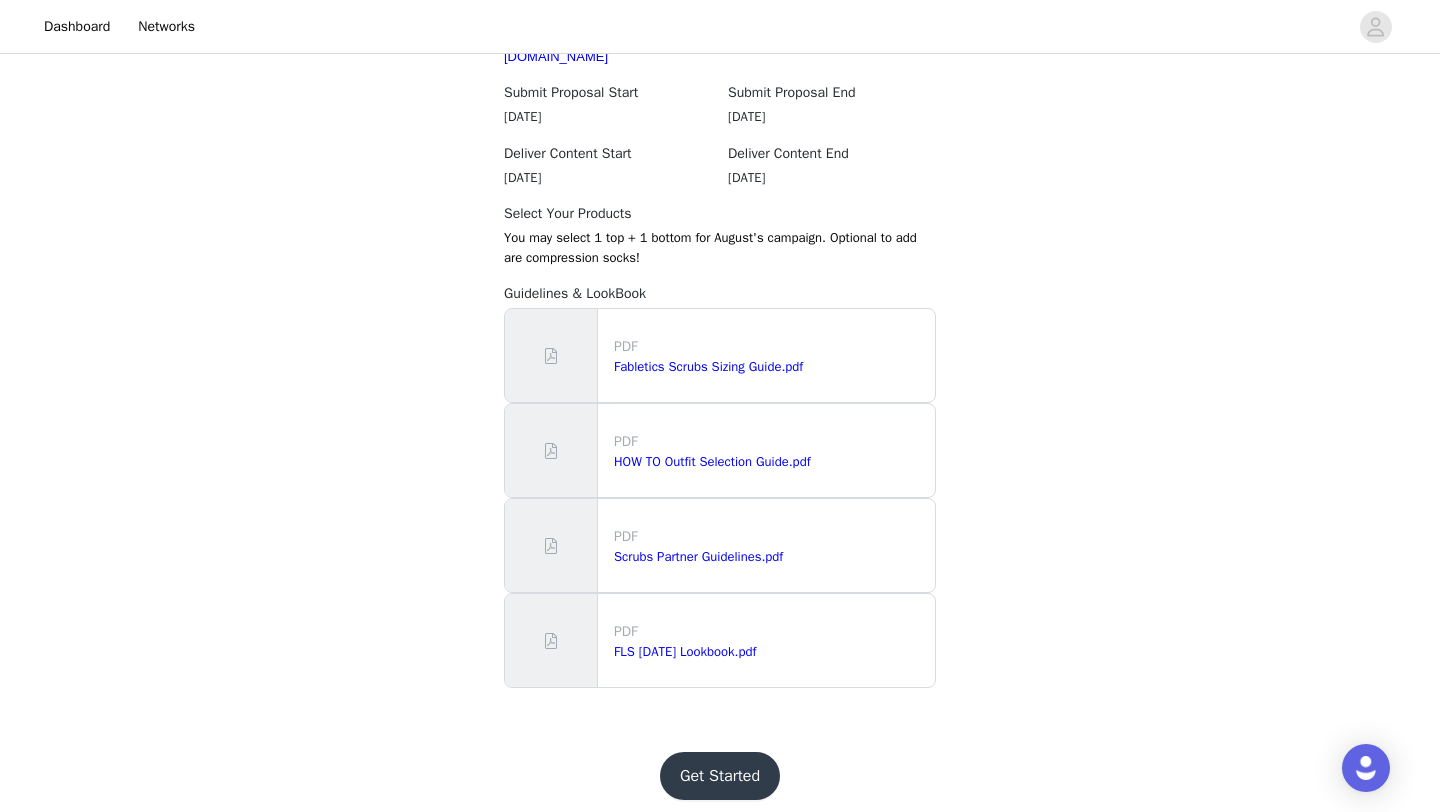click on "Get Started" at bounding box center [720, 776] 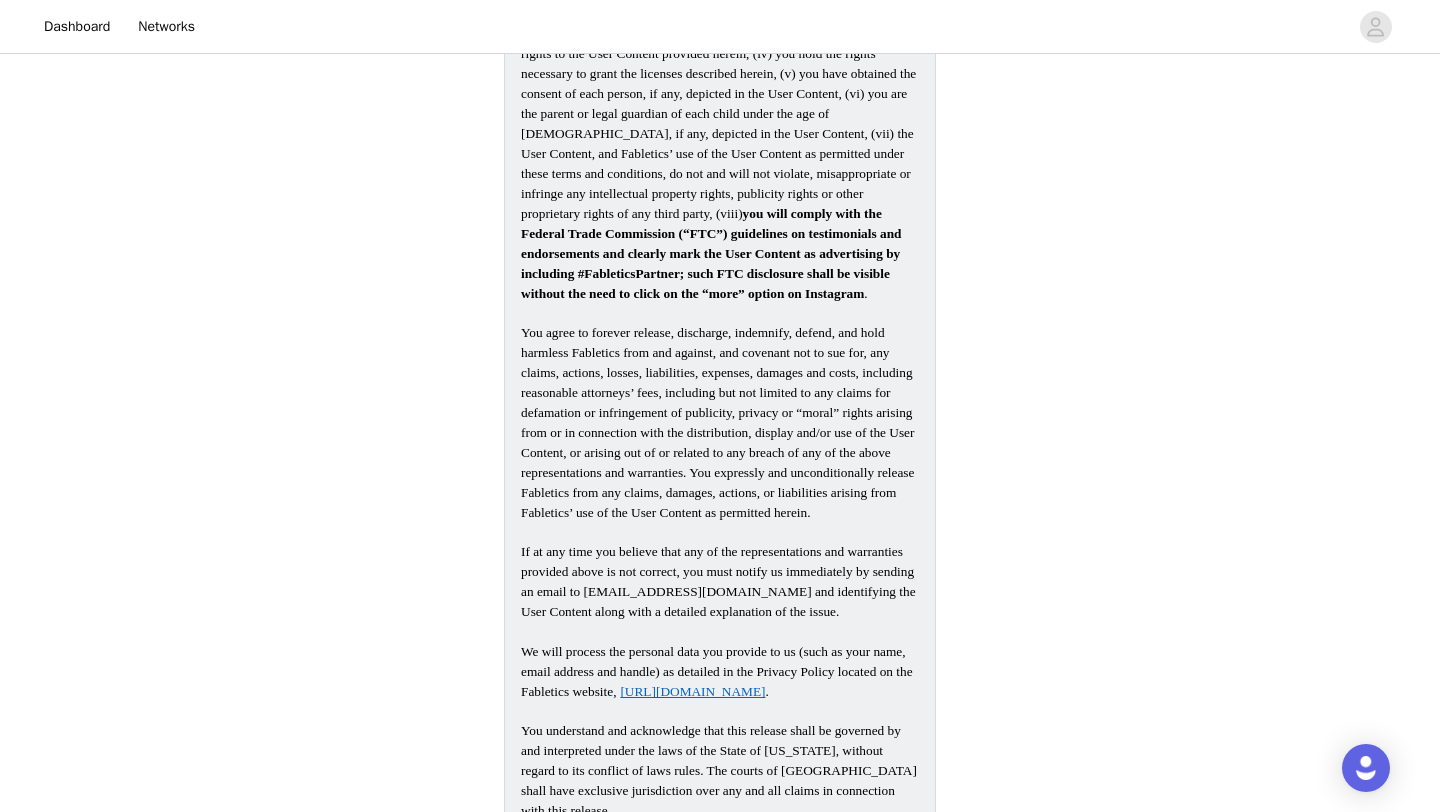 scroll, scrollTop: 2087, scrollLeft: 0, axis: vertical 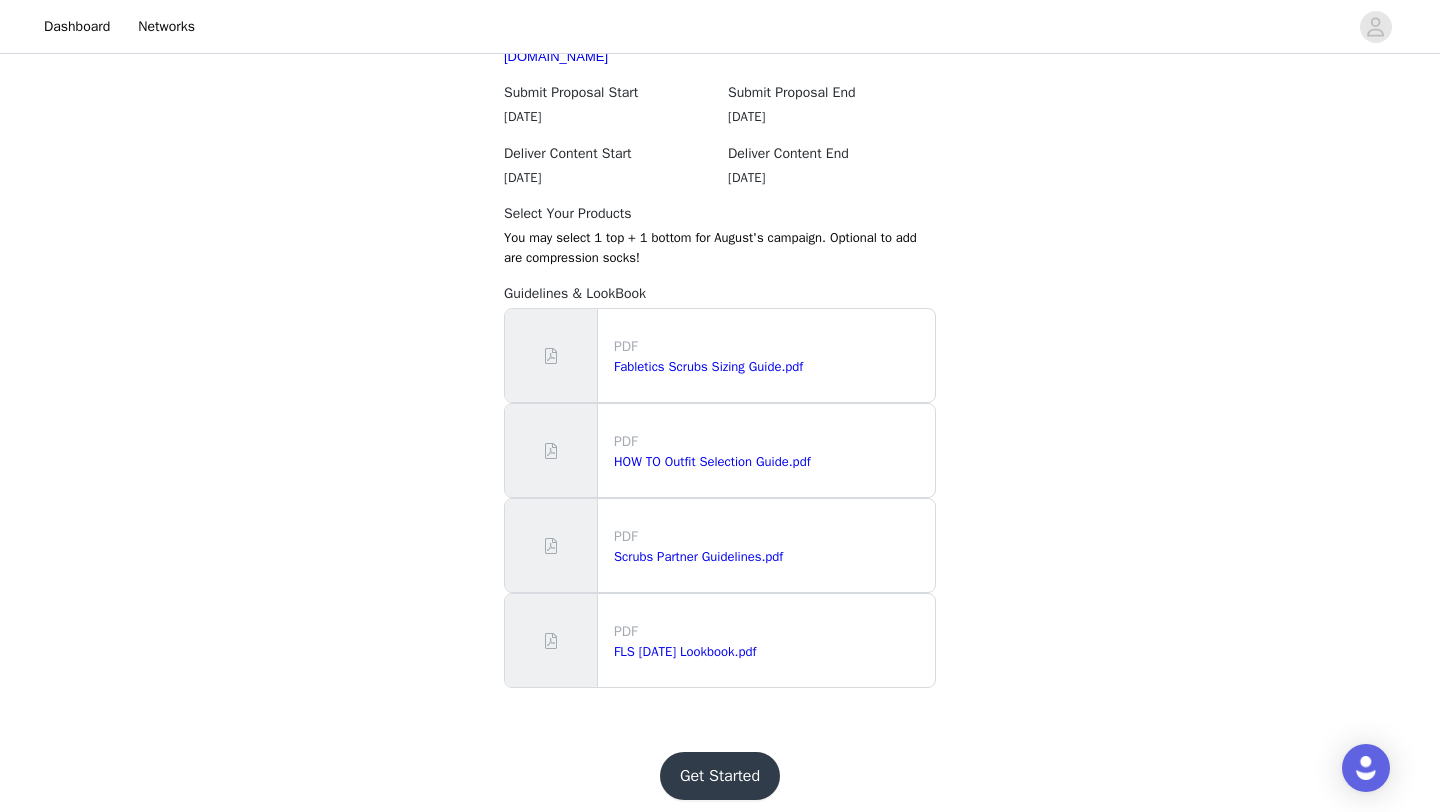 click on "PDF" at bounding box center [770, 631] 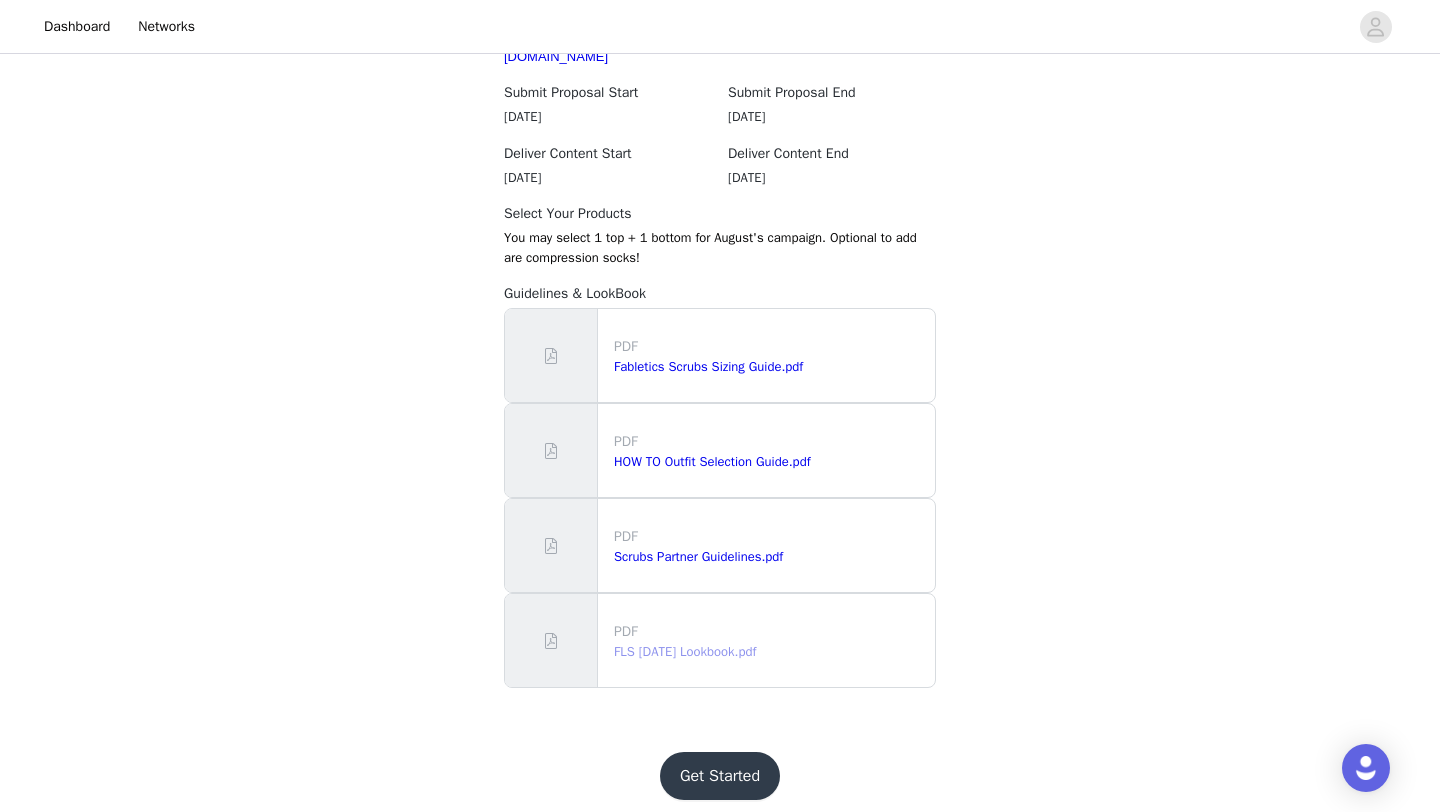 click on "FLS [DATE] Lookbook.pdf" at bounding box center (685, 651) 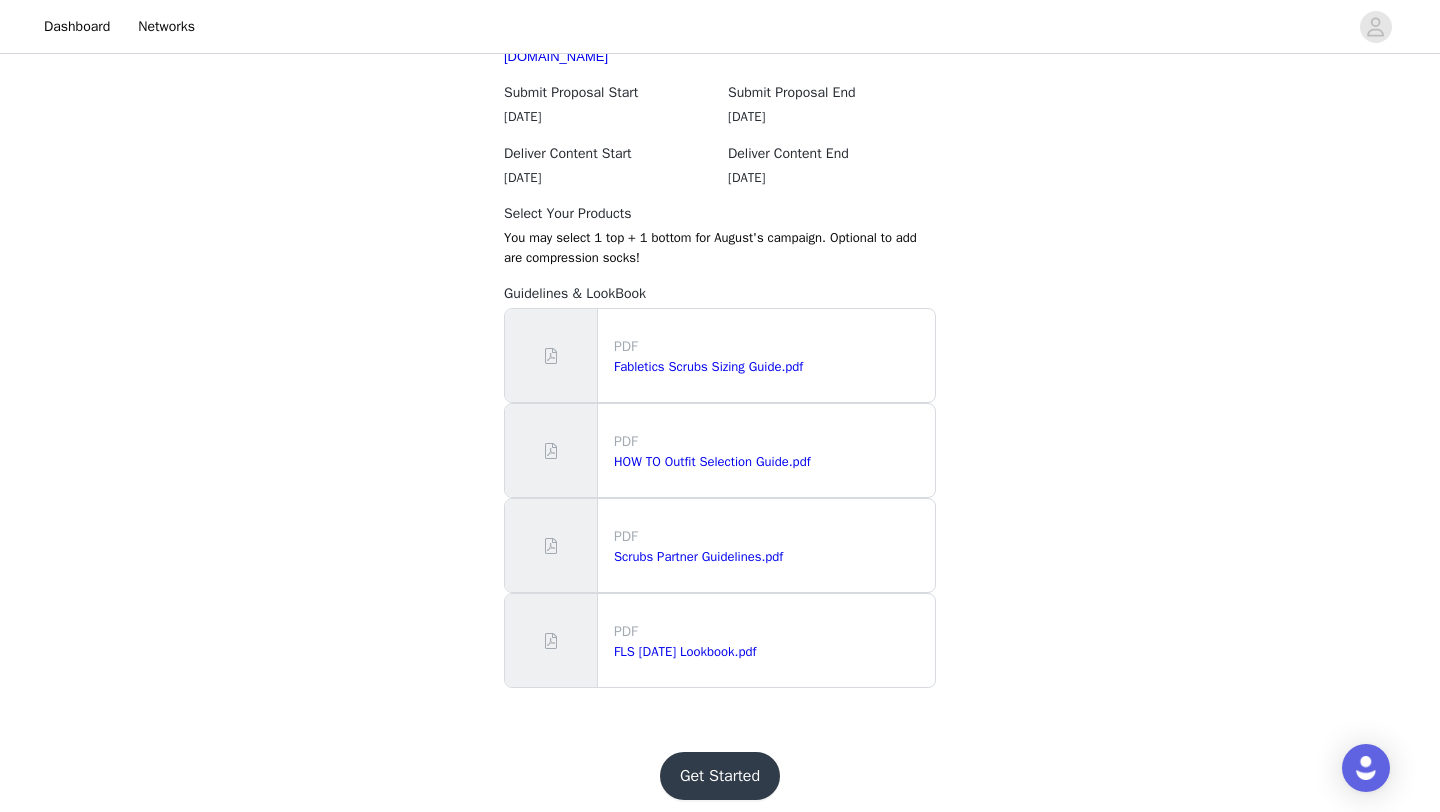 click on "Get Started" at bounding box center [720, 776] 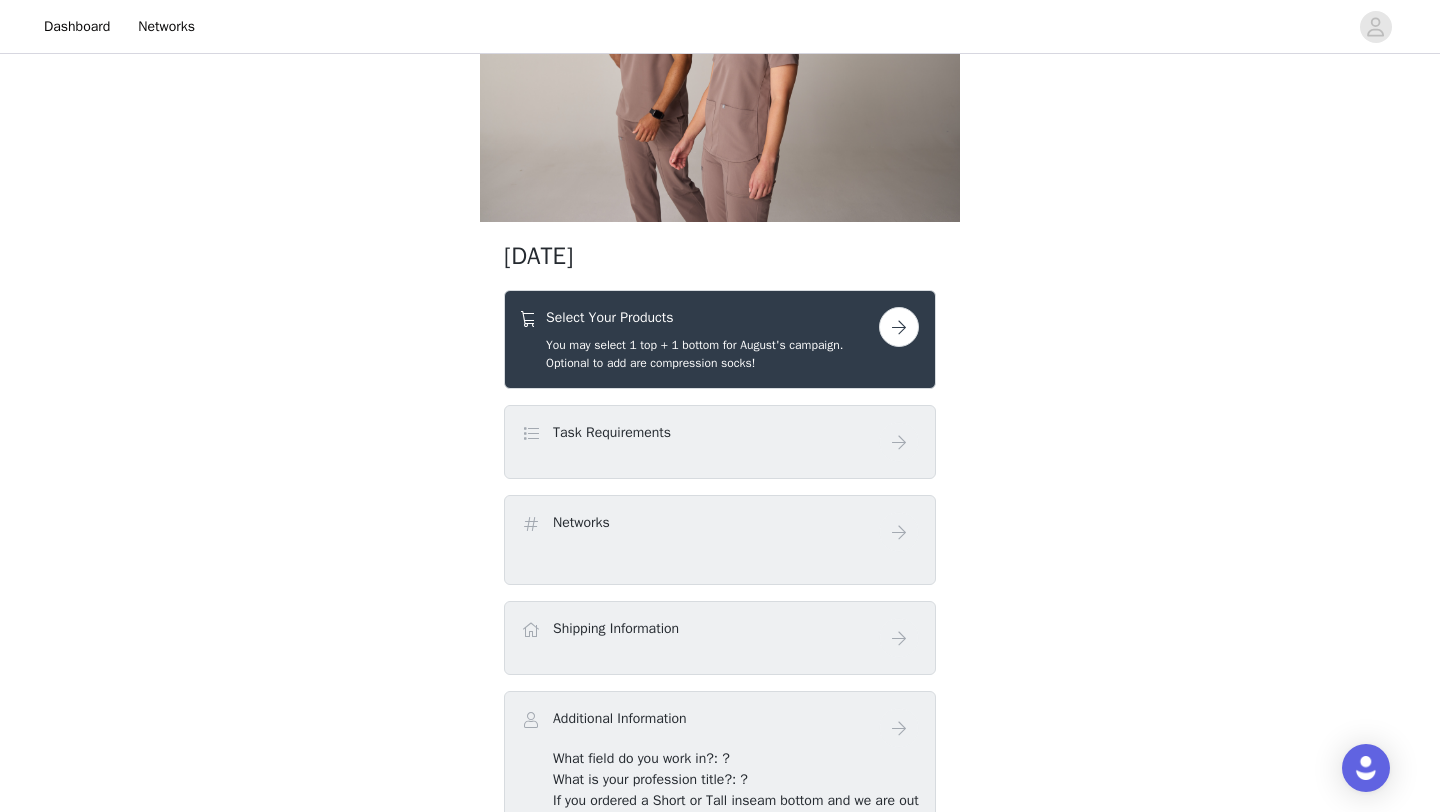 scroll, scrollTop: 157, scrollLeft: 0, axis: vertical 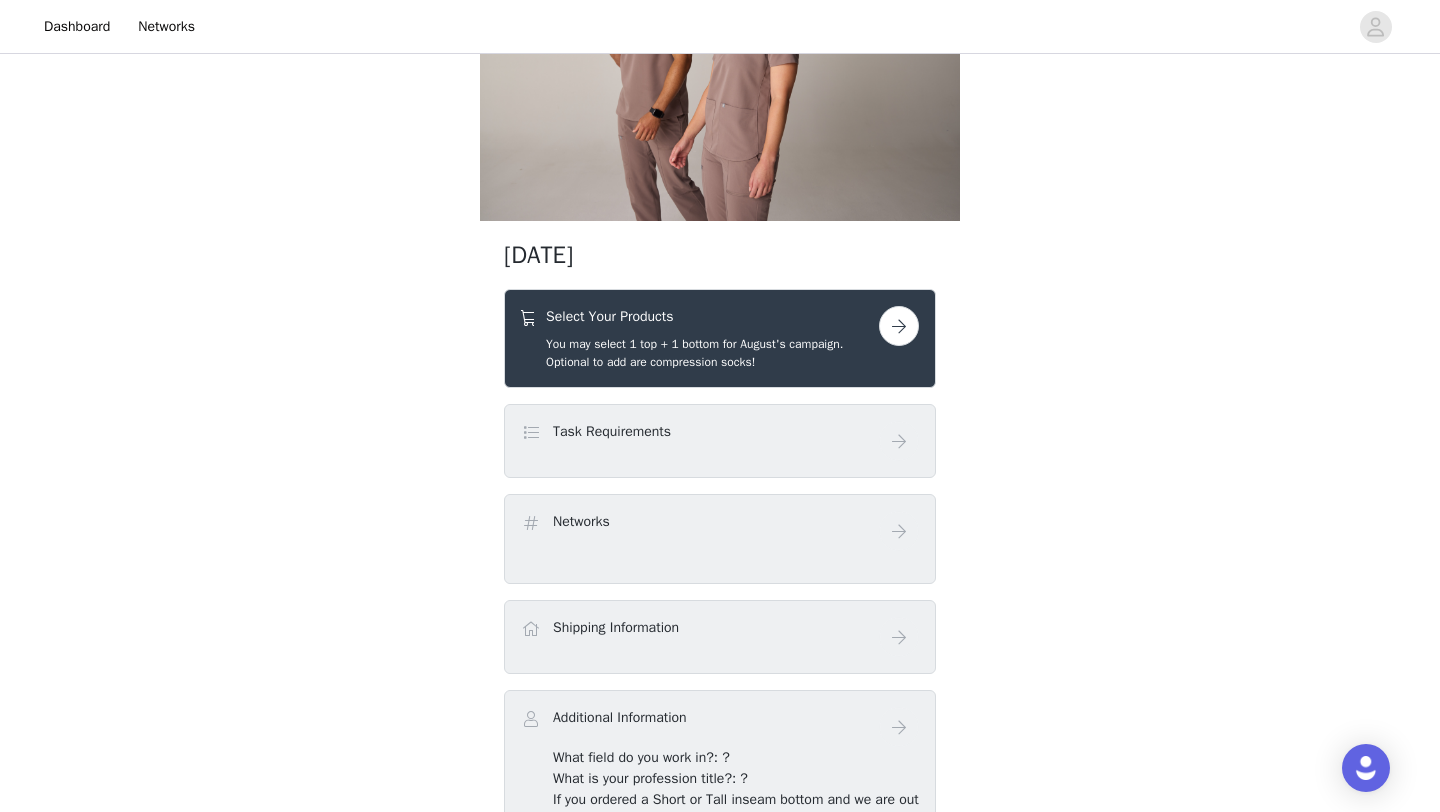 click at bounding box center (899, 326) 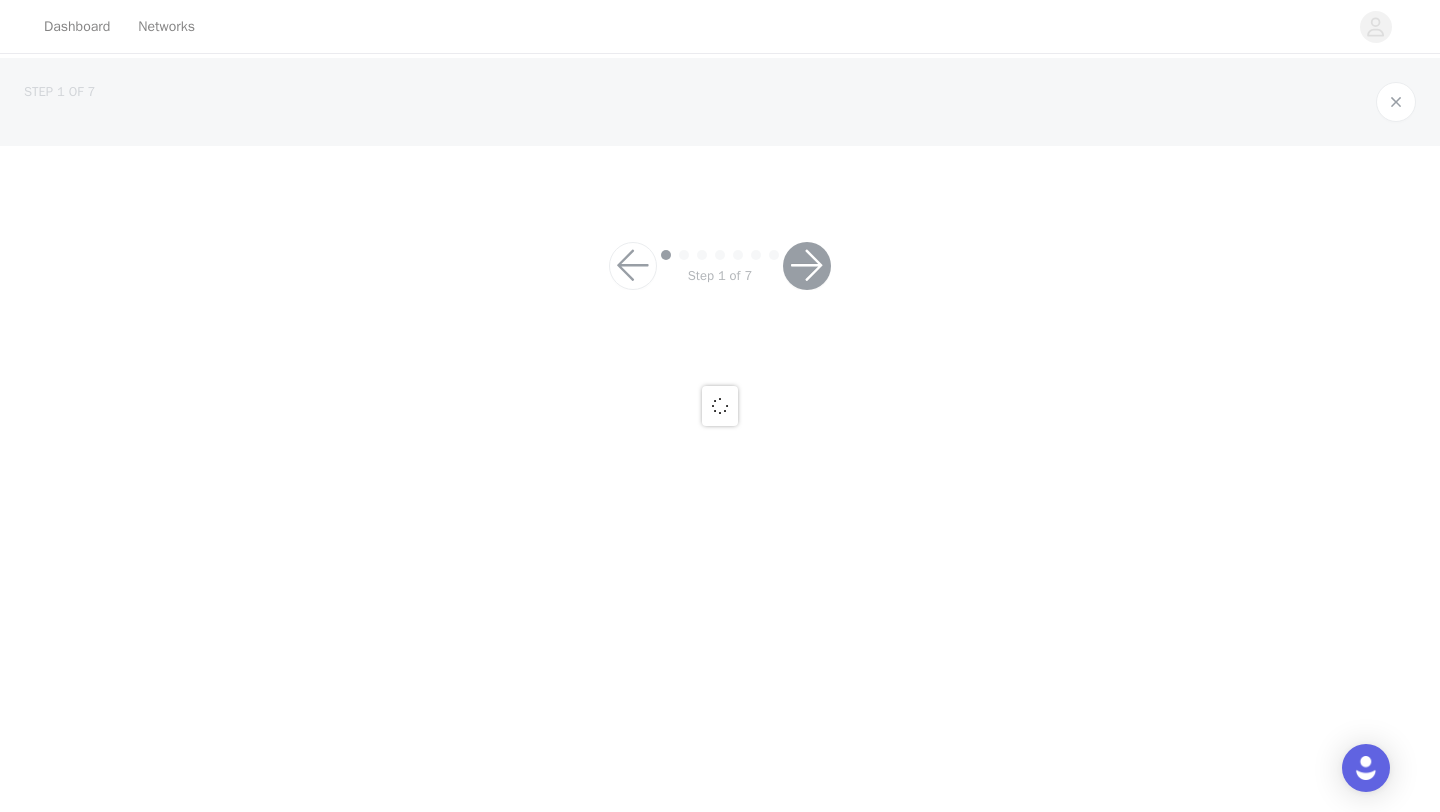 scroll, scrollTop: 0, scrollLeft: 0, axis: both 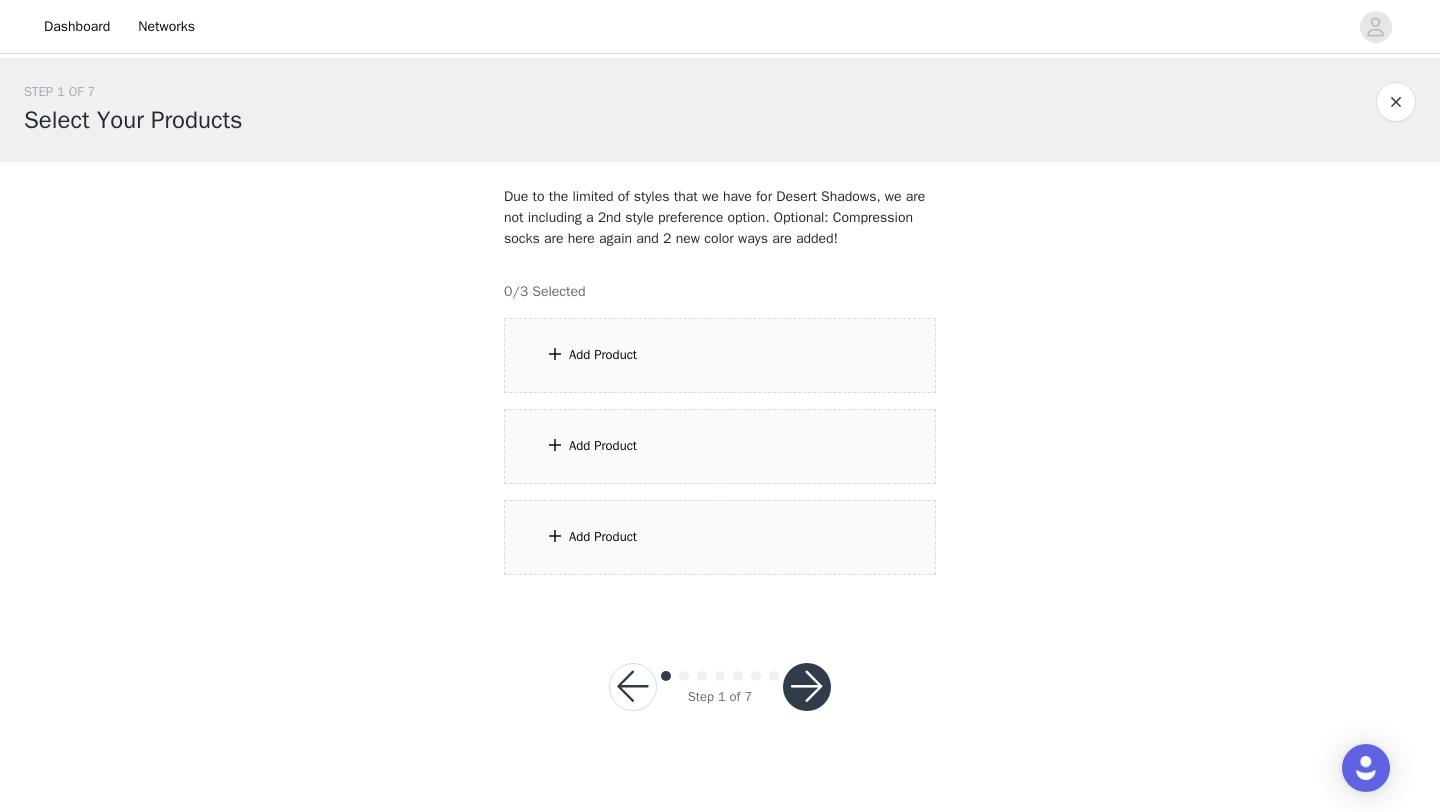 click on "Add Product" at bounding box center [720, 355] 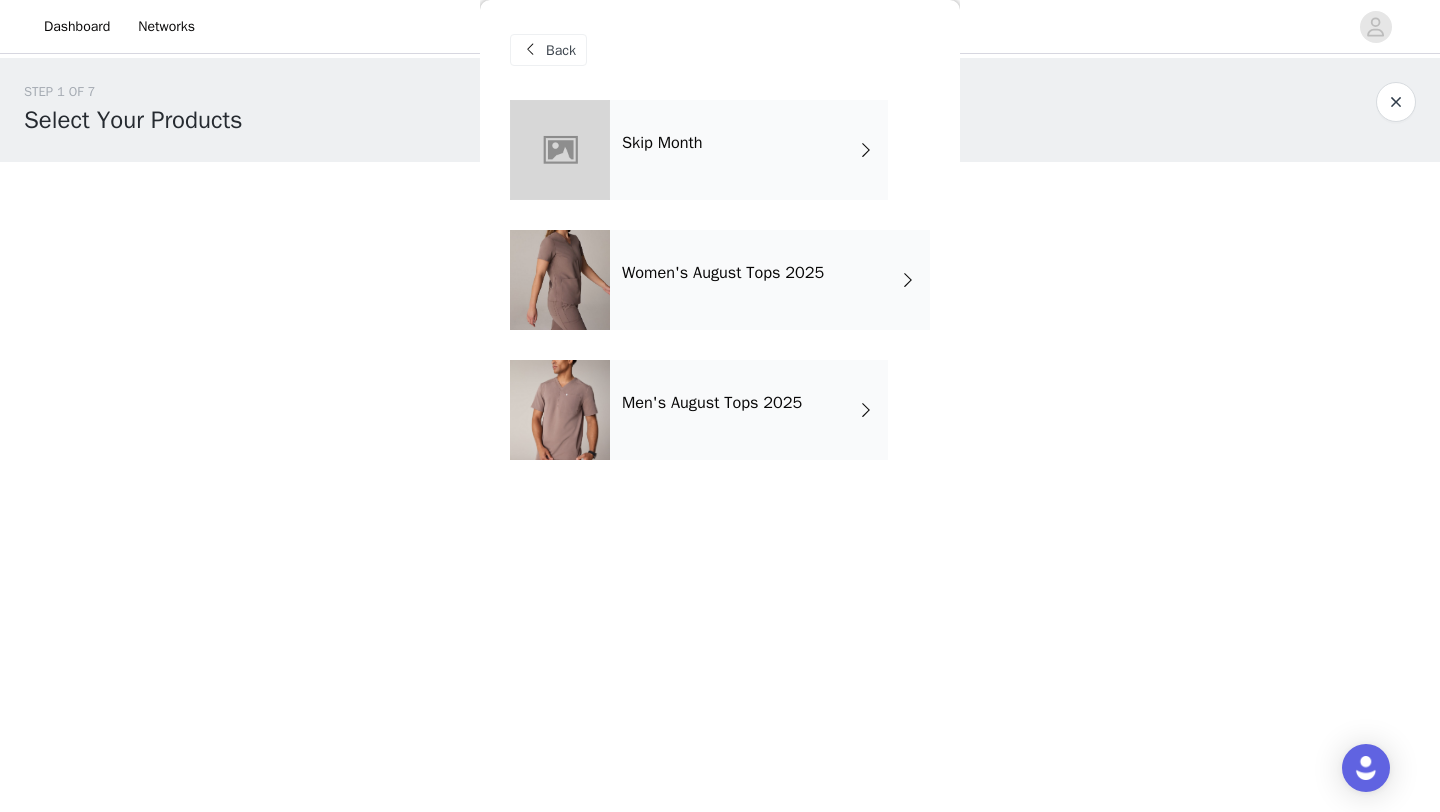click on "Skip Month     Women's August Tops 2025     Men's August Tops 2025" at bounding box center [720, 295] 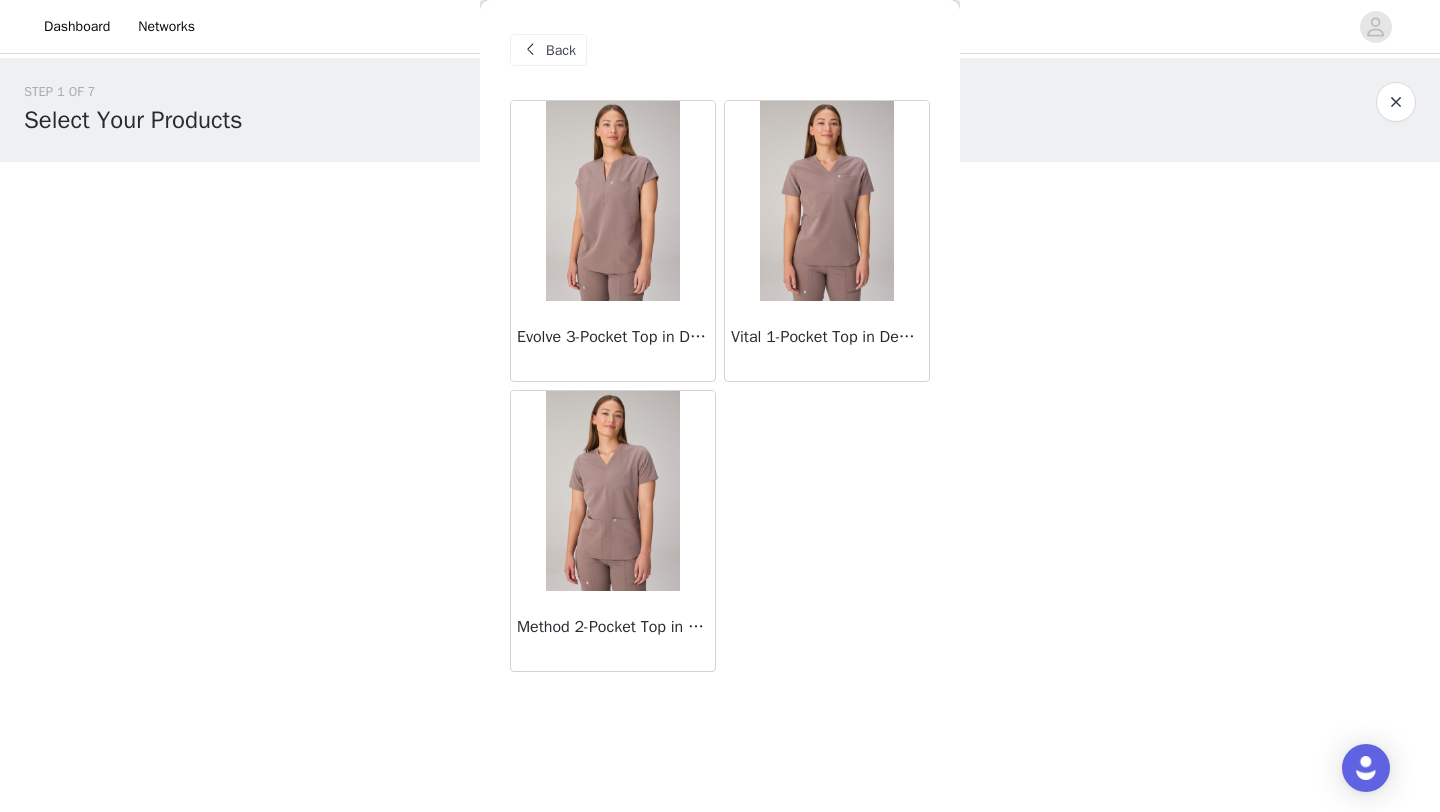click at bounding box center (612, 491) 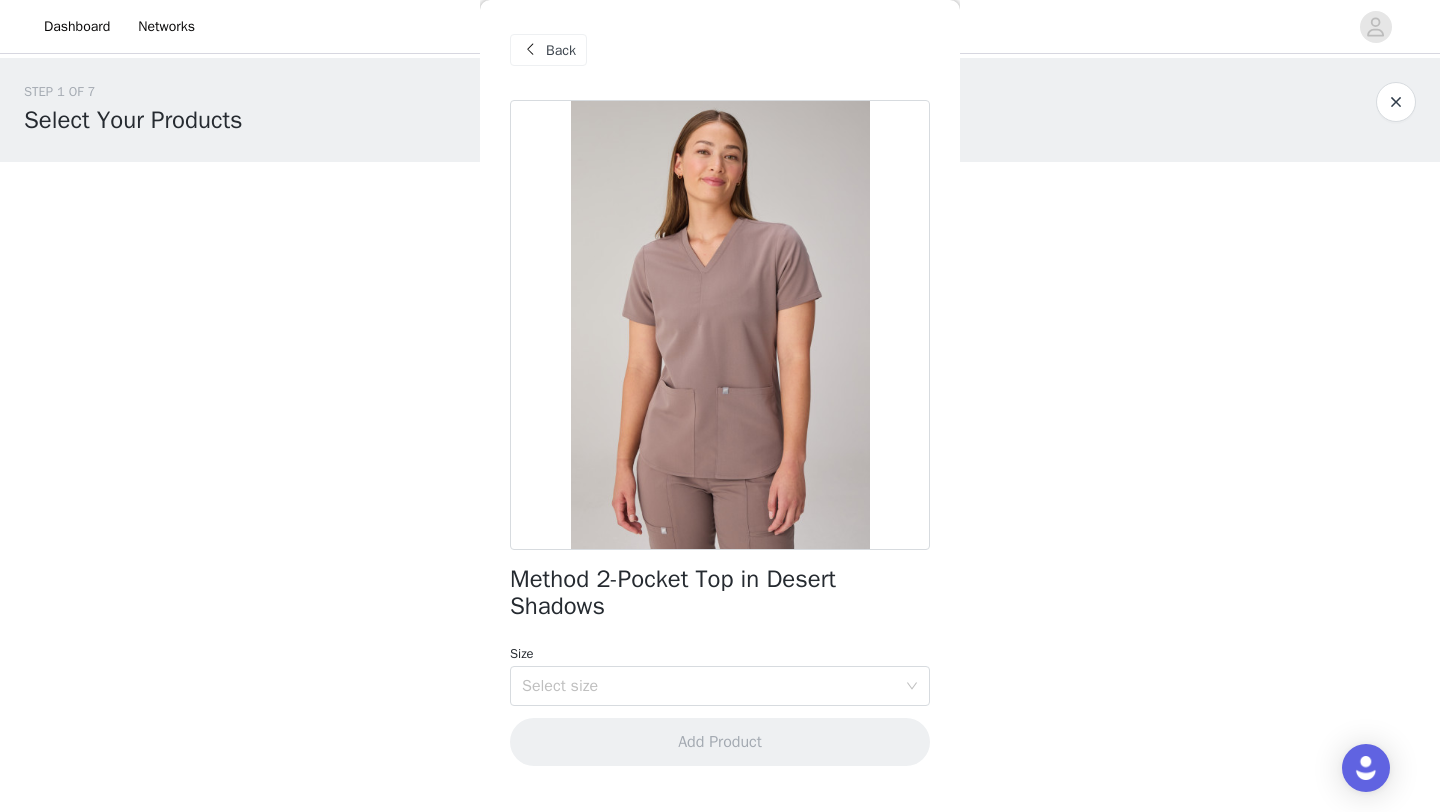 click on "Method 2-Pocket Top in Desert Shadows               Size   Select size     Add Product" at bounding box center (720, 445) 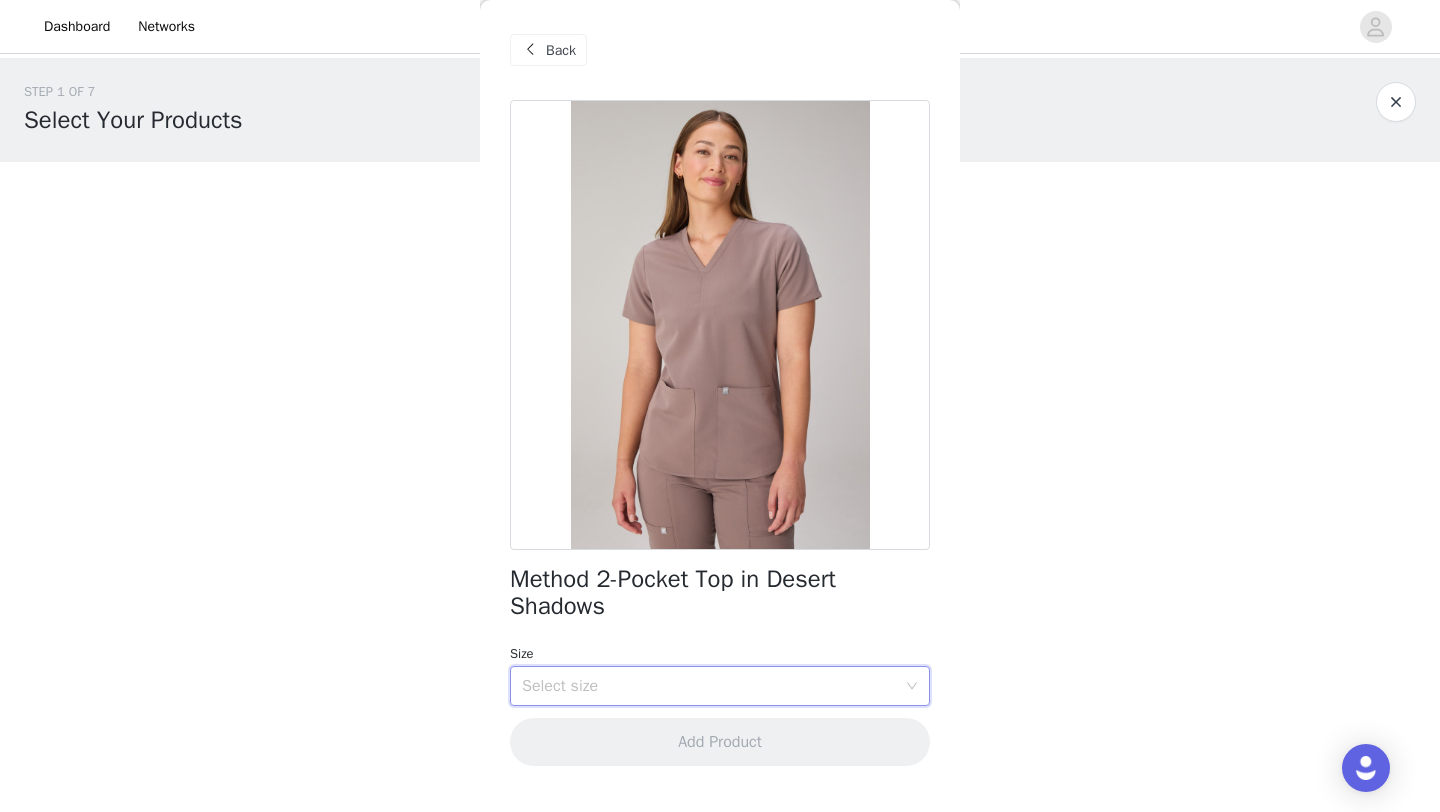 click on "Select size" at bounding box center (713, 686) 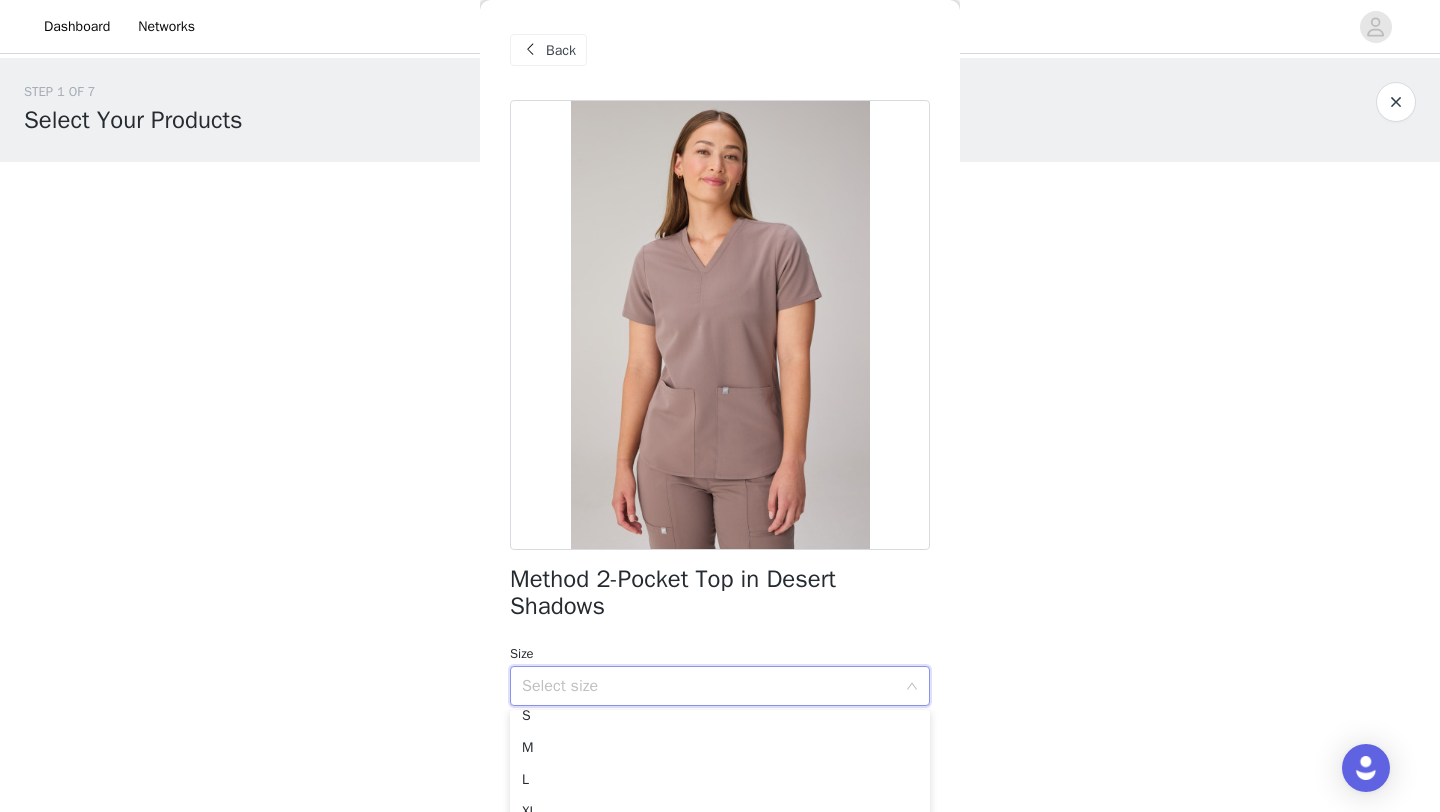 scroll, scrollTop: 68, scrollLeft: 0, axis: vertical 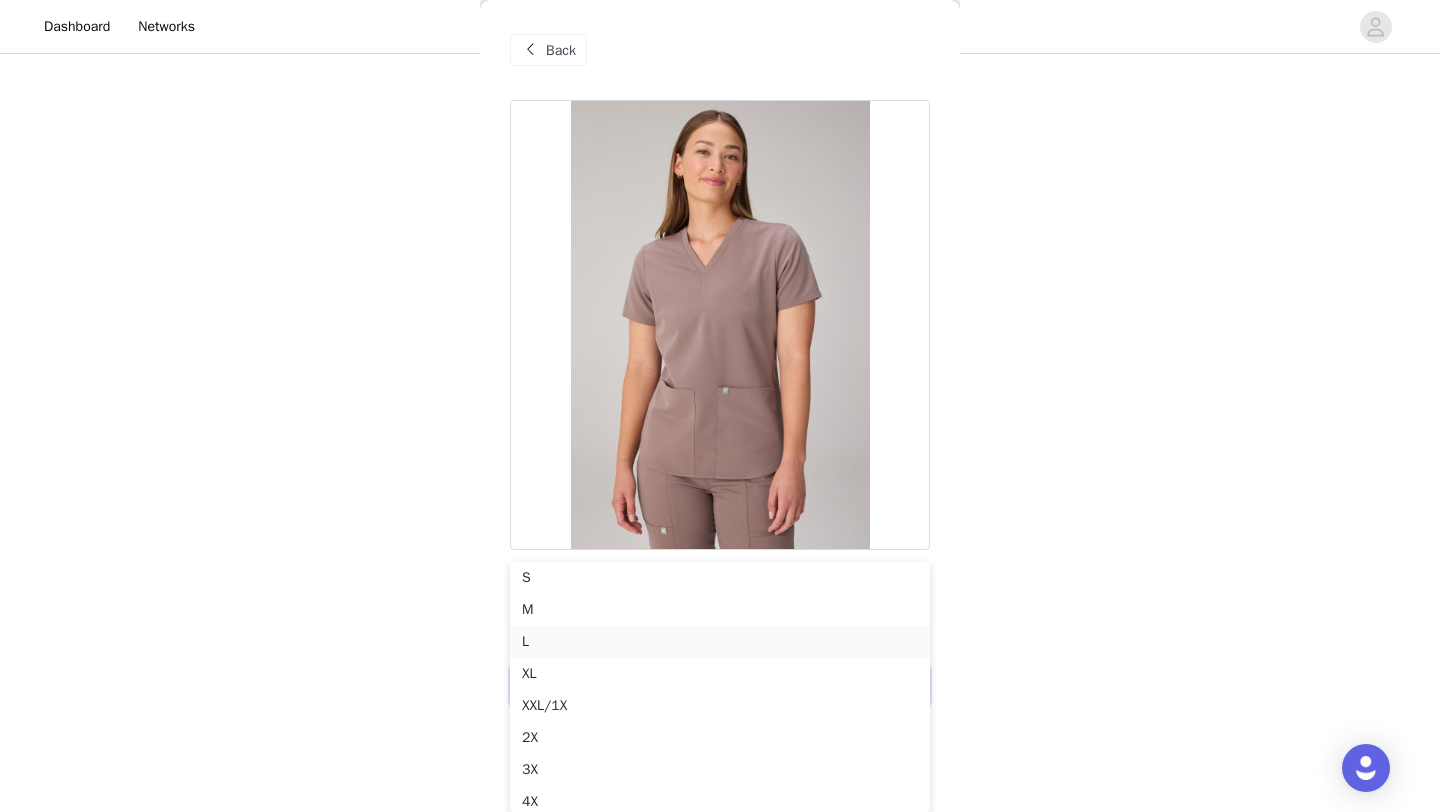 click on "L" at bounding box center (720, 642) 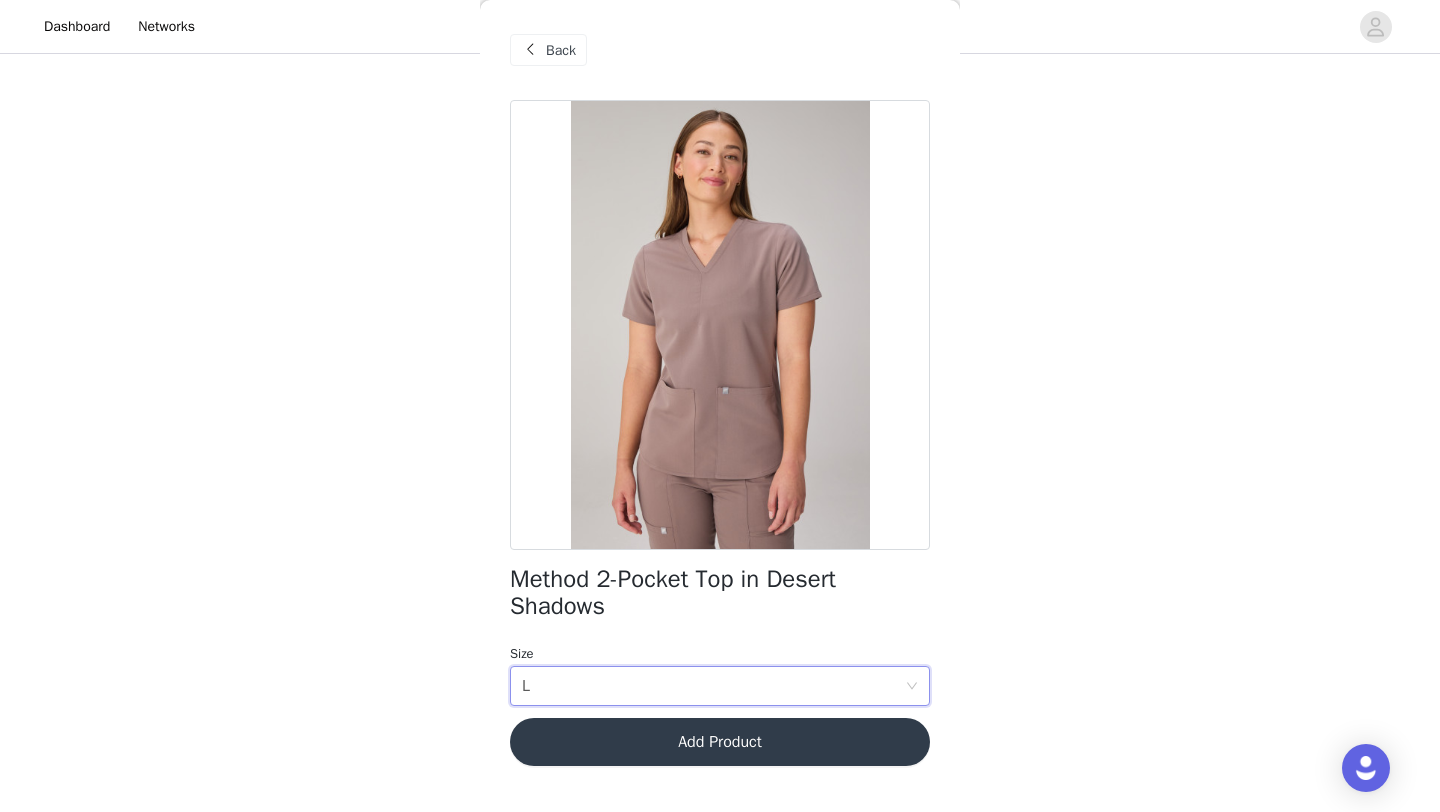 scroll, scrollTop: 0, scrollLeft: 0, axis: both 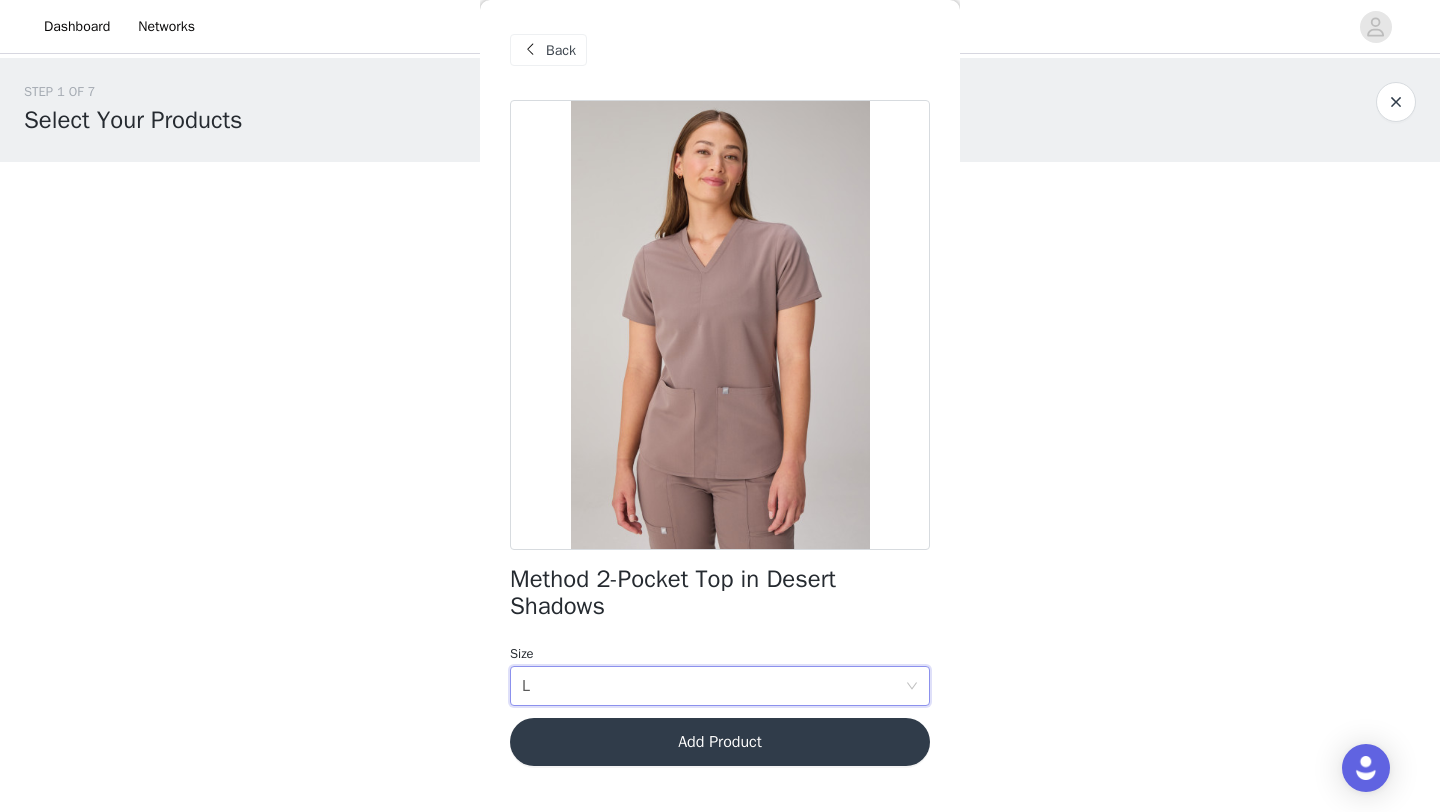 click on "Add Product" at bounding box center [720, 742] 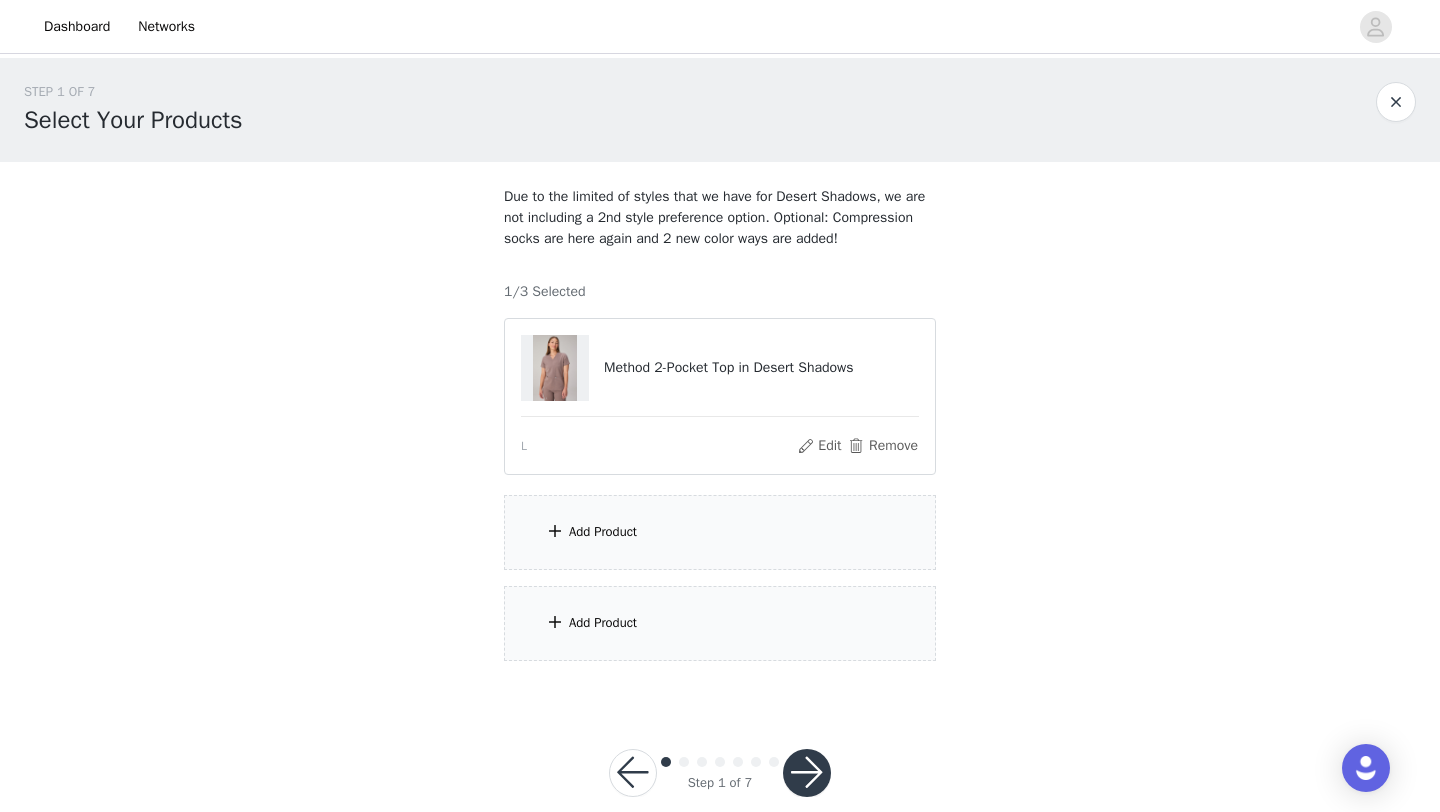 click on "Add Product" at bounding box center [720, 532] 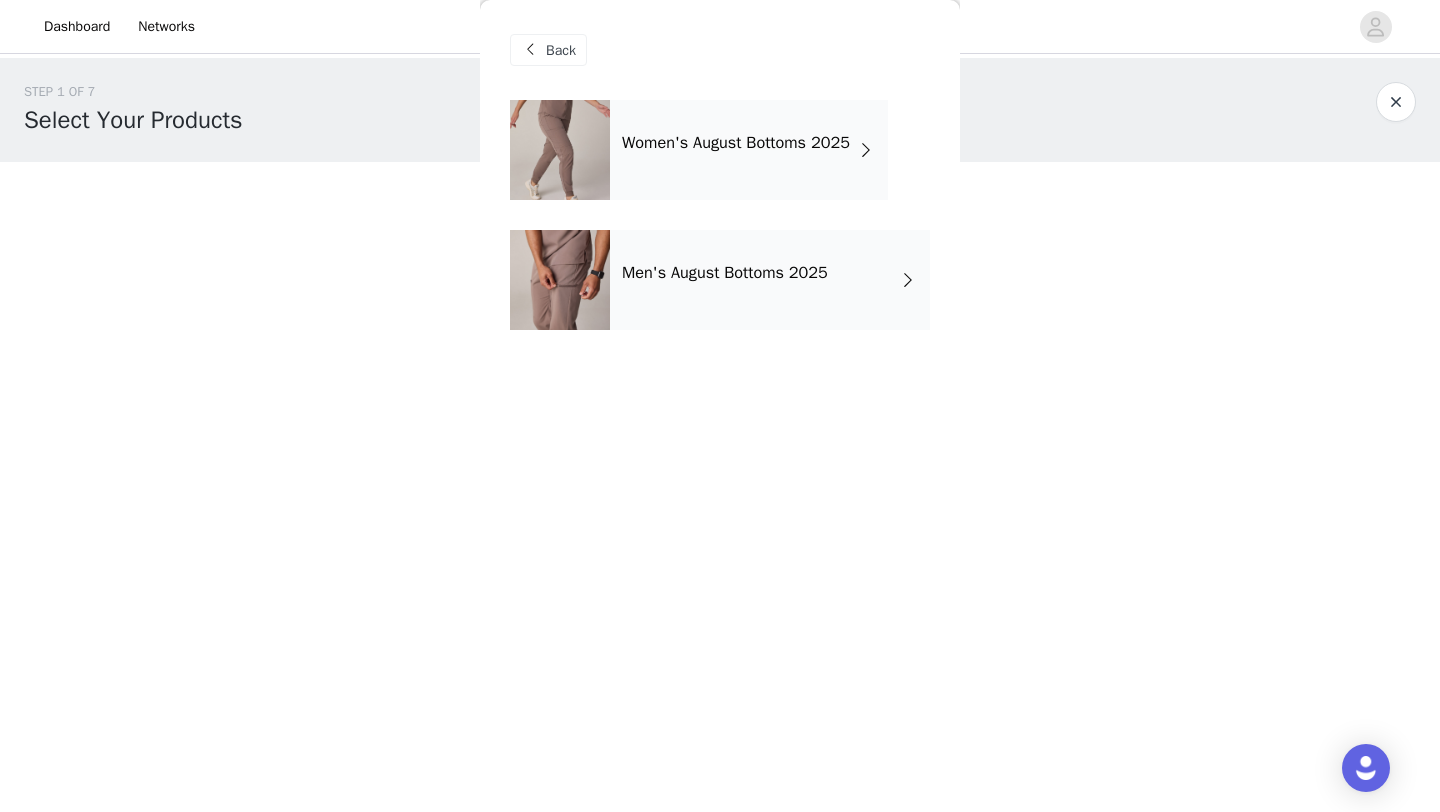 click on "Women's August Bottoms 2025" at bounding box center [736, 143] 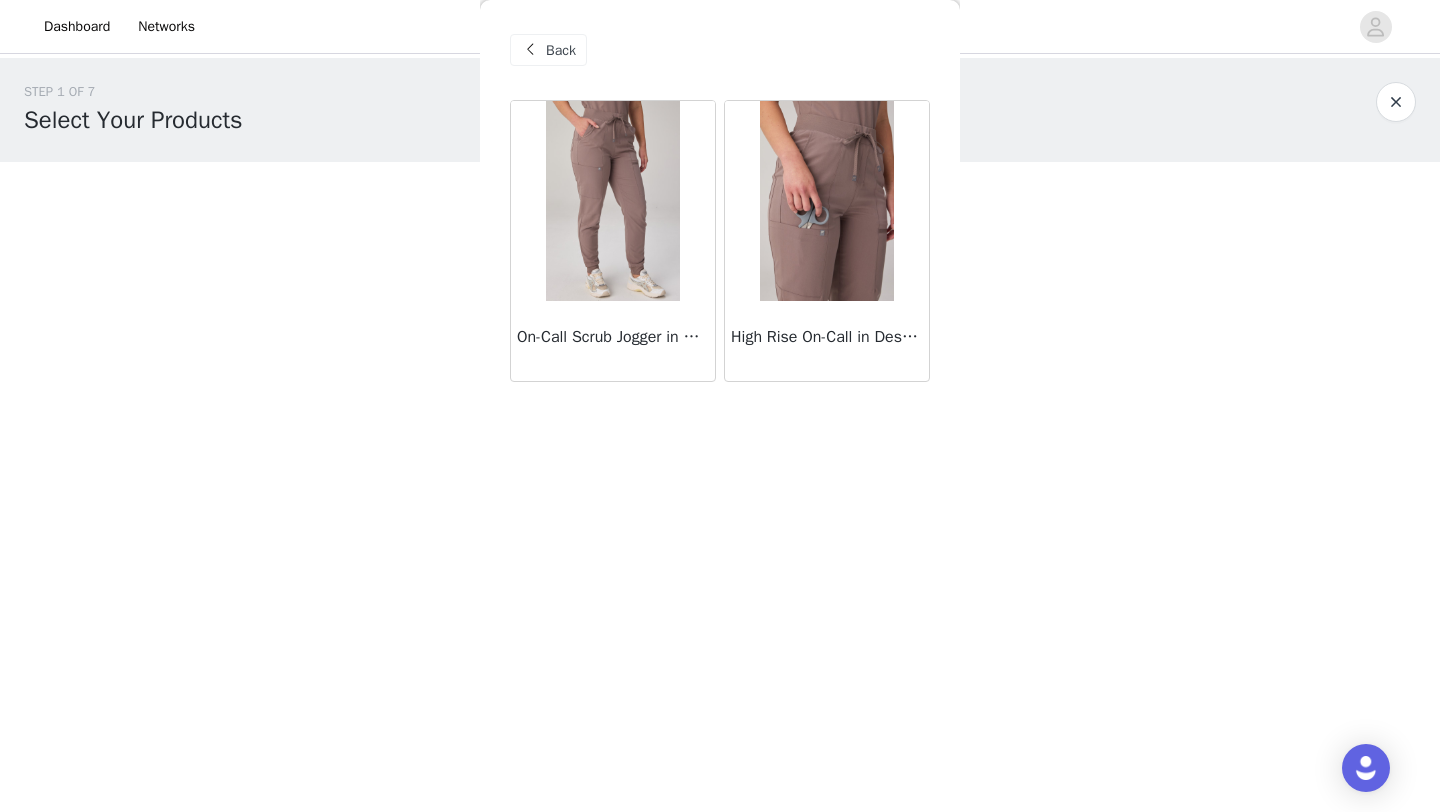 click at bounding box center (826, 201) 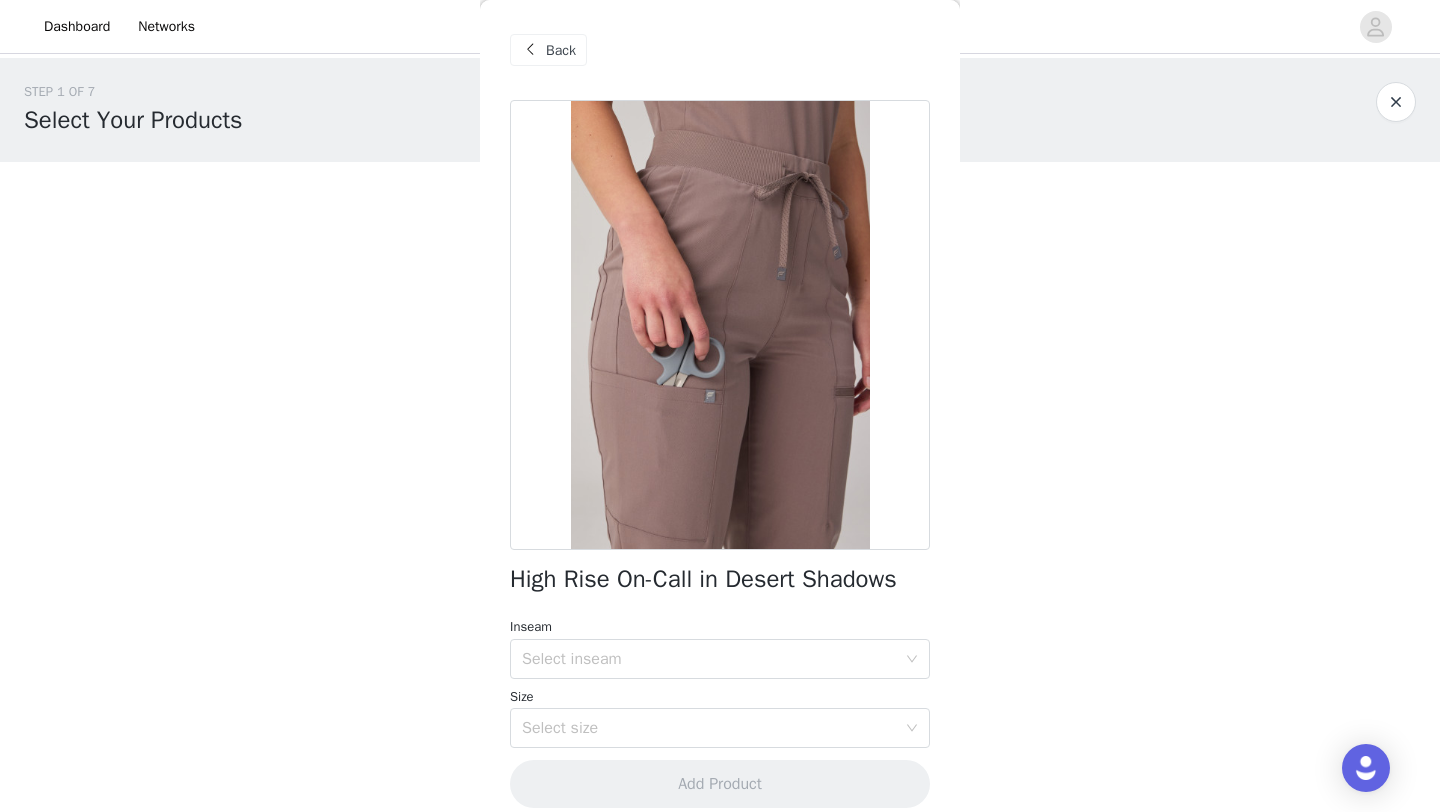 click on "Size" at bounding box center (720, 697) 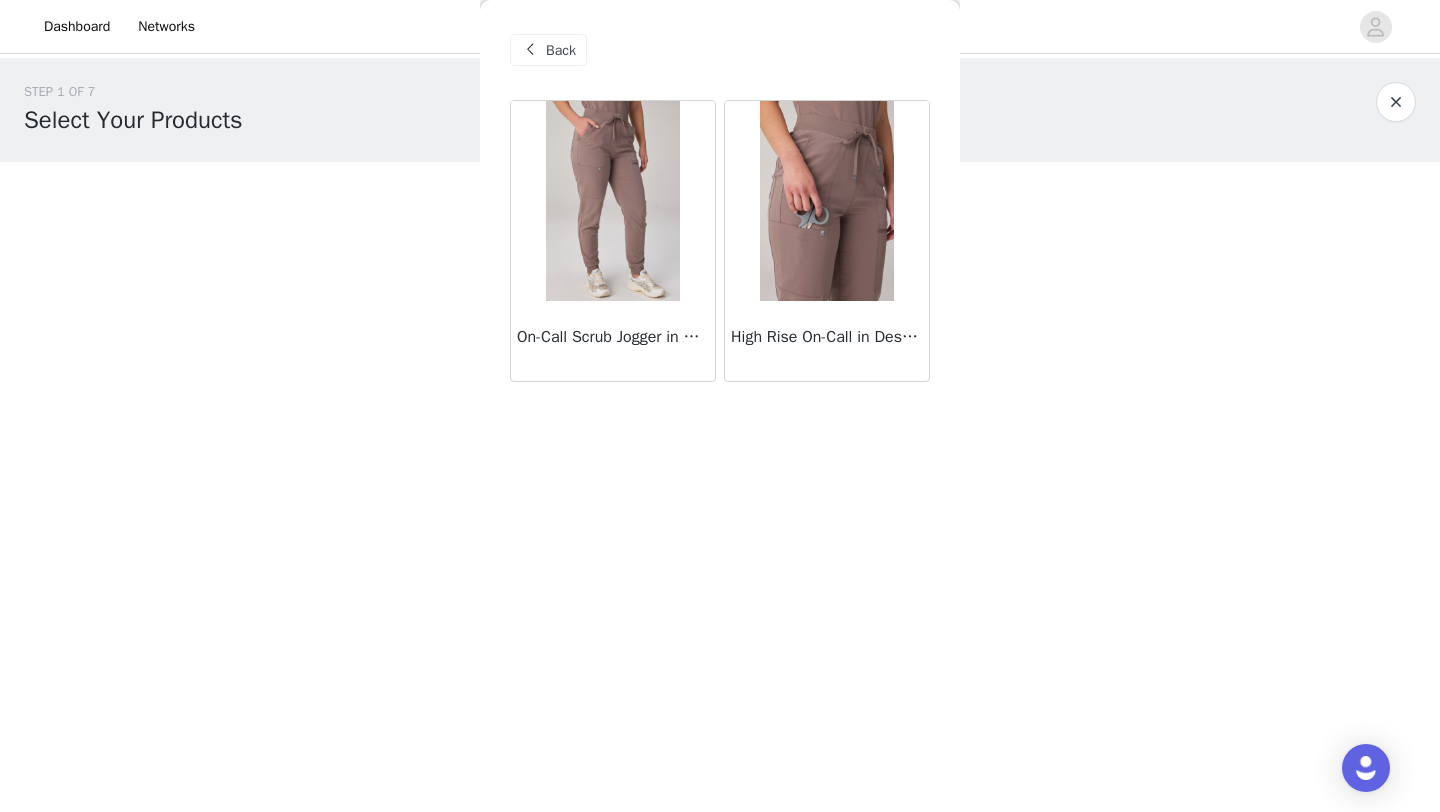 click at bounding box center [612, 201] 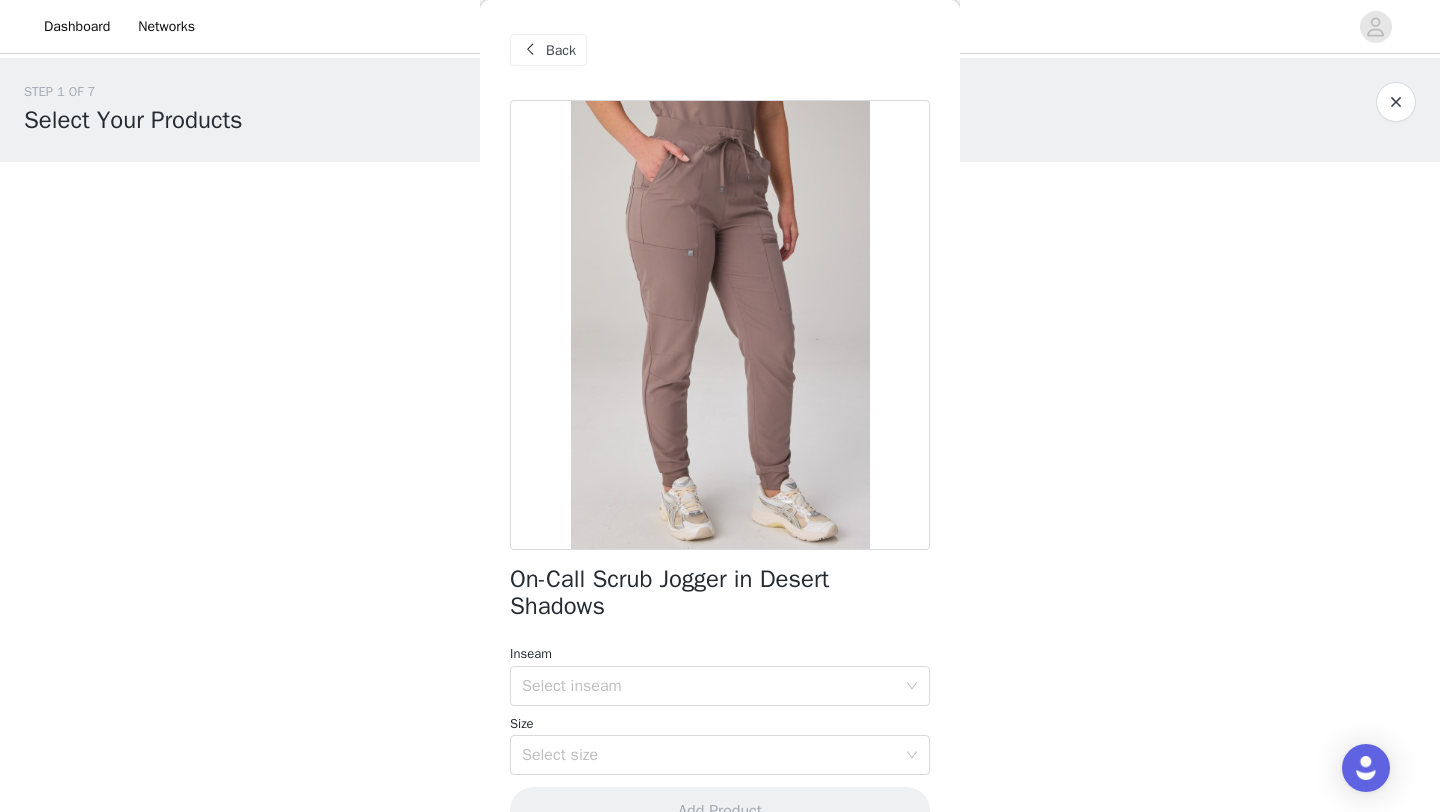 click on "Back" at bounding box center [548, 50] 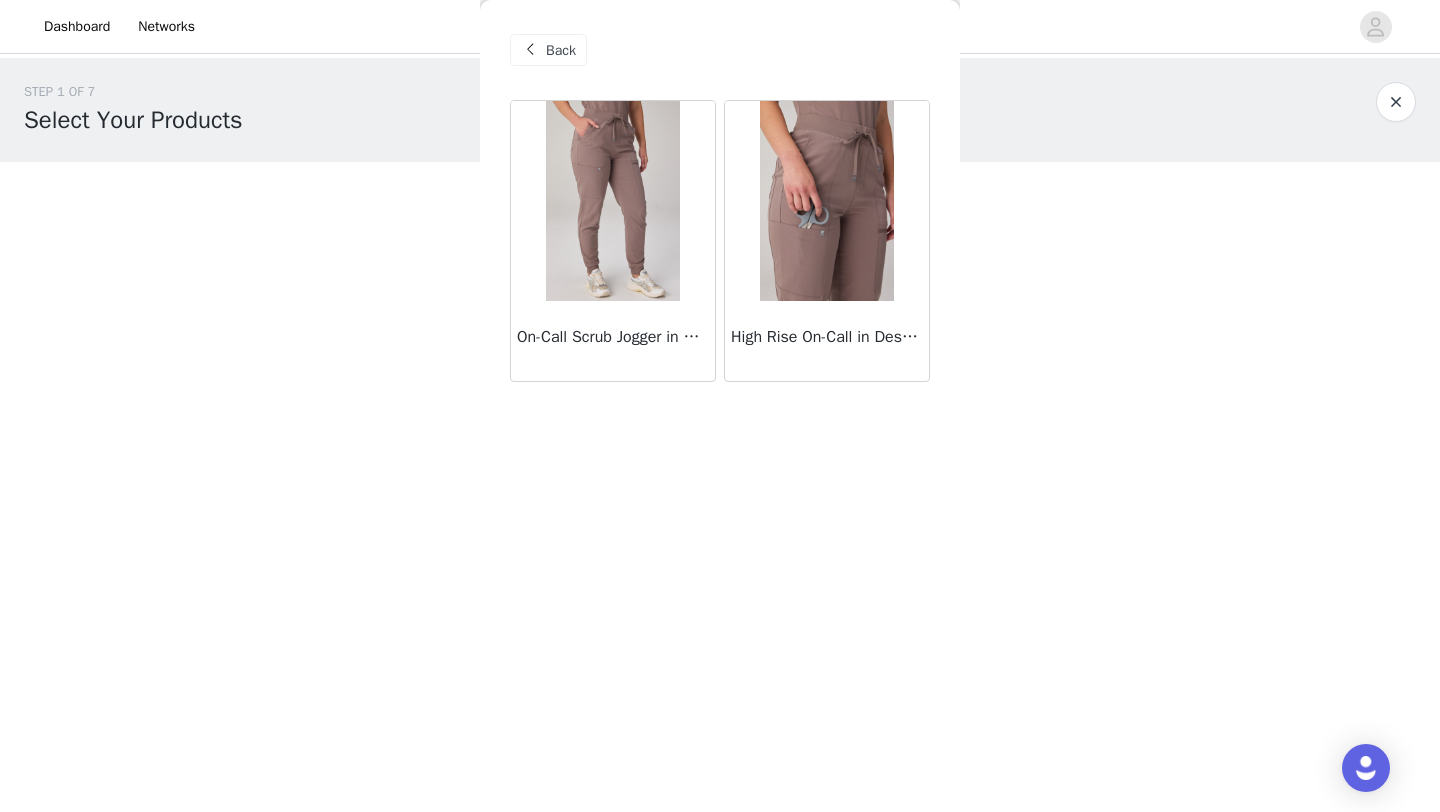 click at bounding box center (826, 201) 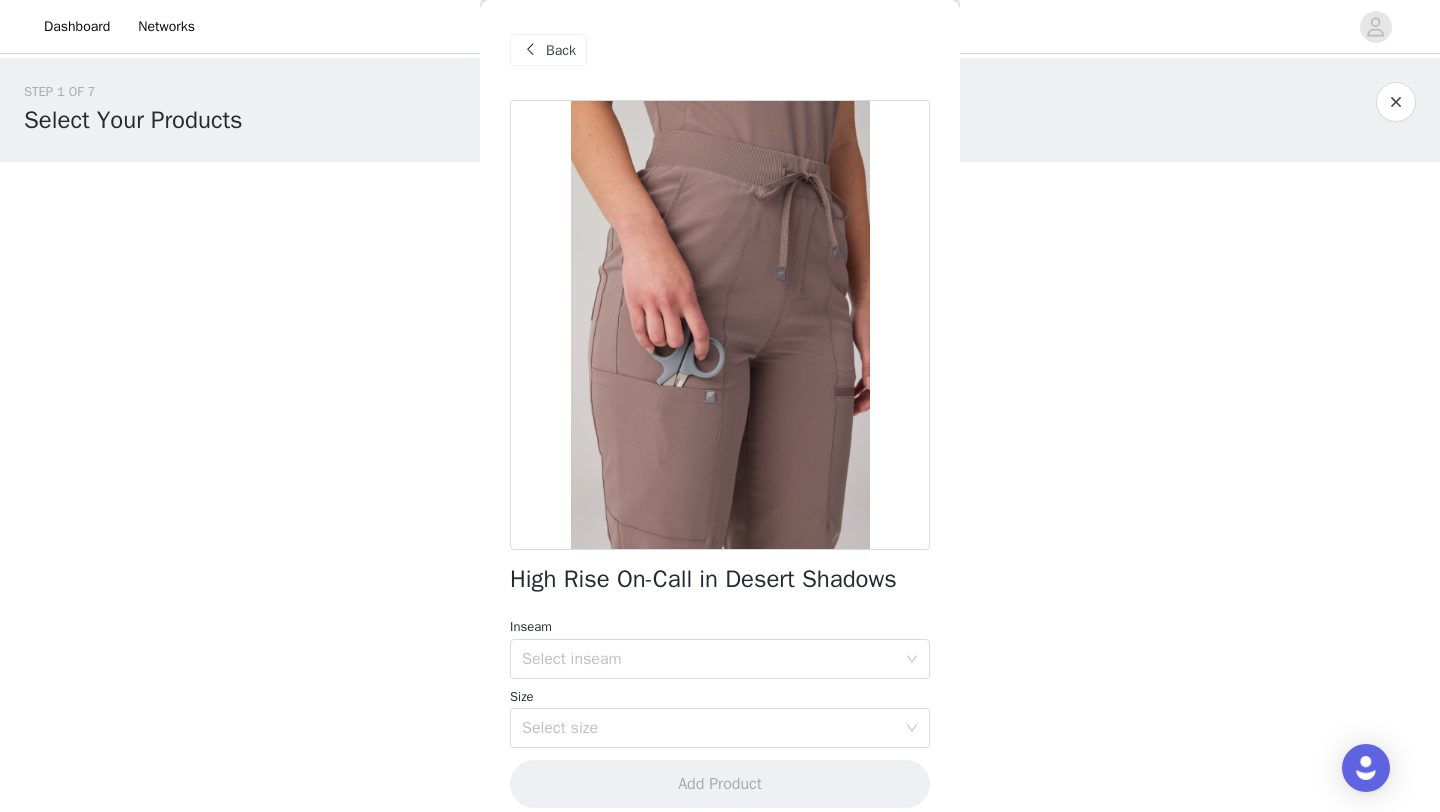 scroll, scrollTop: 20, scrollLeft: 0, axis: vertical 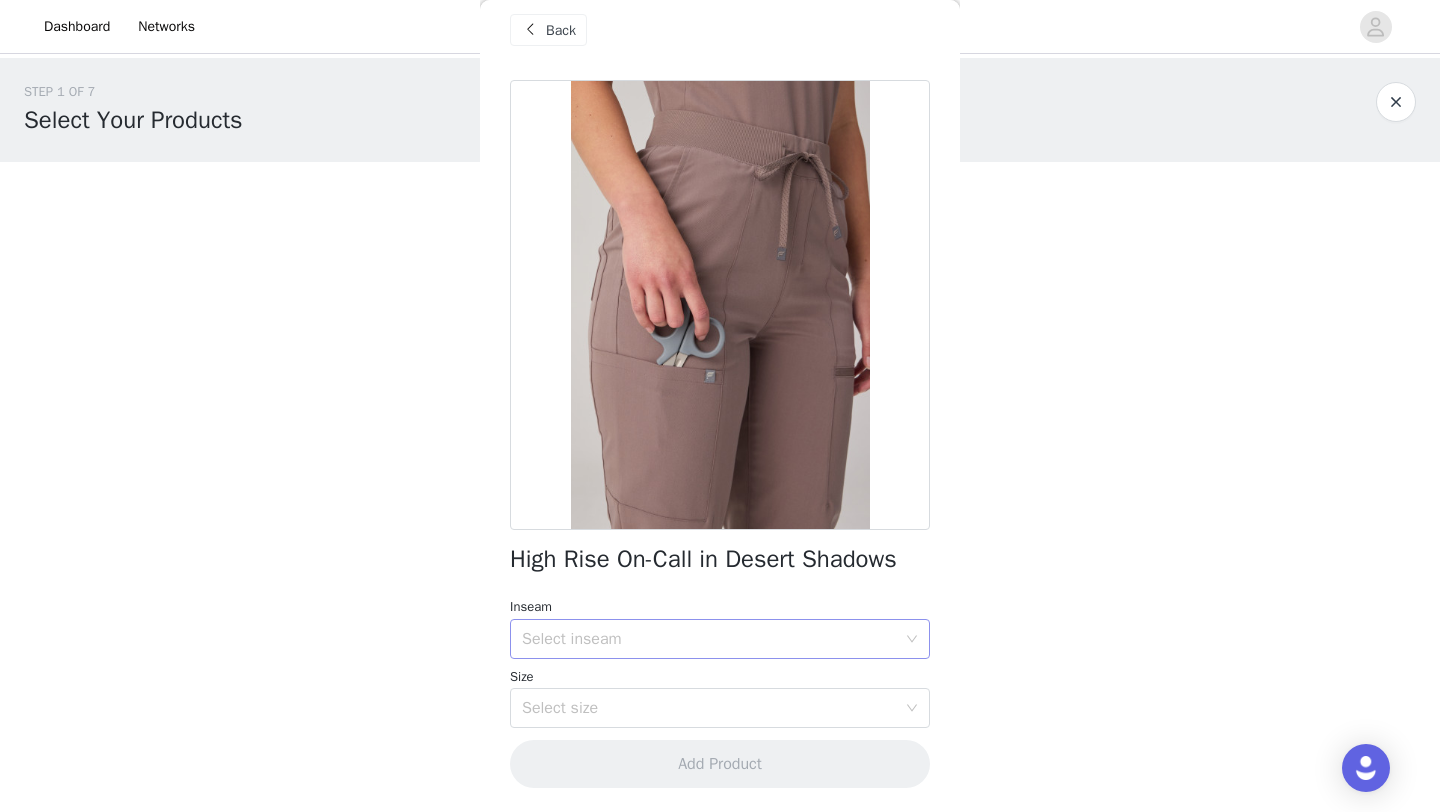 click on "Select inseam" at bounding box center [709, 639] 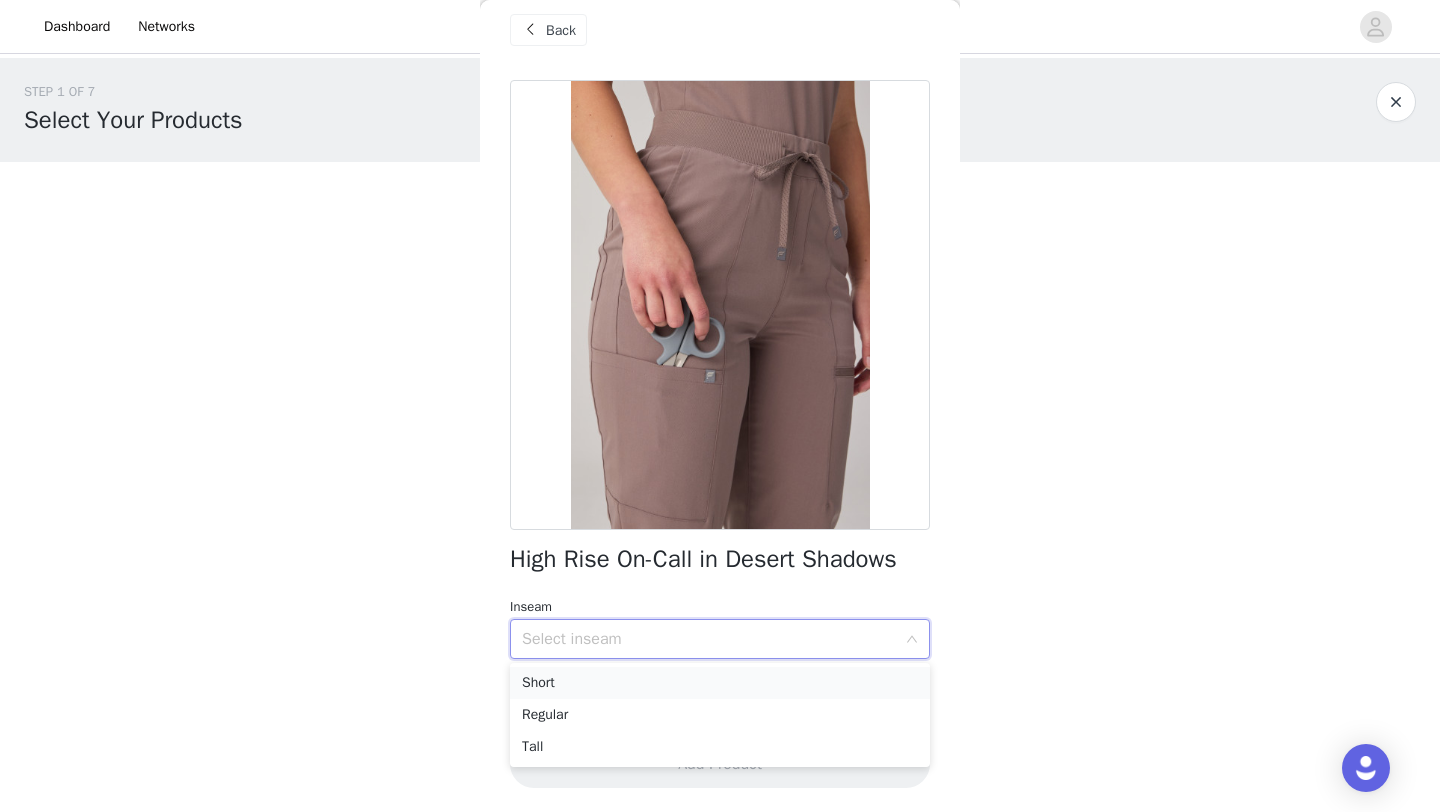 click on "Short" at bounding box center (720, 683) 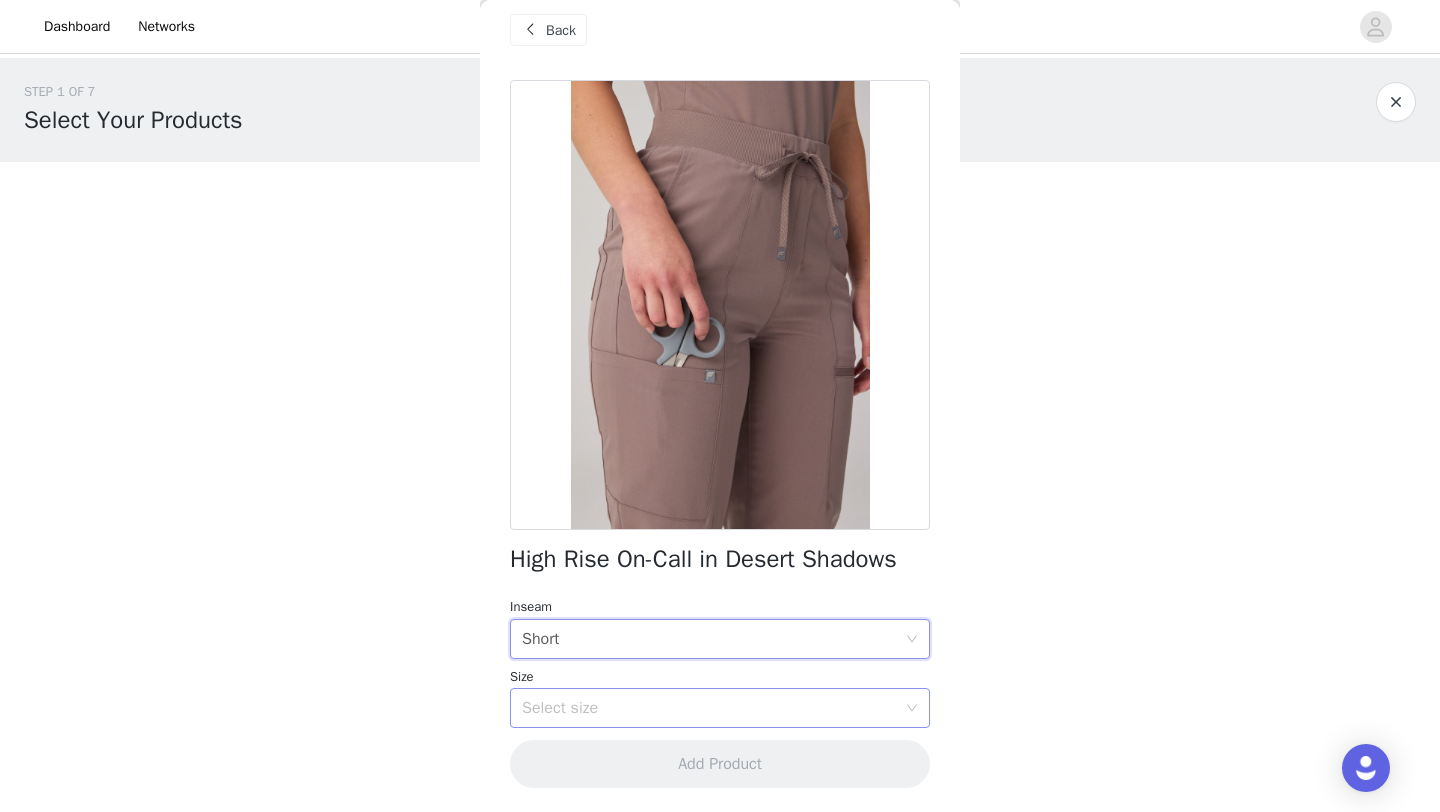 click on "Select size" at bounding box center (709, 708) 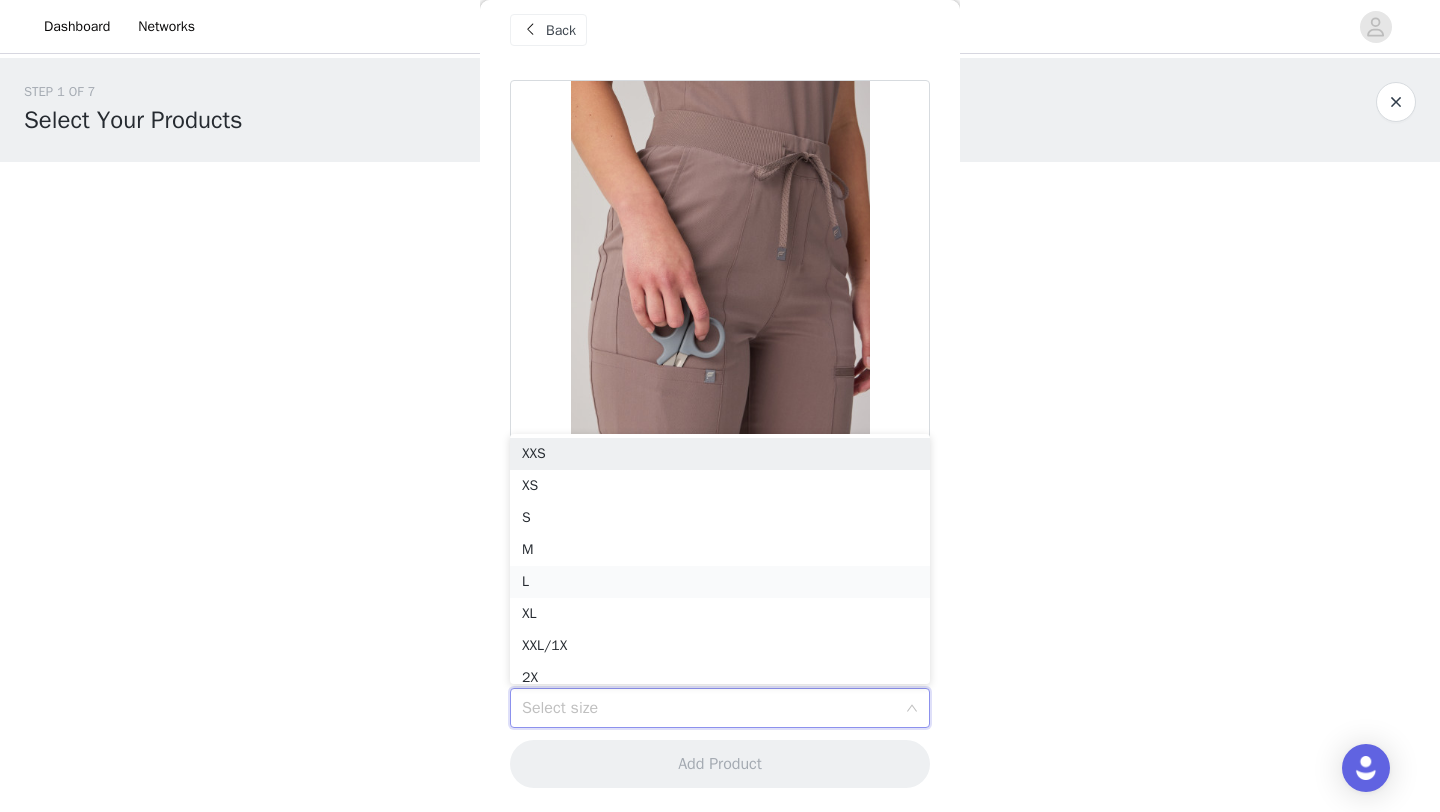 scroll, scrollTop: 10, scrollLeft: 0, axis: vertical 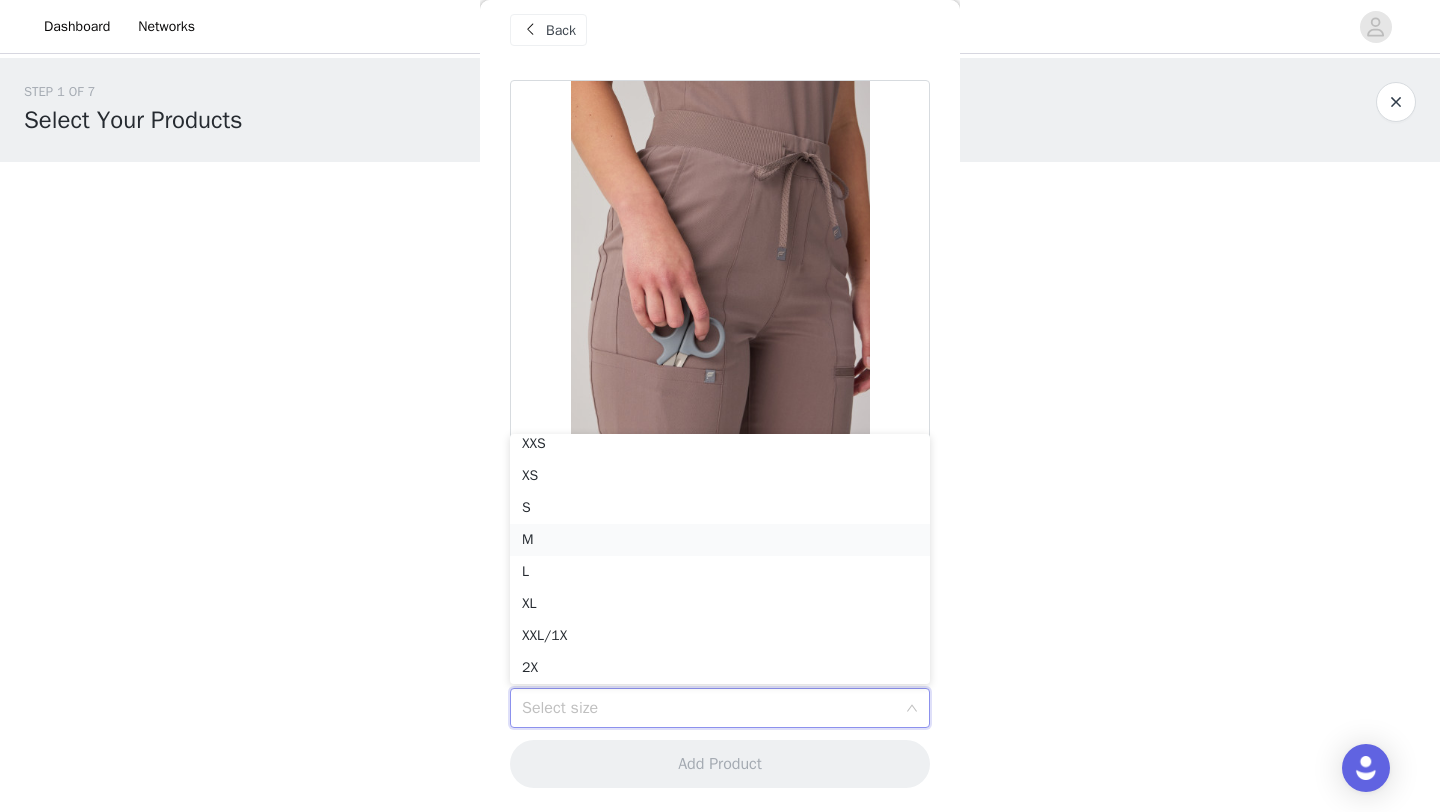 click on "M" at bounding box center (720, 540) 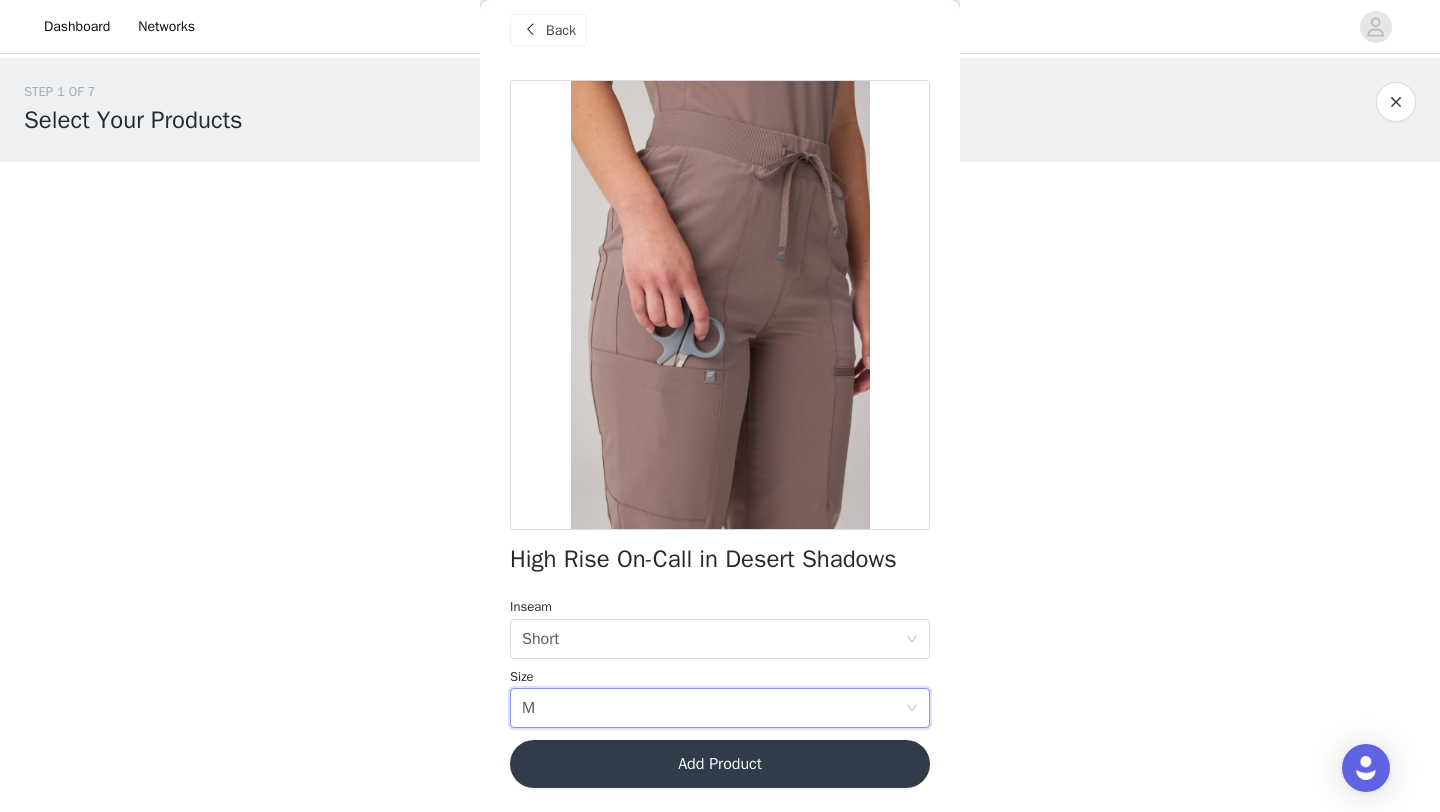click on "Add Product" at bounding box center (720, 764) 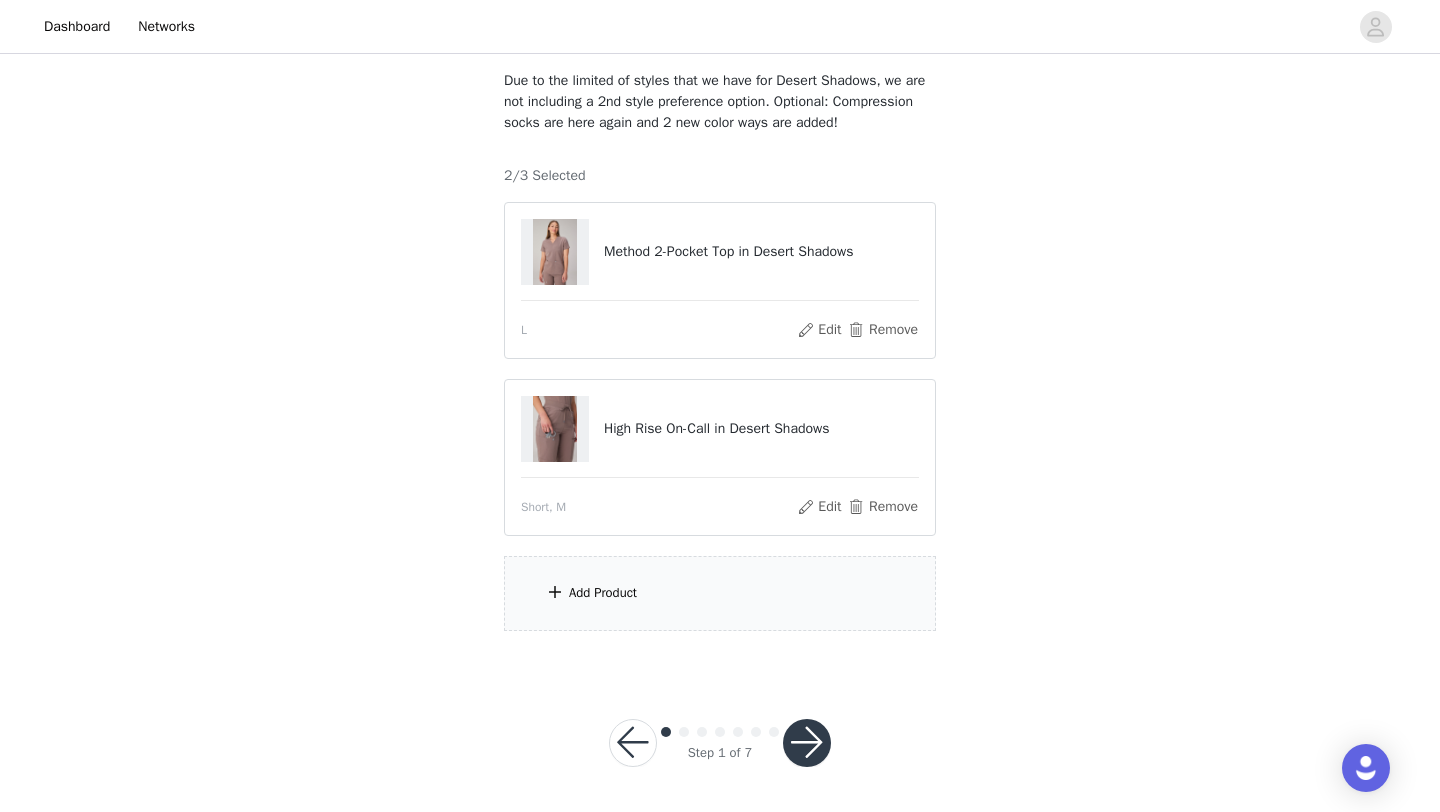 scroll, scrollTop: 139, scrollLeft: 0, axis: vertical 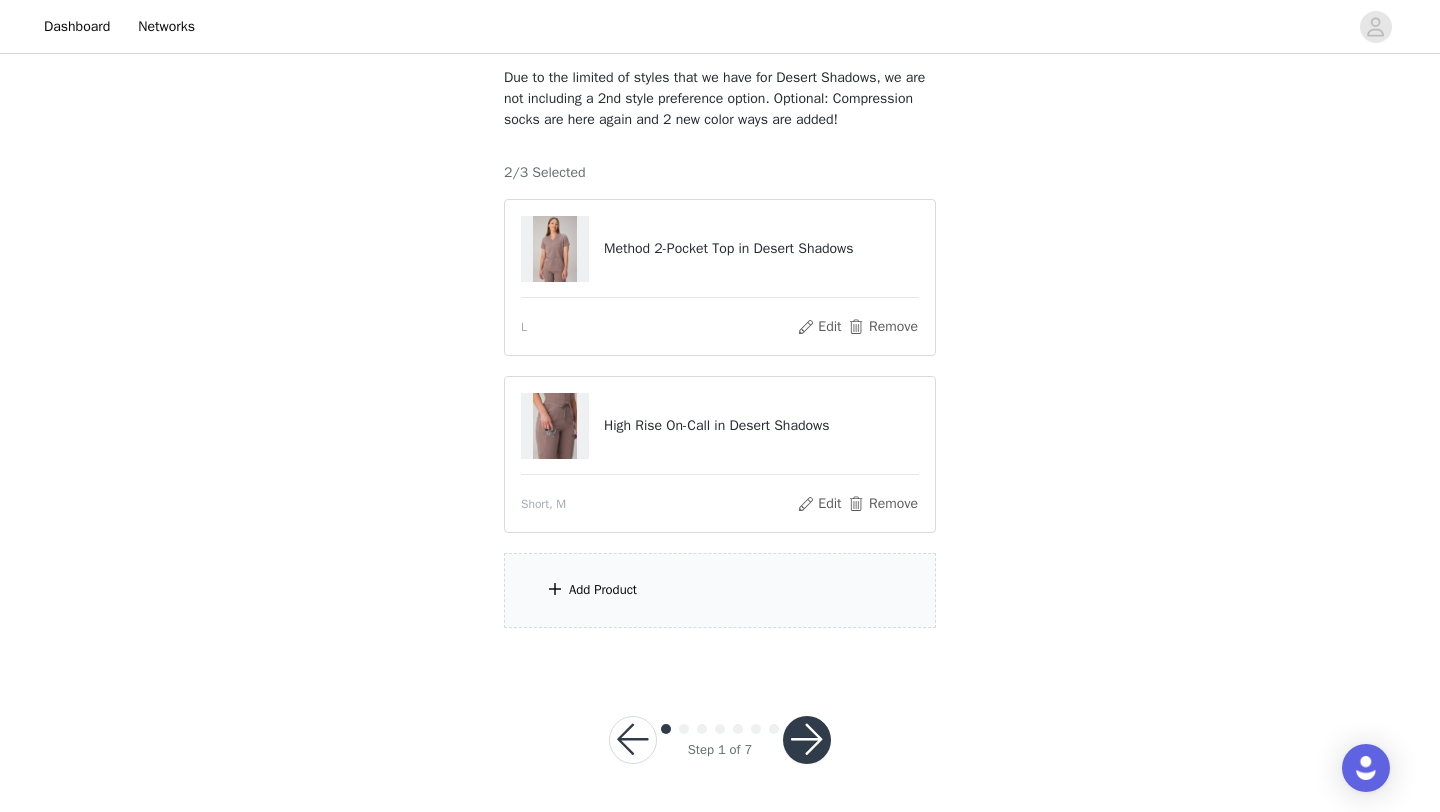 click on "Add Product" at bounding box center (720, 590) 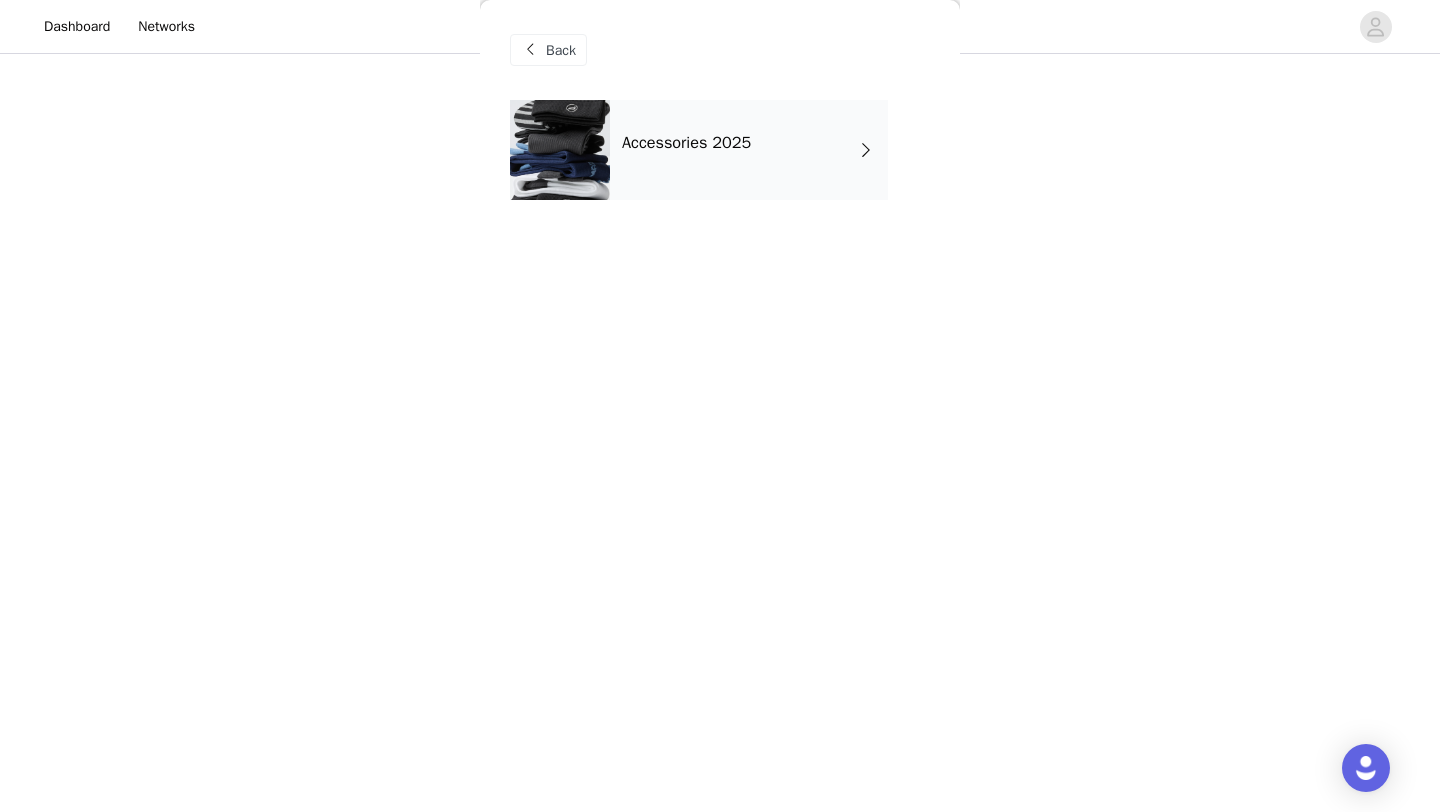 click on "Accessories 2025" at bounding box center [749, 150] 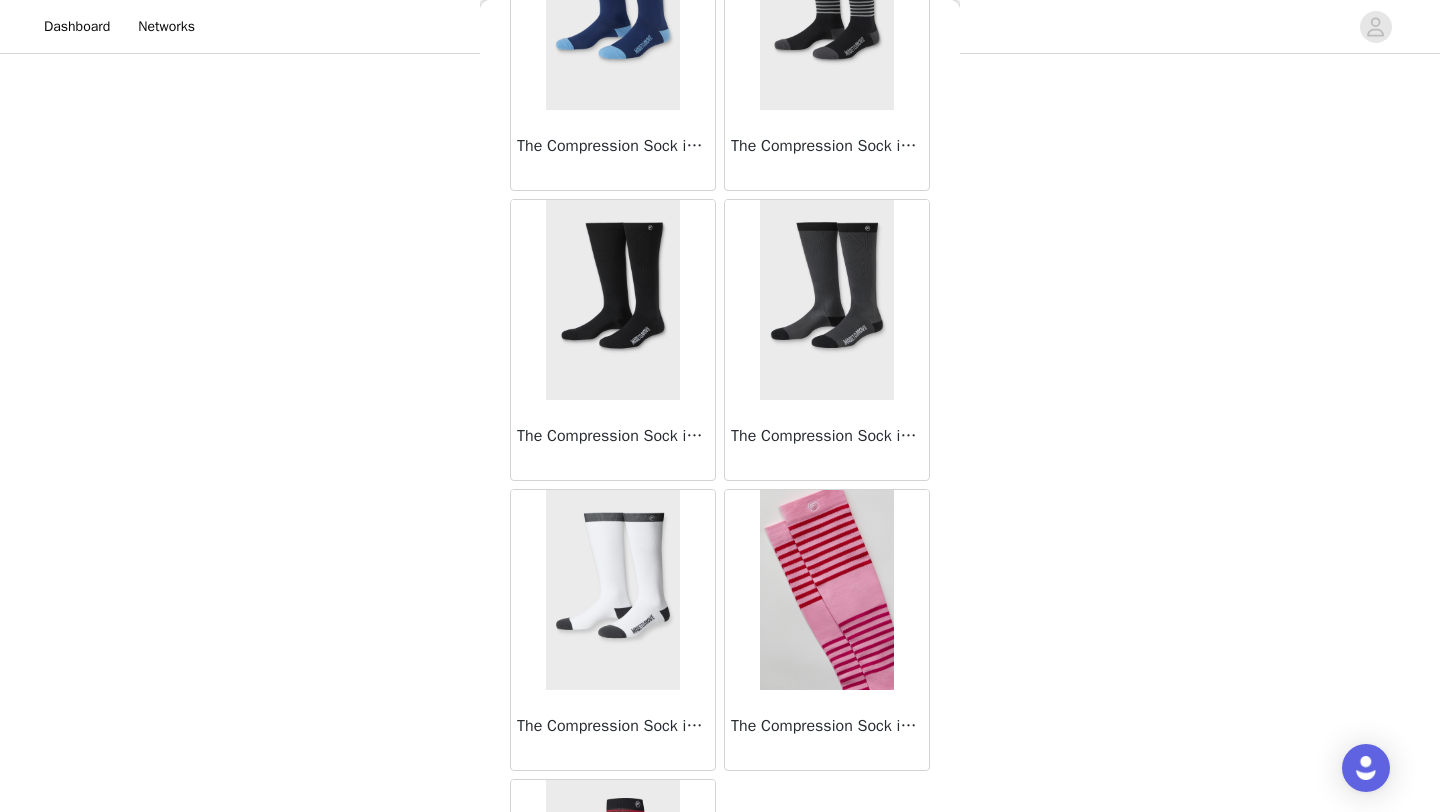 scroll, scrollTop: 0, scrollLeft: 0, axis: both 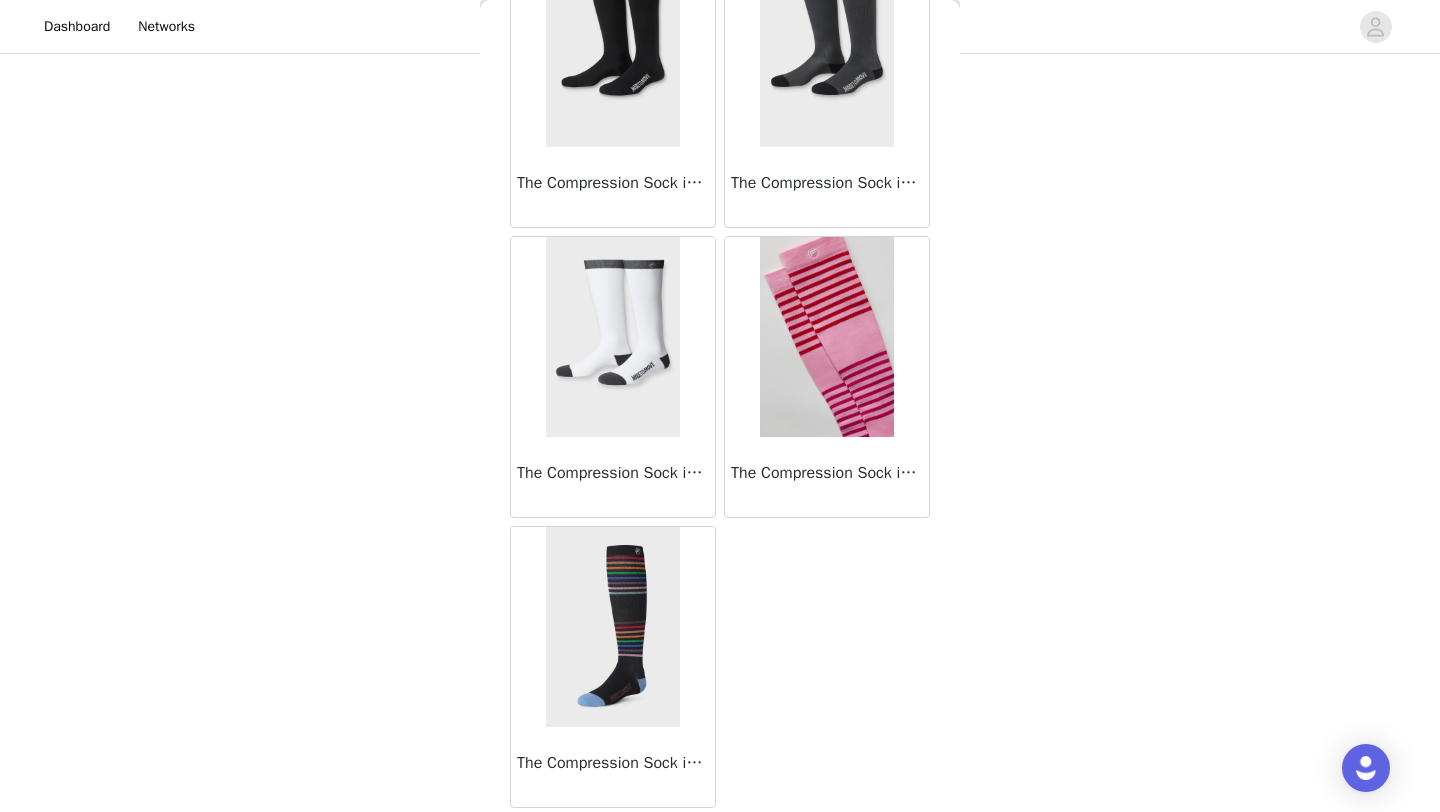 click at bounding box center [826, 337] 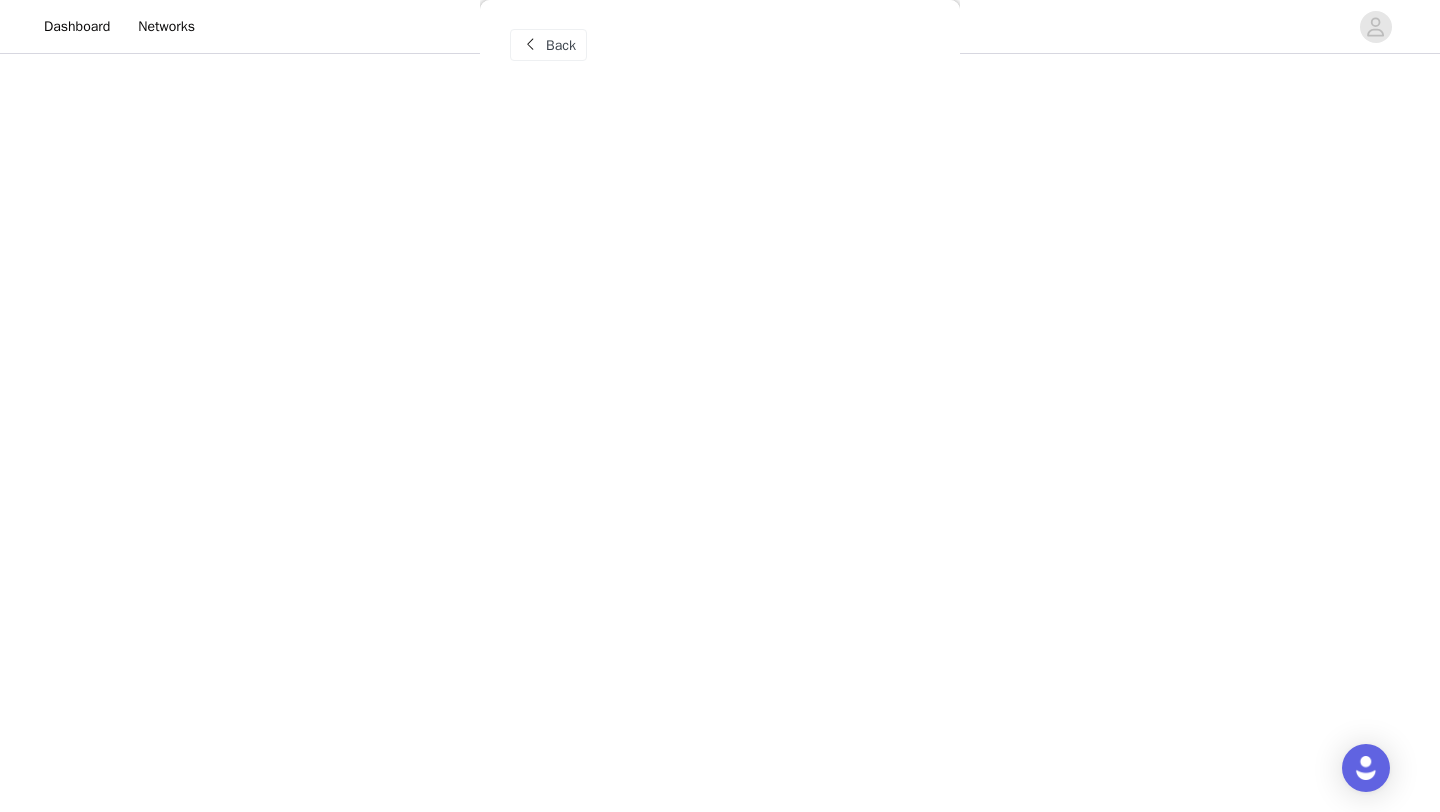 scroll, scrollTop: 4, scrollLeft: 0, axis: vertical 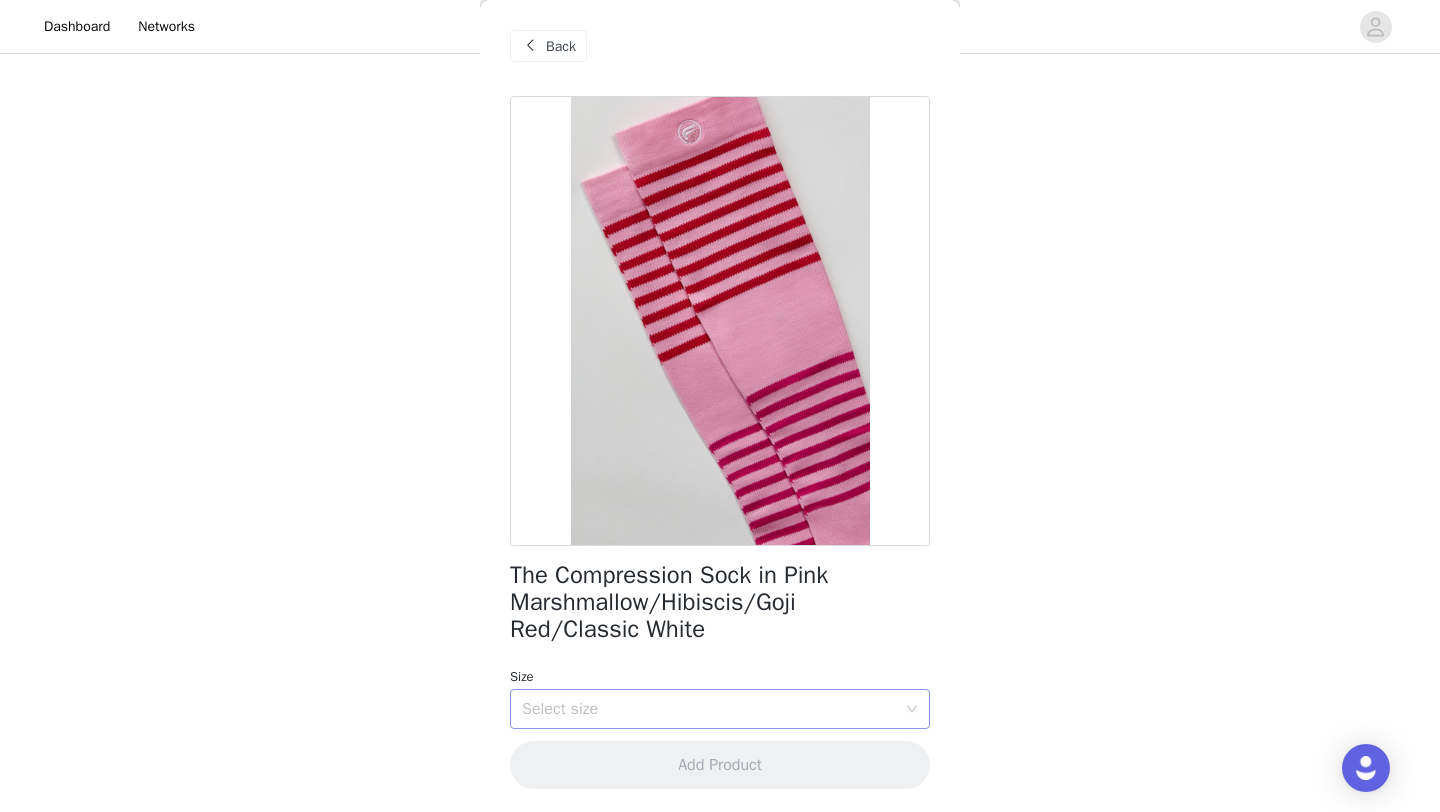 click on "Select size" at bounding box center (709, 709) 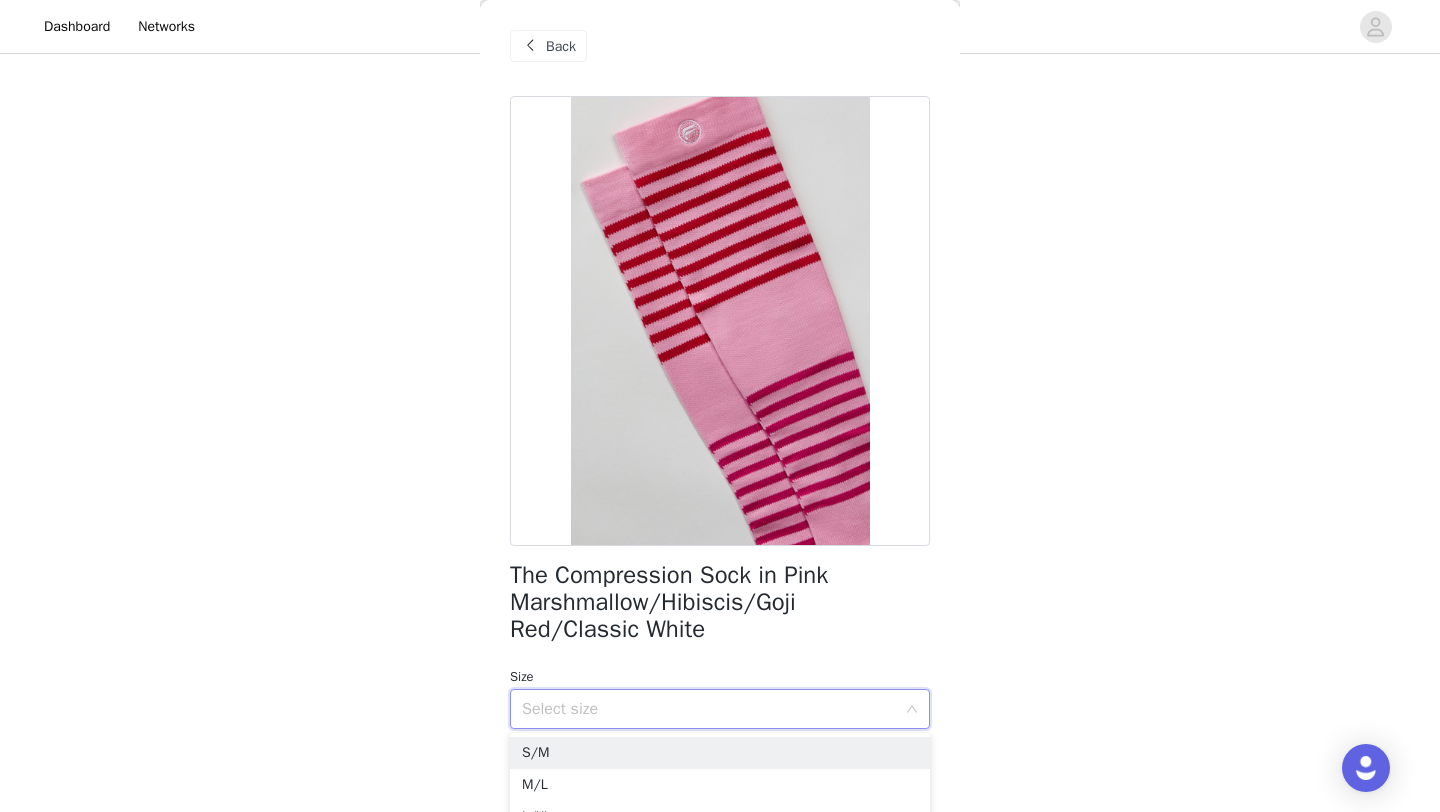 scroll, scrollTop: 164, scrollLeft: 0, axis: vertical 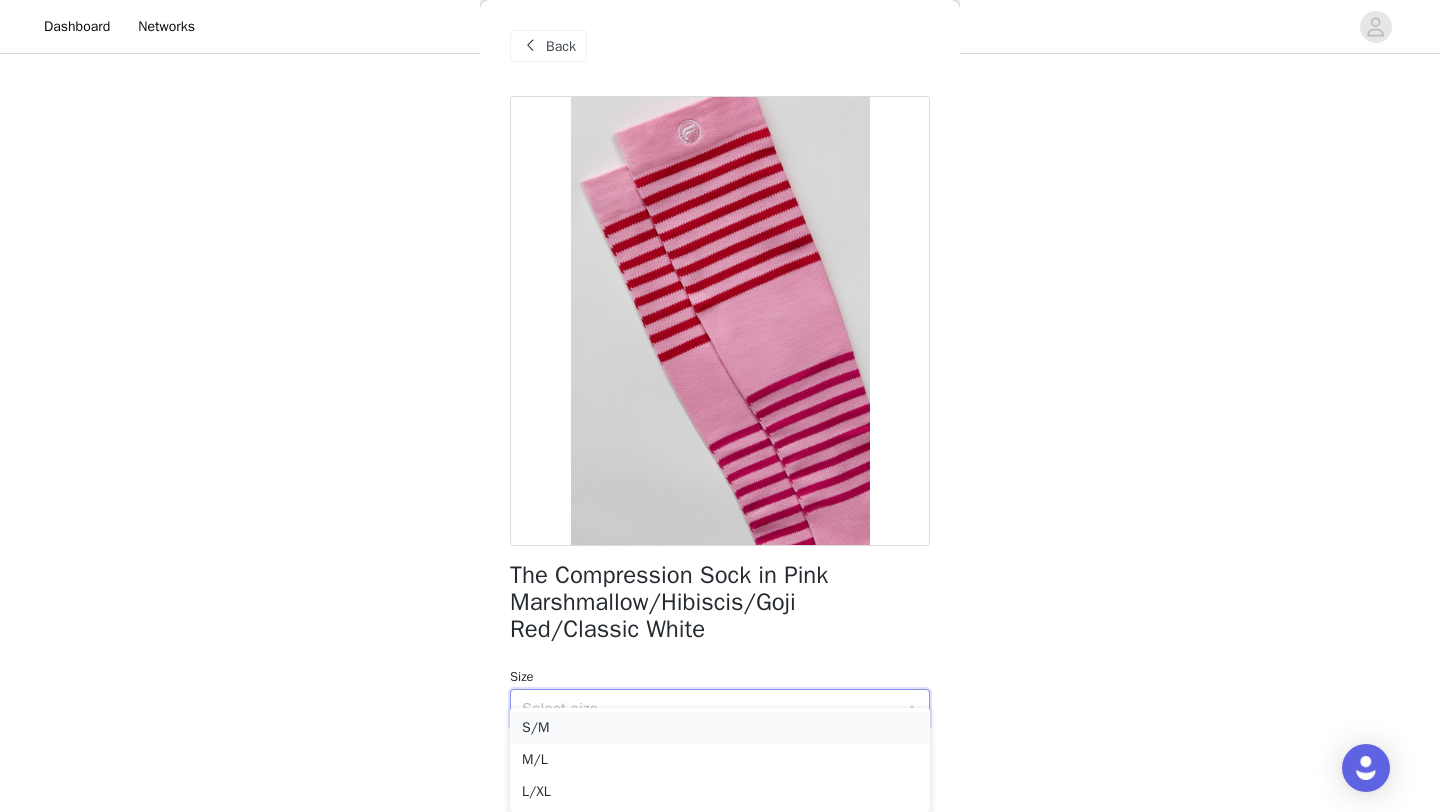 click on "S/M" at bounding box center [720, 728] 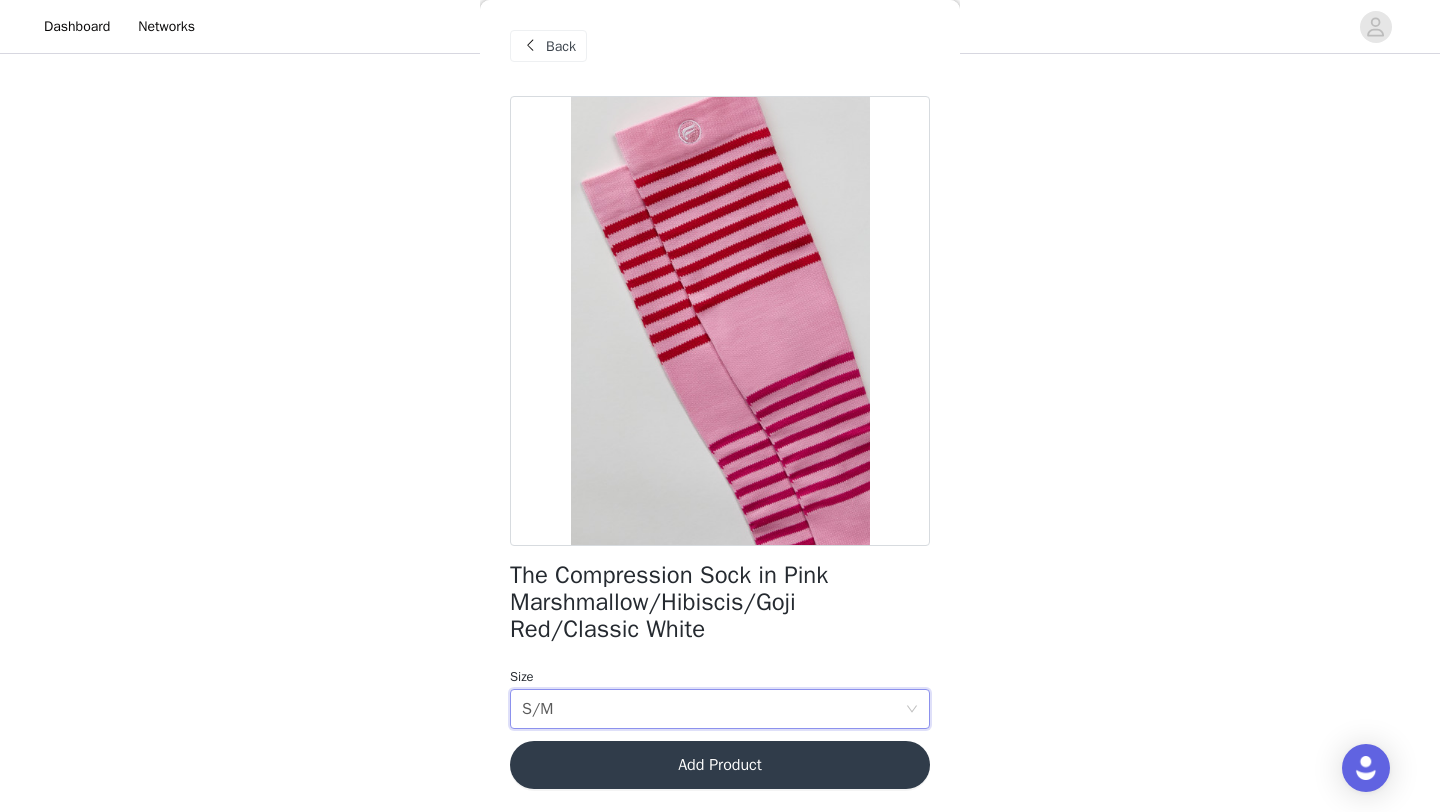 scroll, scrollTop: 139, scrollLeft: 0, axis: vertical 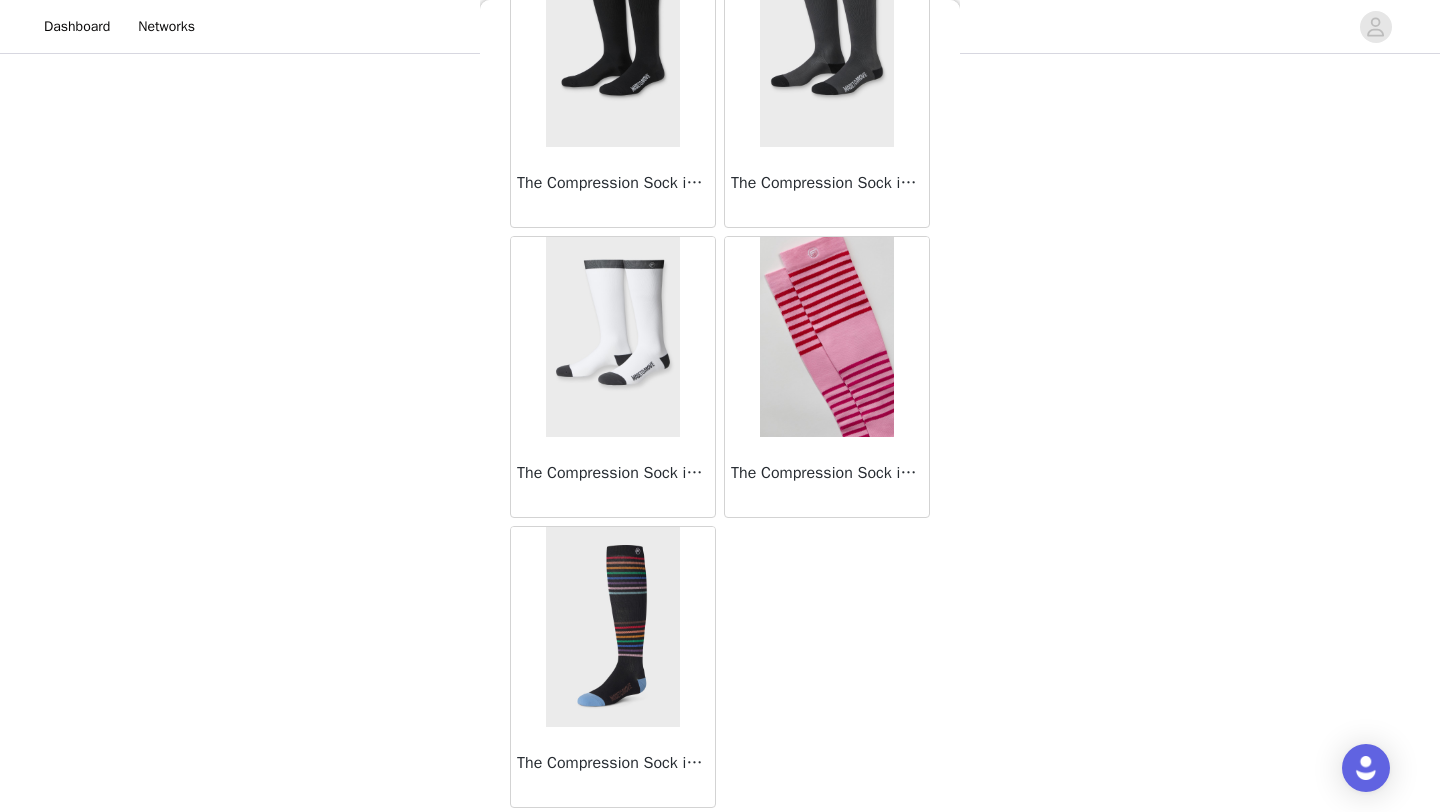 click at bounding box center (826, 337) 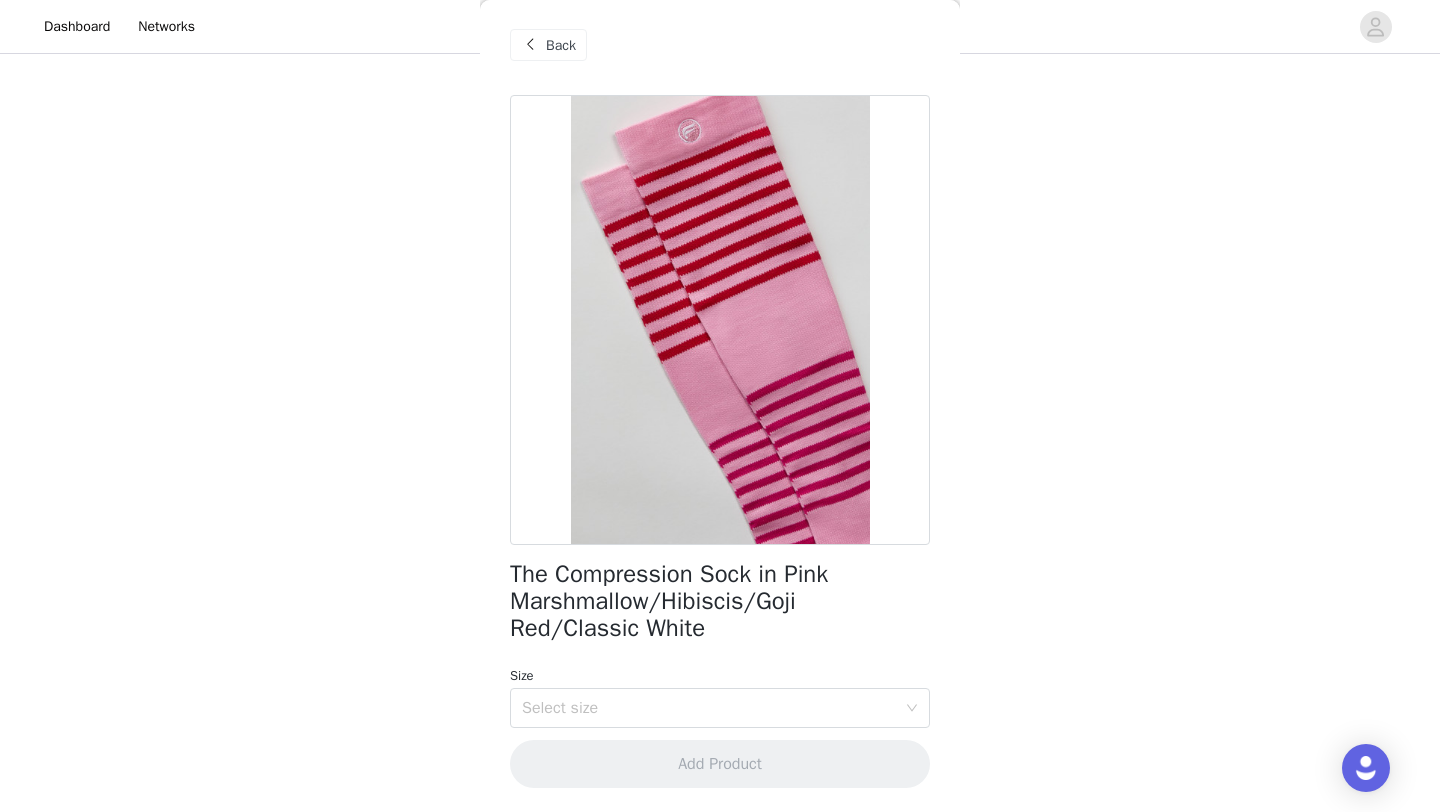 scroll, scrollTop: 4, scrollLeft: 0, axis: vertical 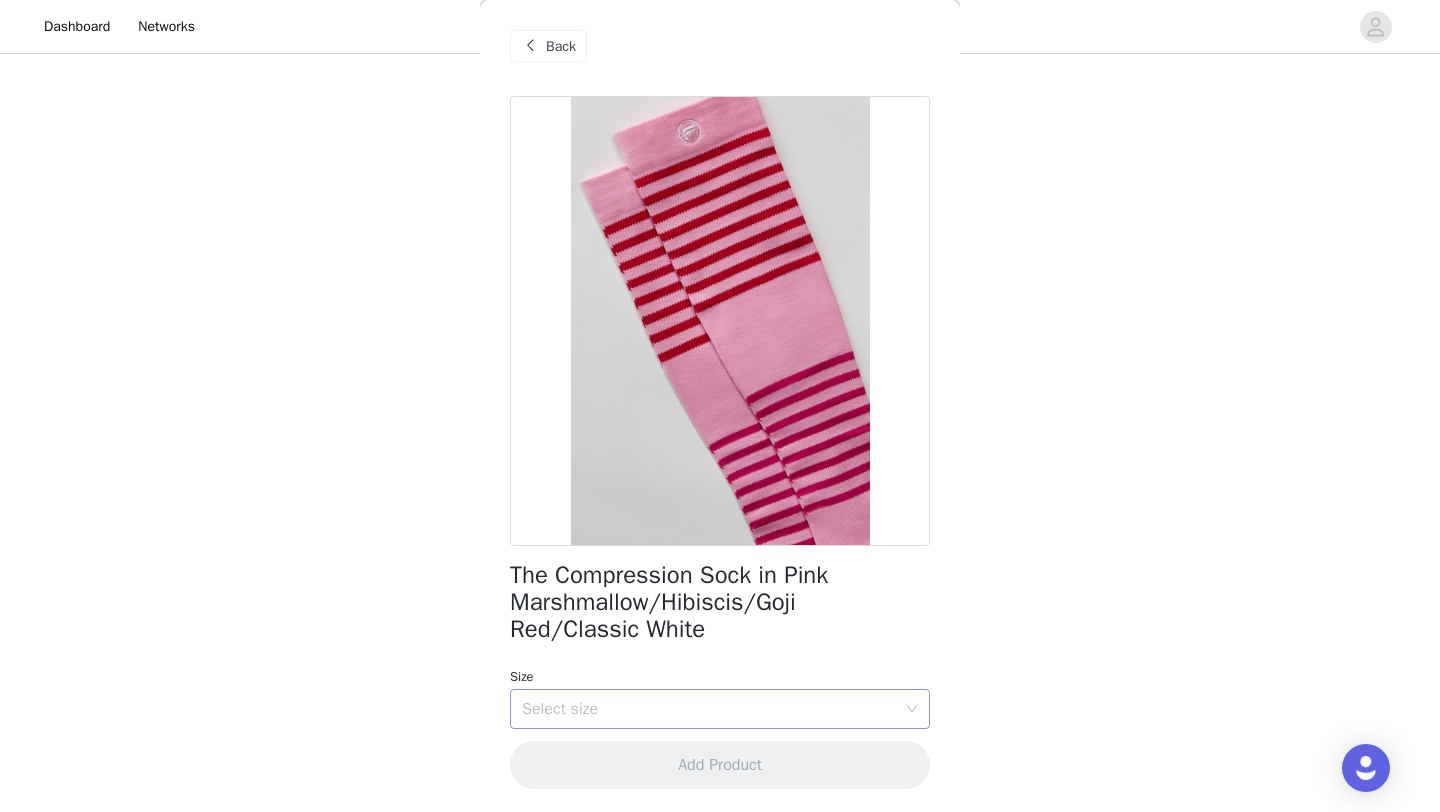 click on "Select size" at bounding box center [709, 709] 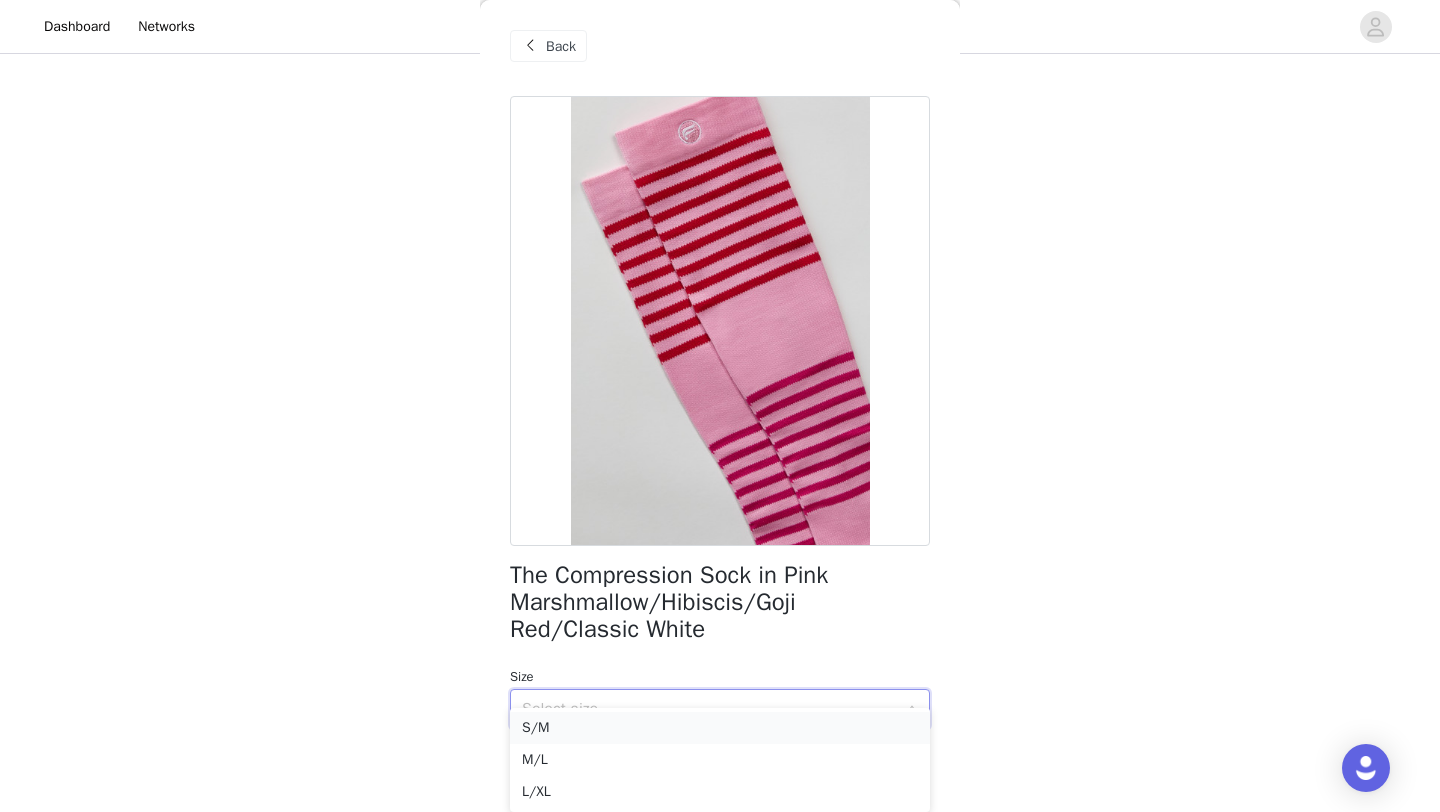 click on "S/M" at bounding box center (720, 728) 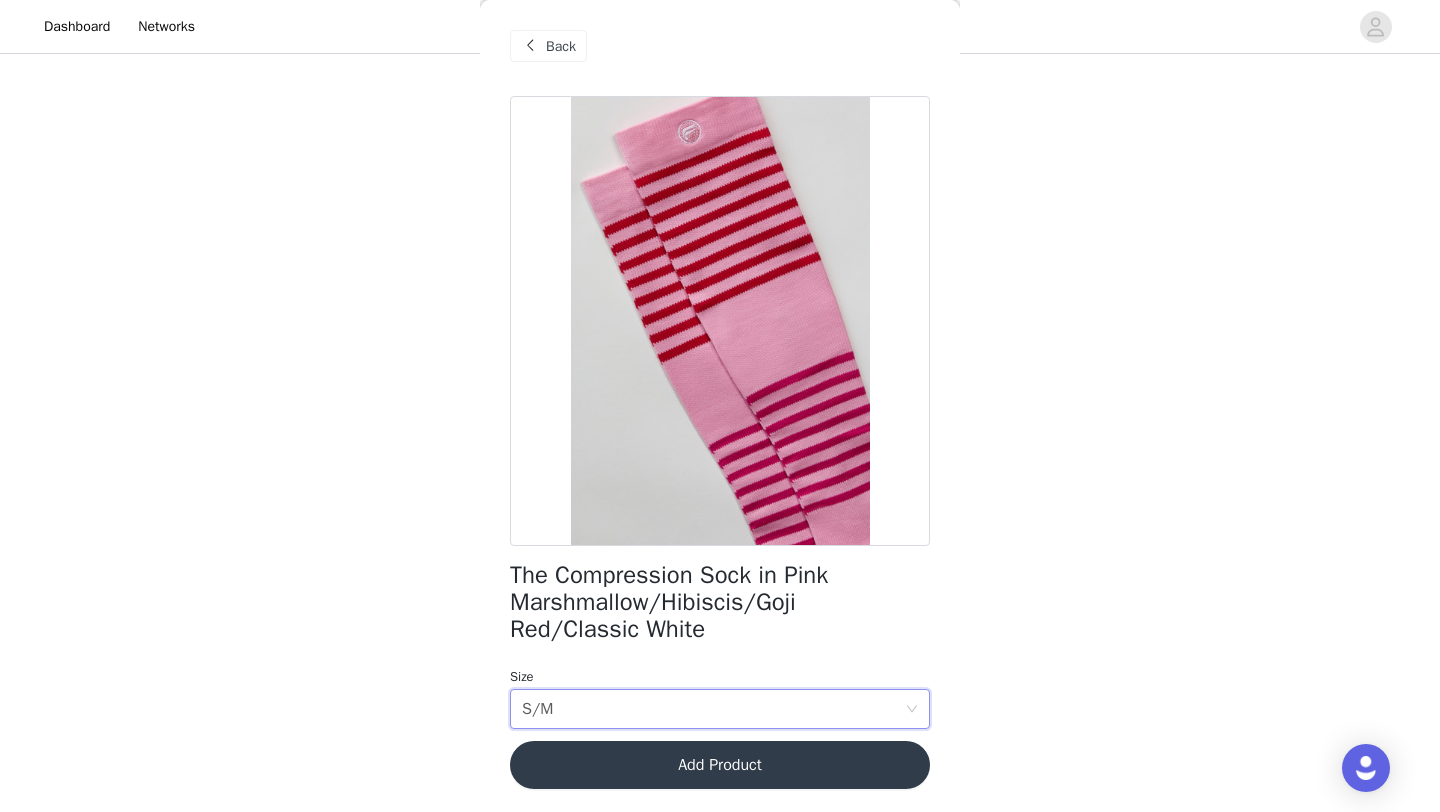 scroll, scrollTop: 139, scrollLeft: 0, axis: vertical 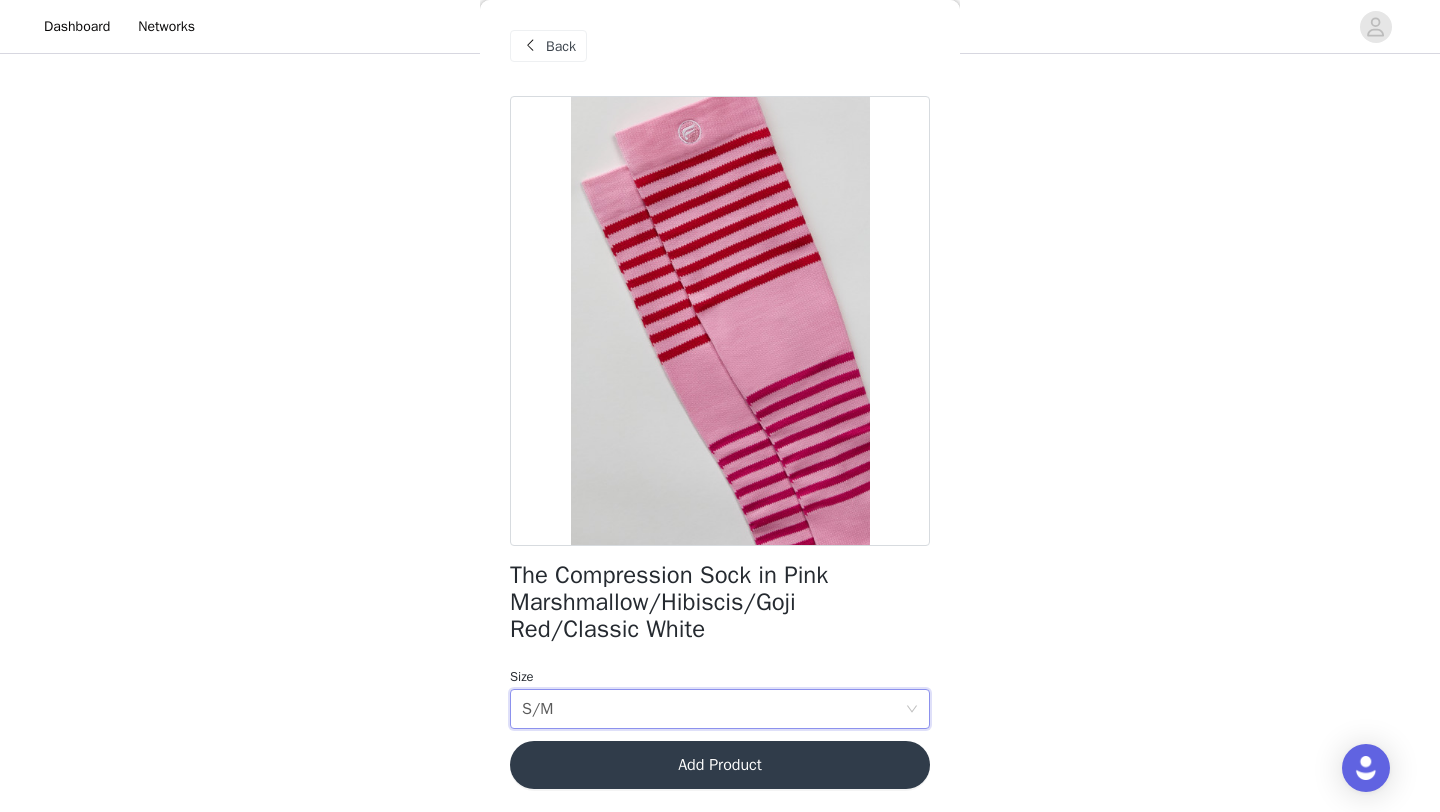 click on "Add Product" at bounding box center (720, 765) 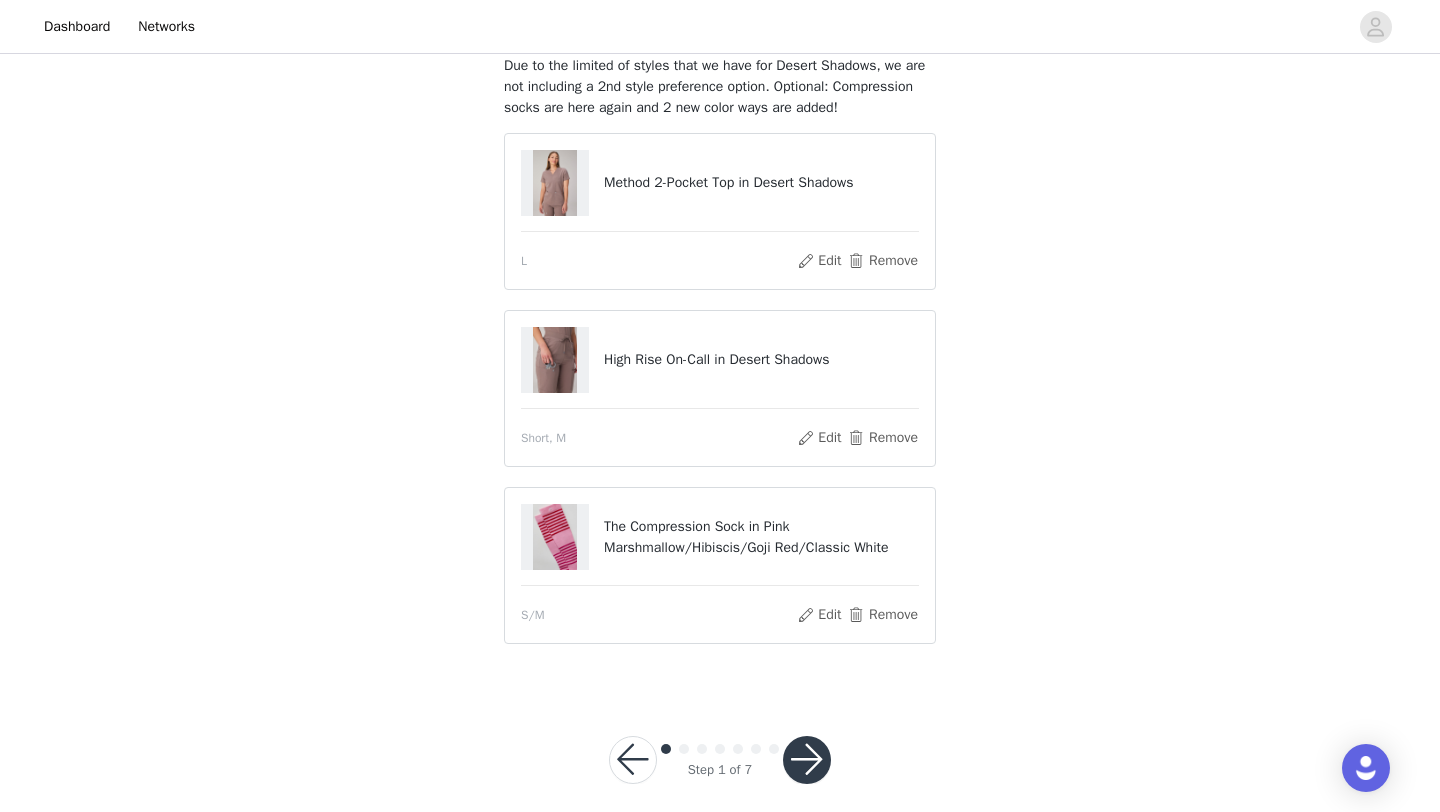 scroll, scrollTop: 171, scrollLeft: 0, axis: vertical 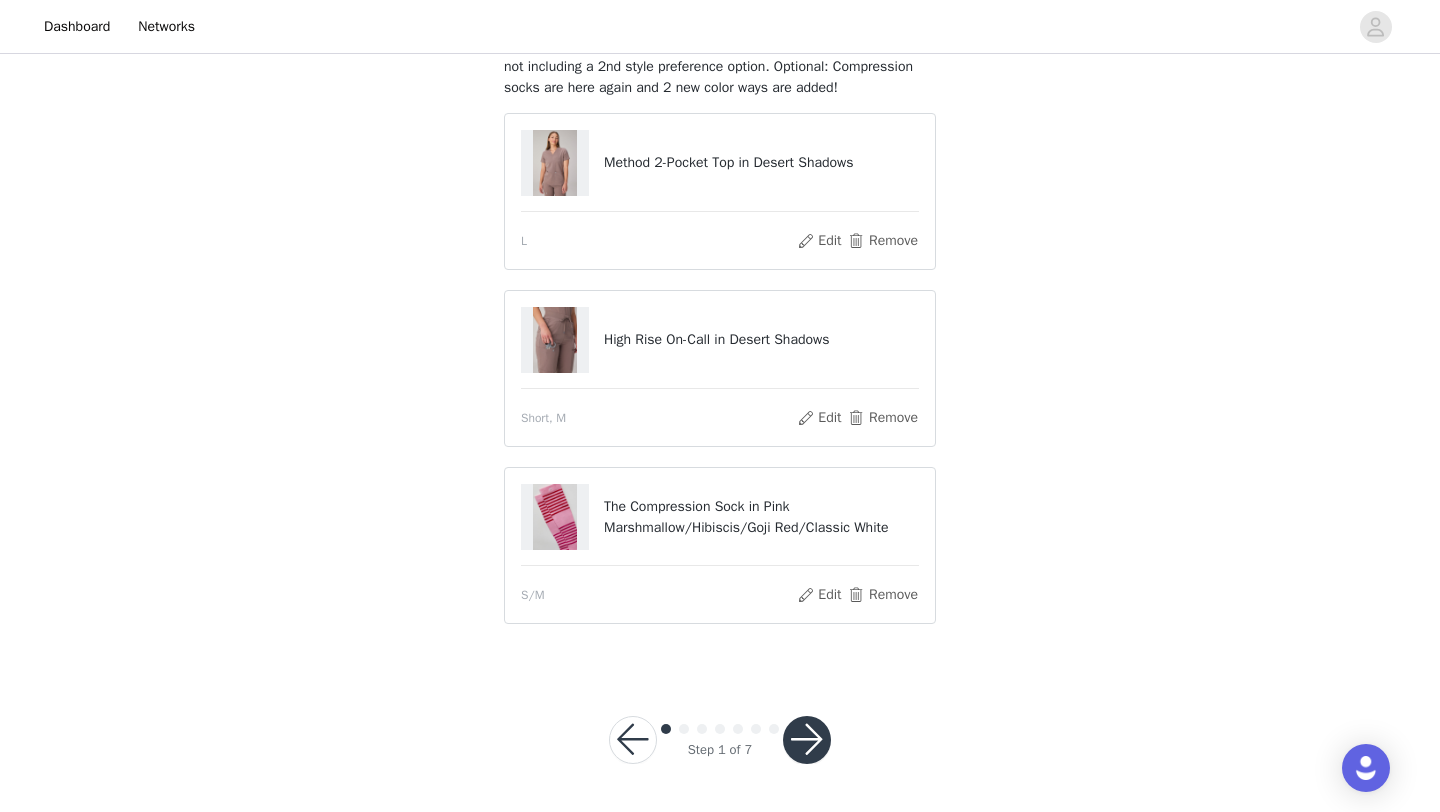click at bounding box center (807, 740) 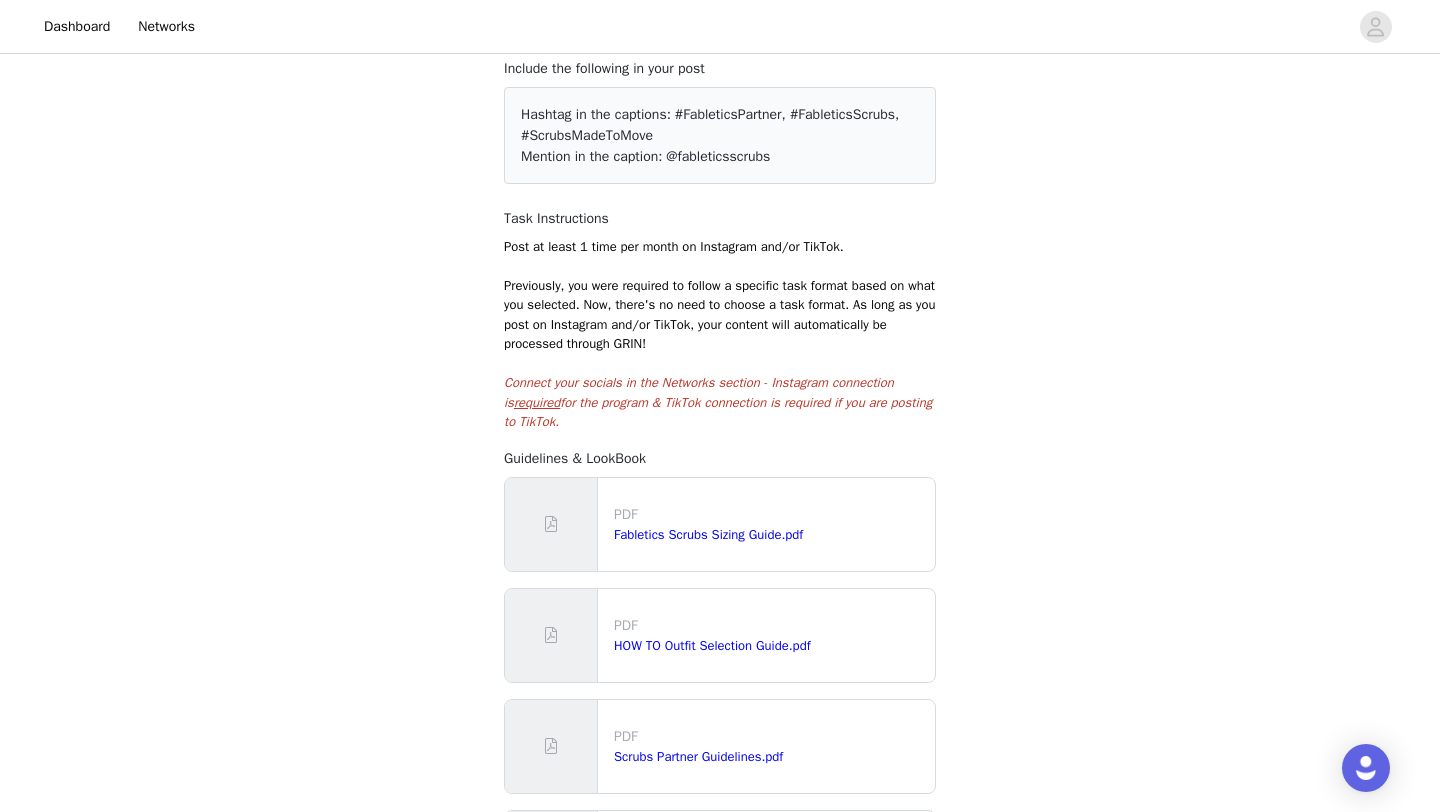 scroll, scrollTop: 404, scrollLeft: 0, axis: vertical 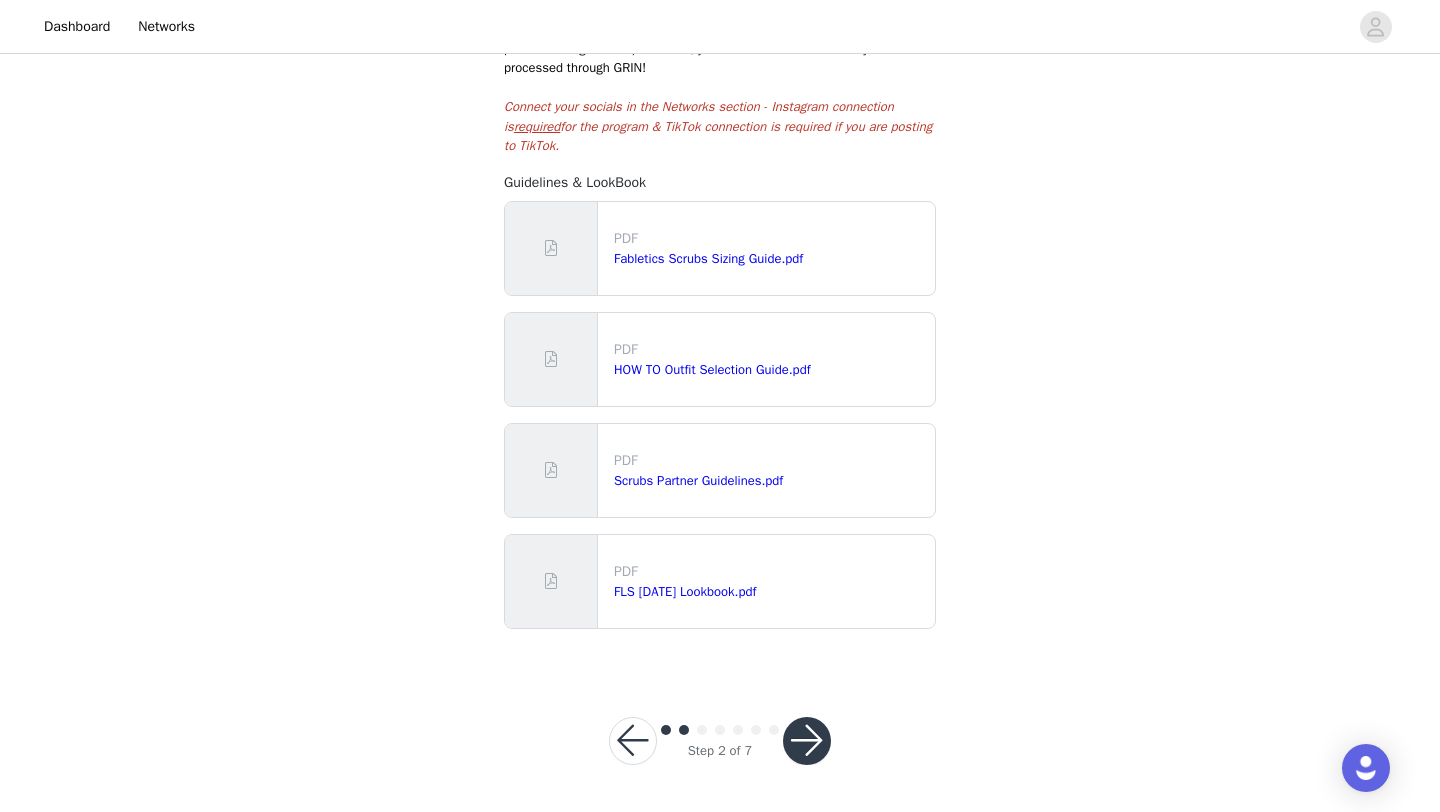 click at bounding box center [807, 741] 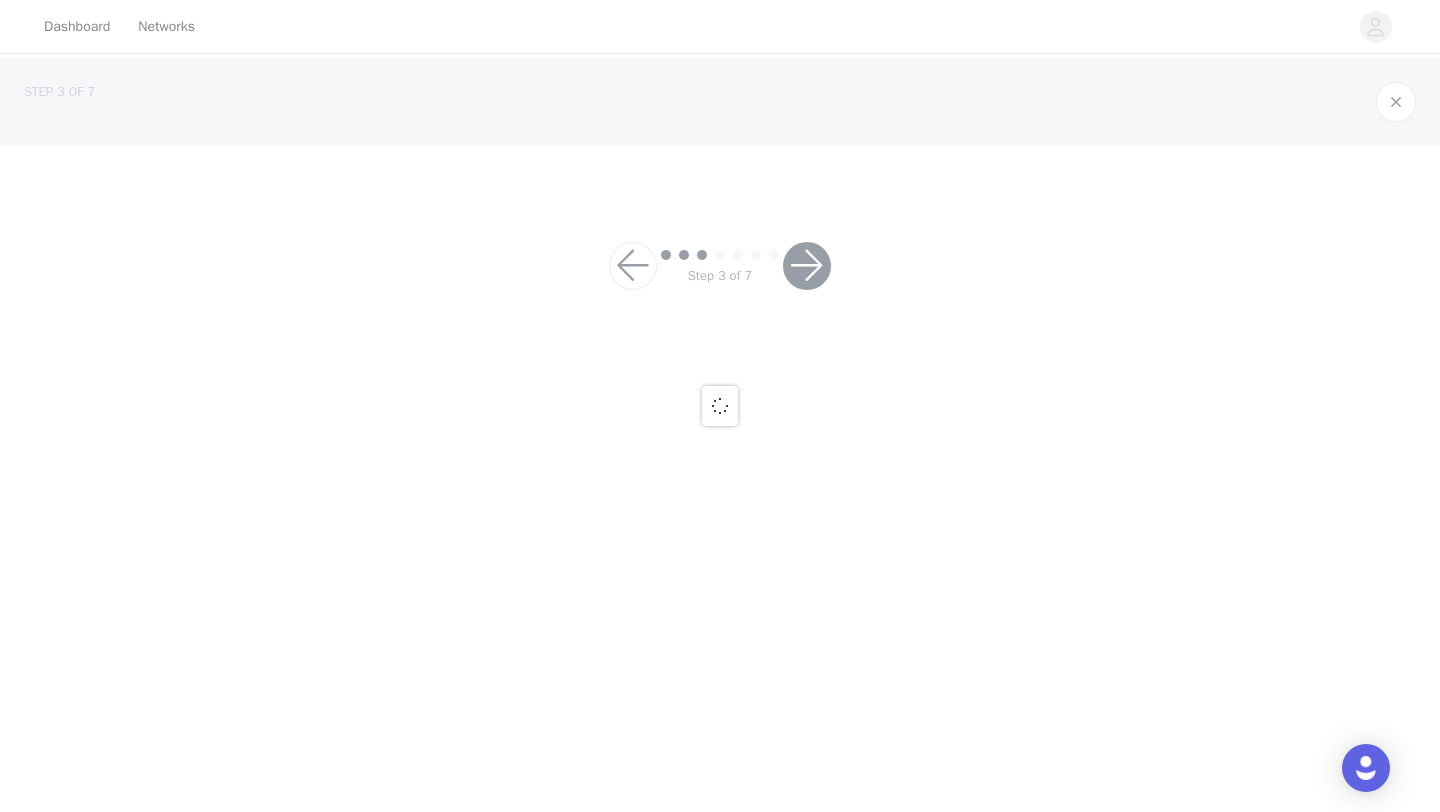 scroll, scrollTop: 0, scrollLeft: 0, axis: both 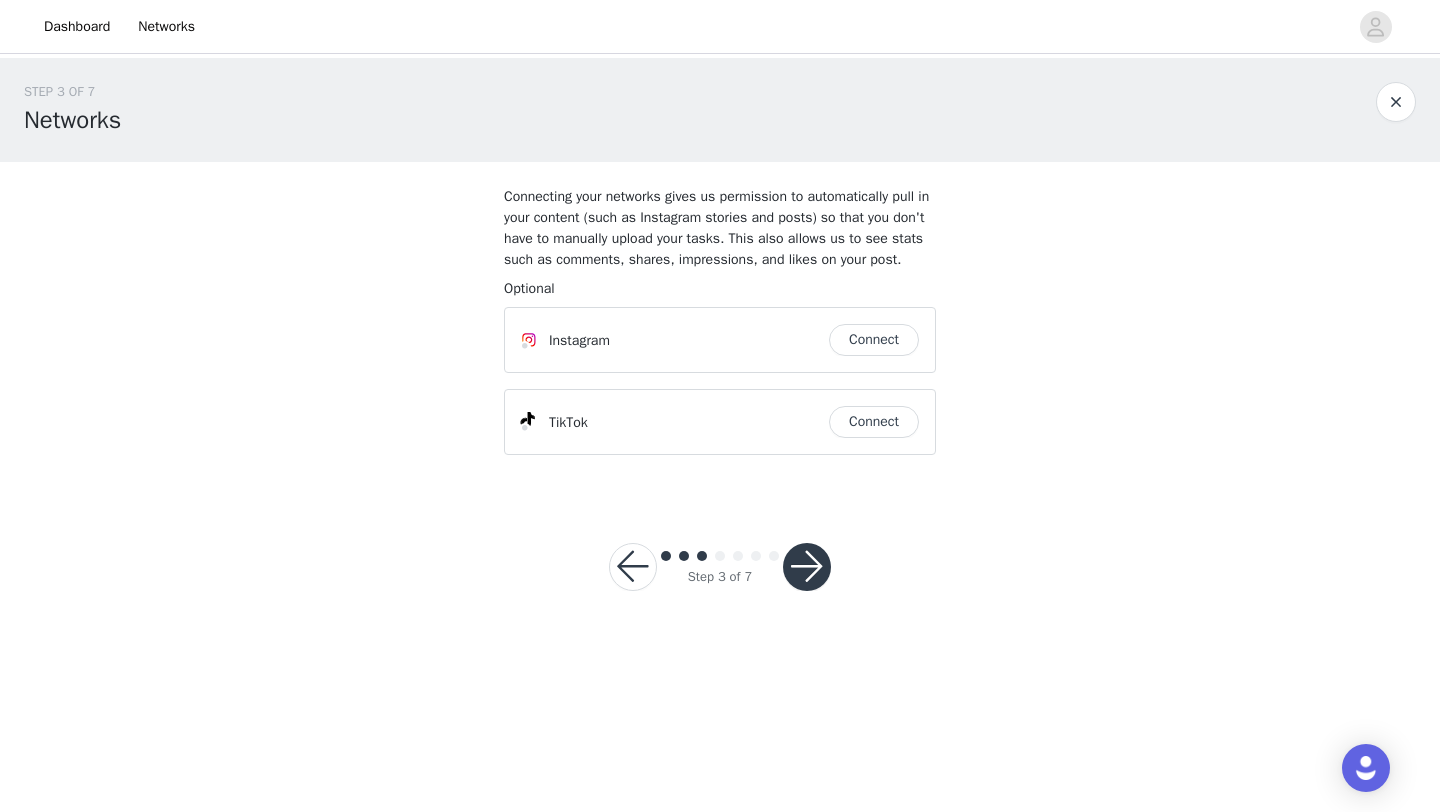 click on "Connect" at bounding box center [874, 340] 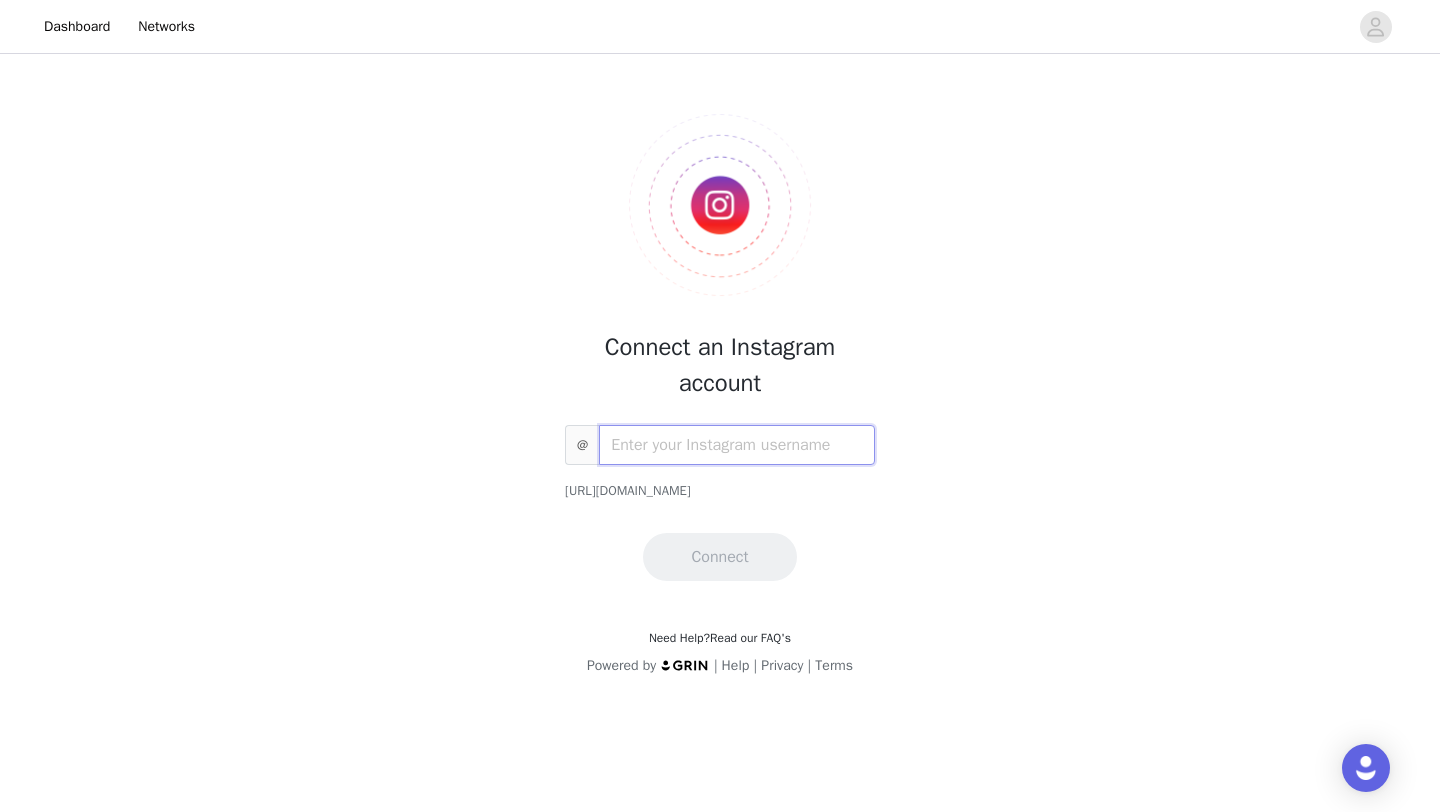 click at bounding box center [737, 445] 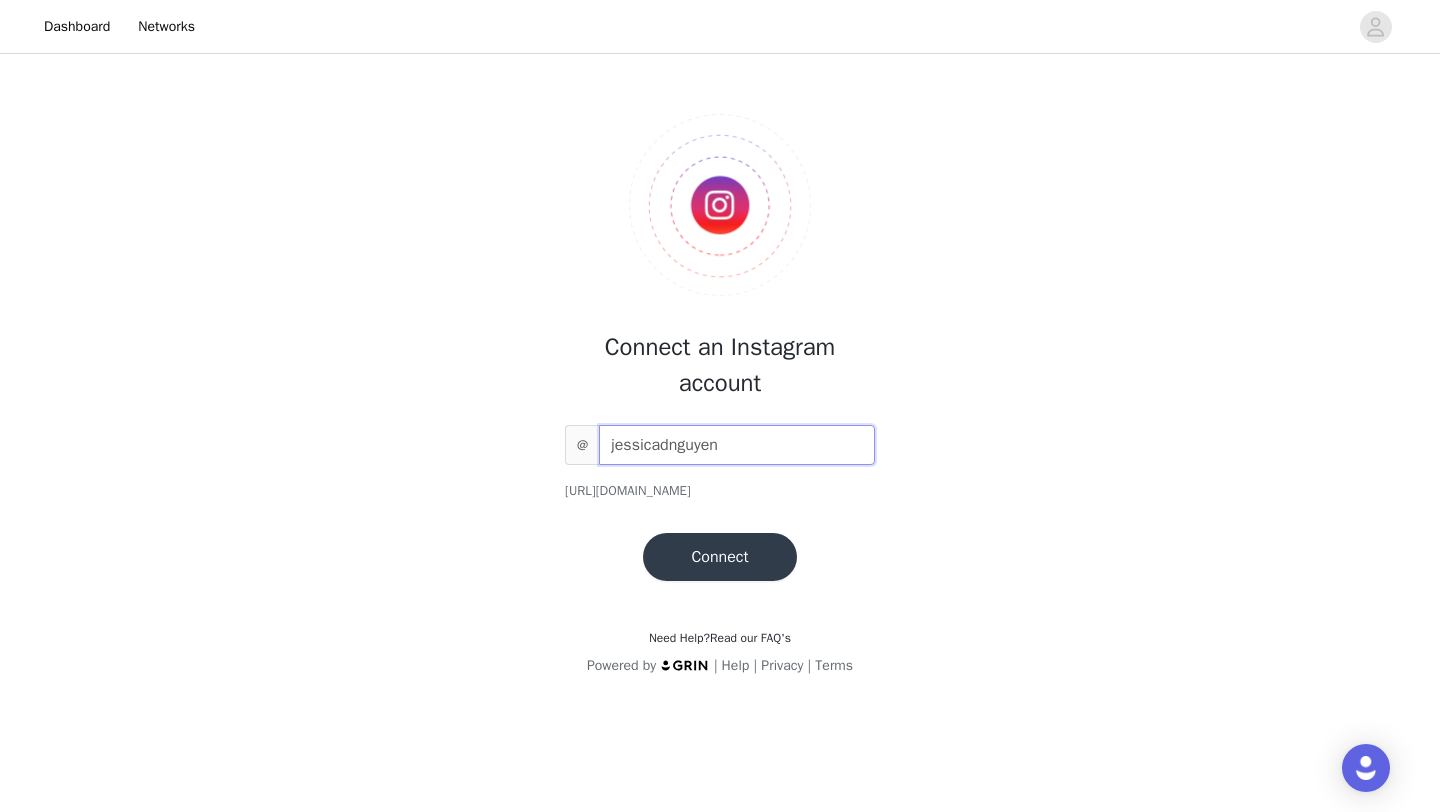 type on "jessicadnguyen" 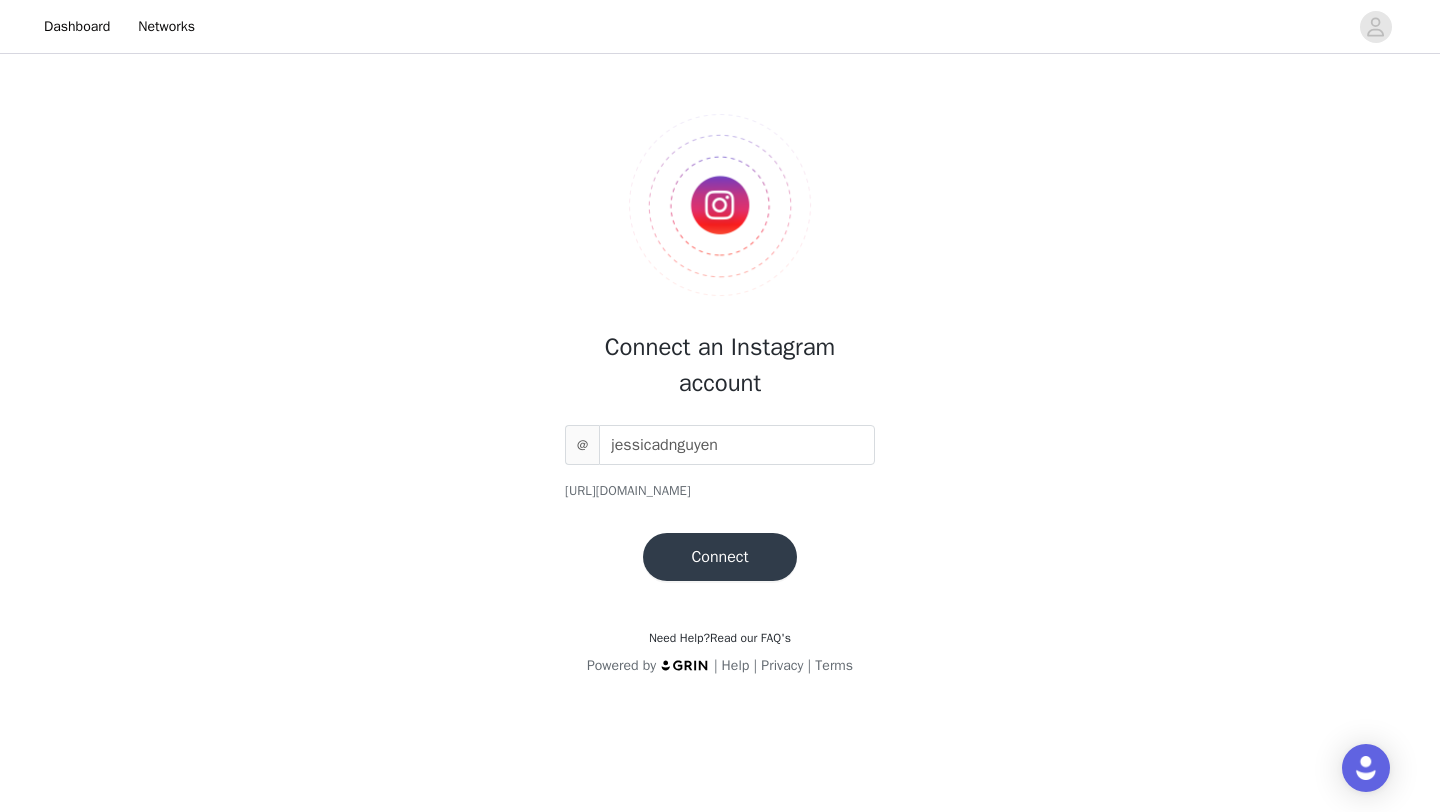click on "Connect" at bounding box center [719, 557] 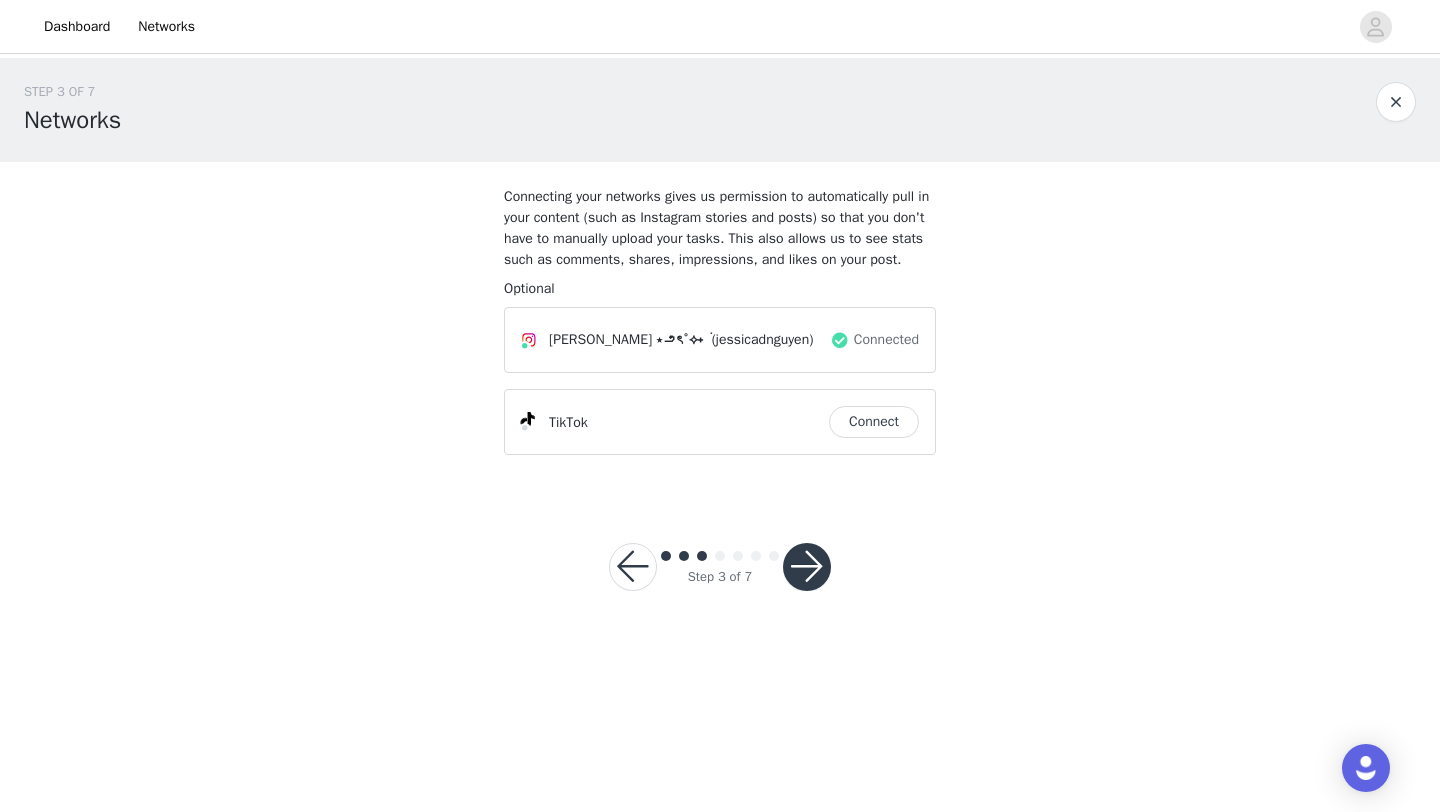 click on "Connect" at bounding box center [874, 422] 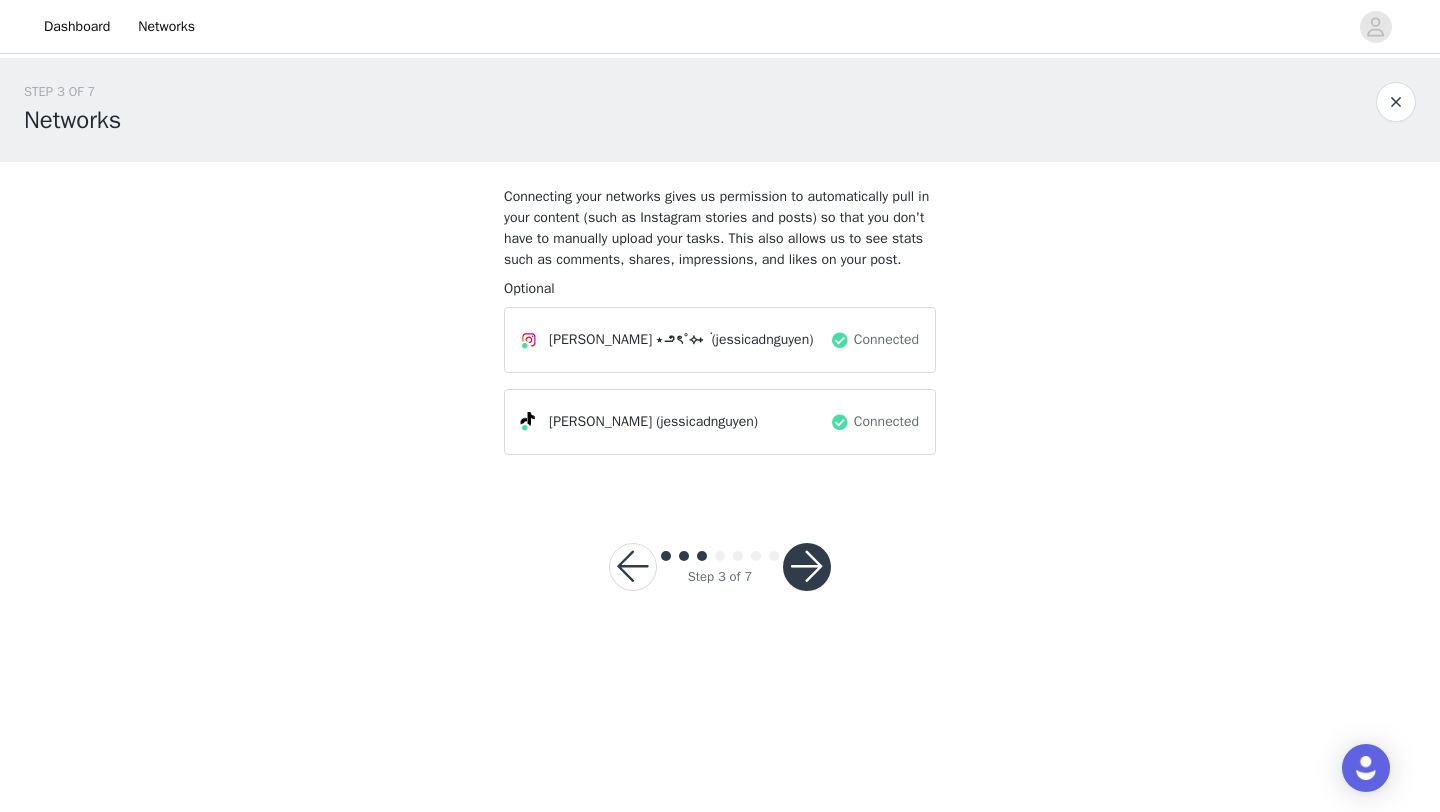 click at bounding box center [807, 567] 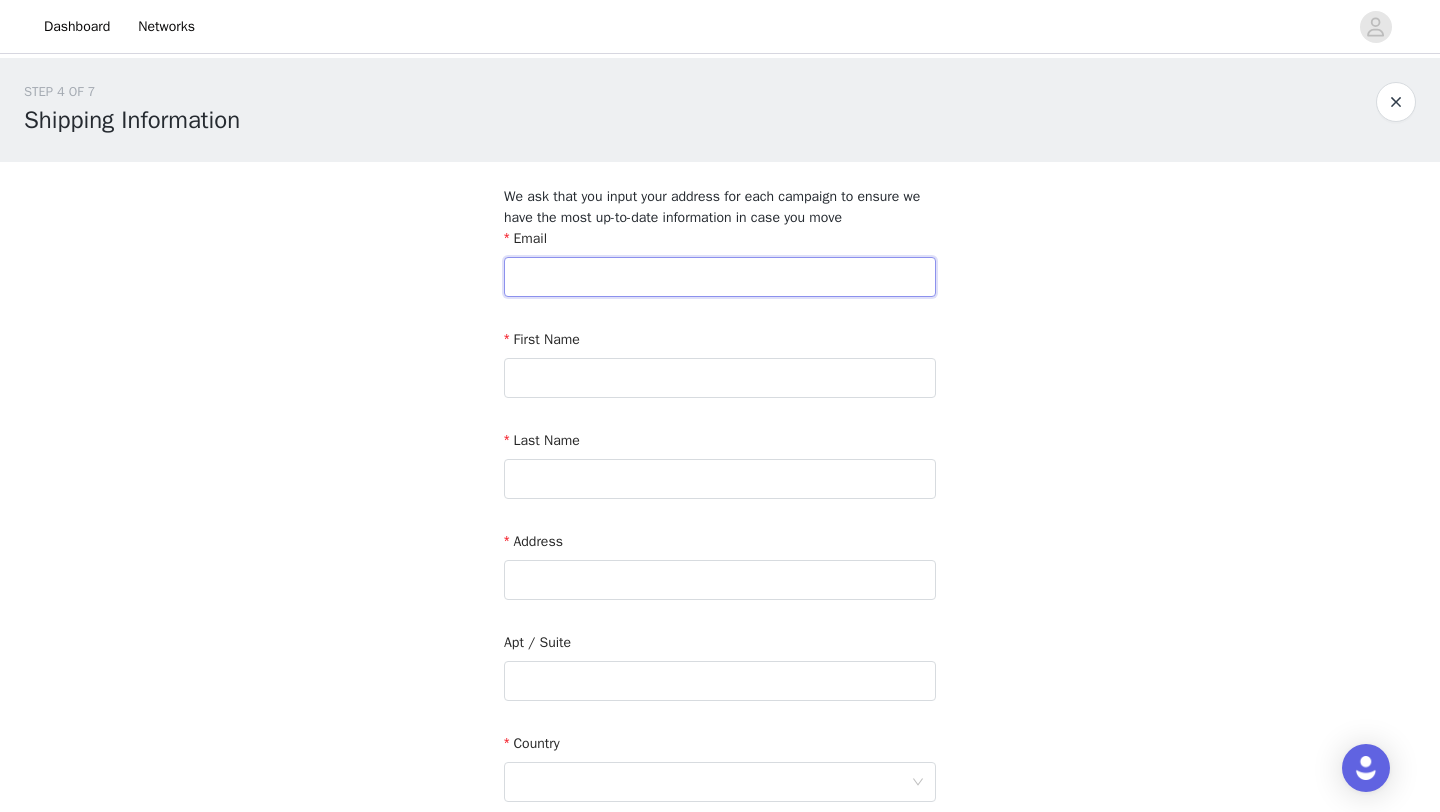 click at bounding box center [720, 277] 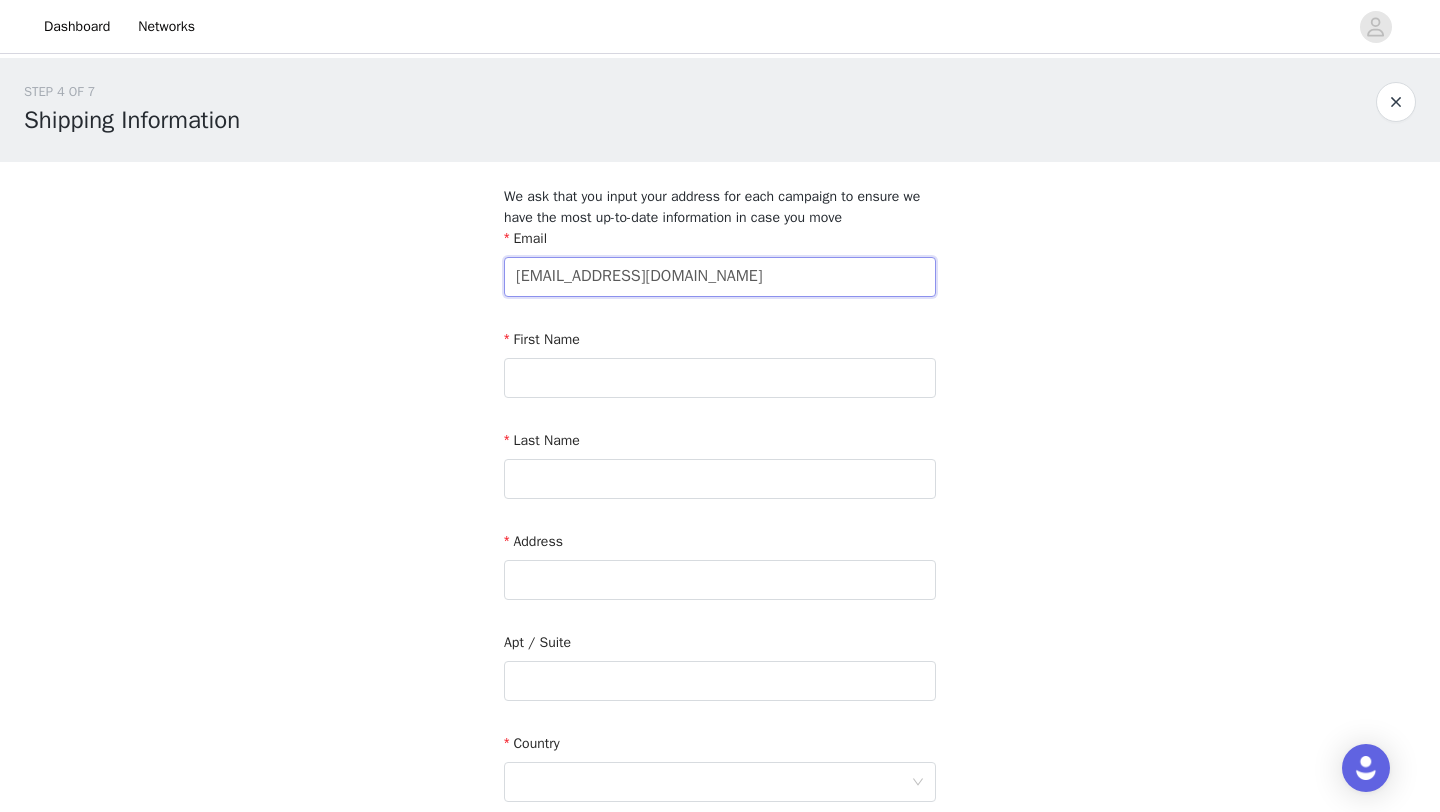 type on "contactjessdn@gmail.com" 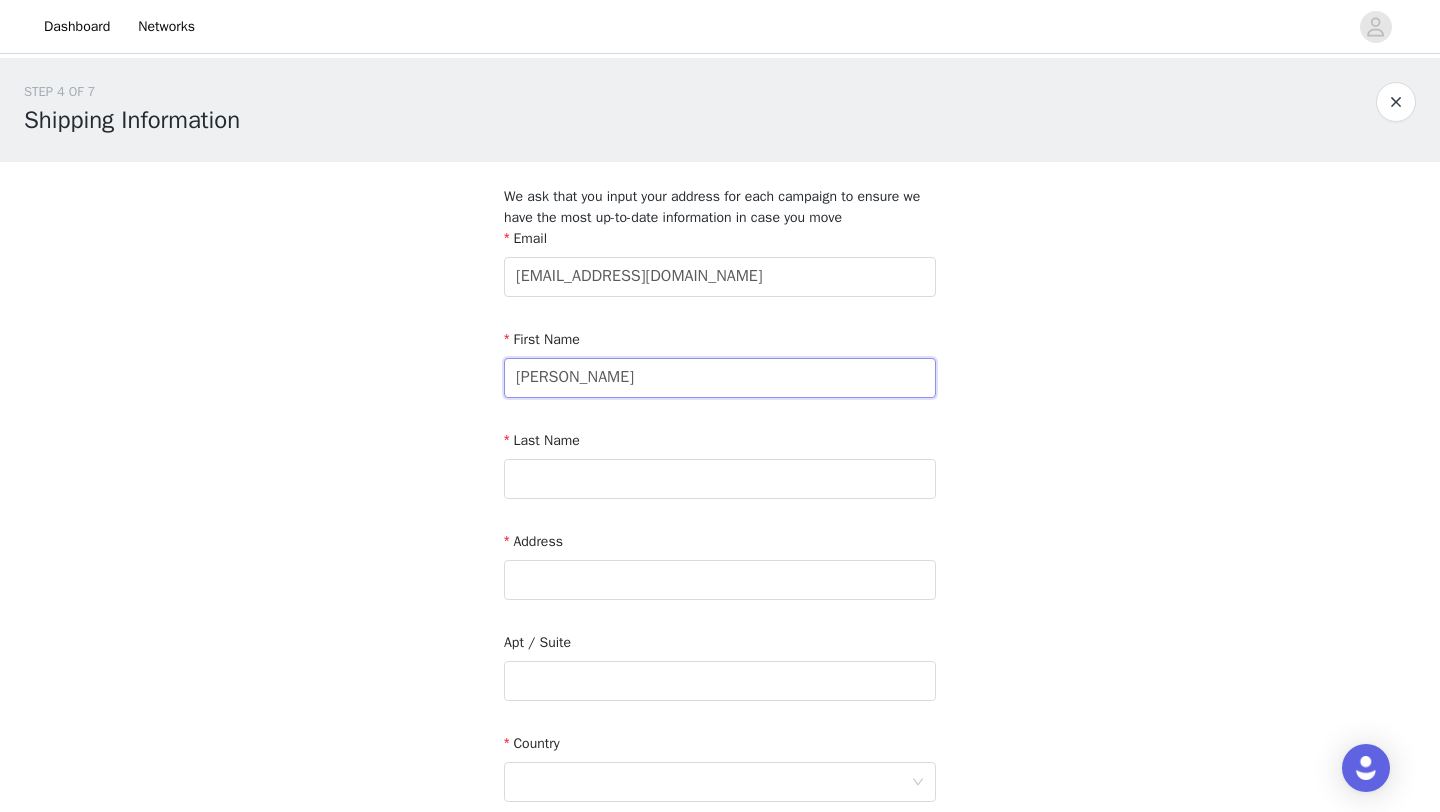 type on "Jessica" 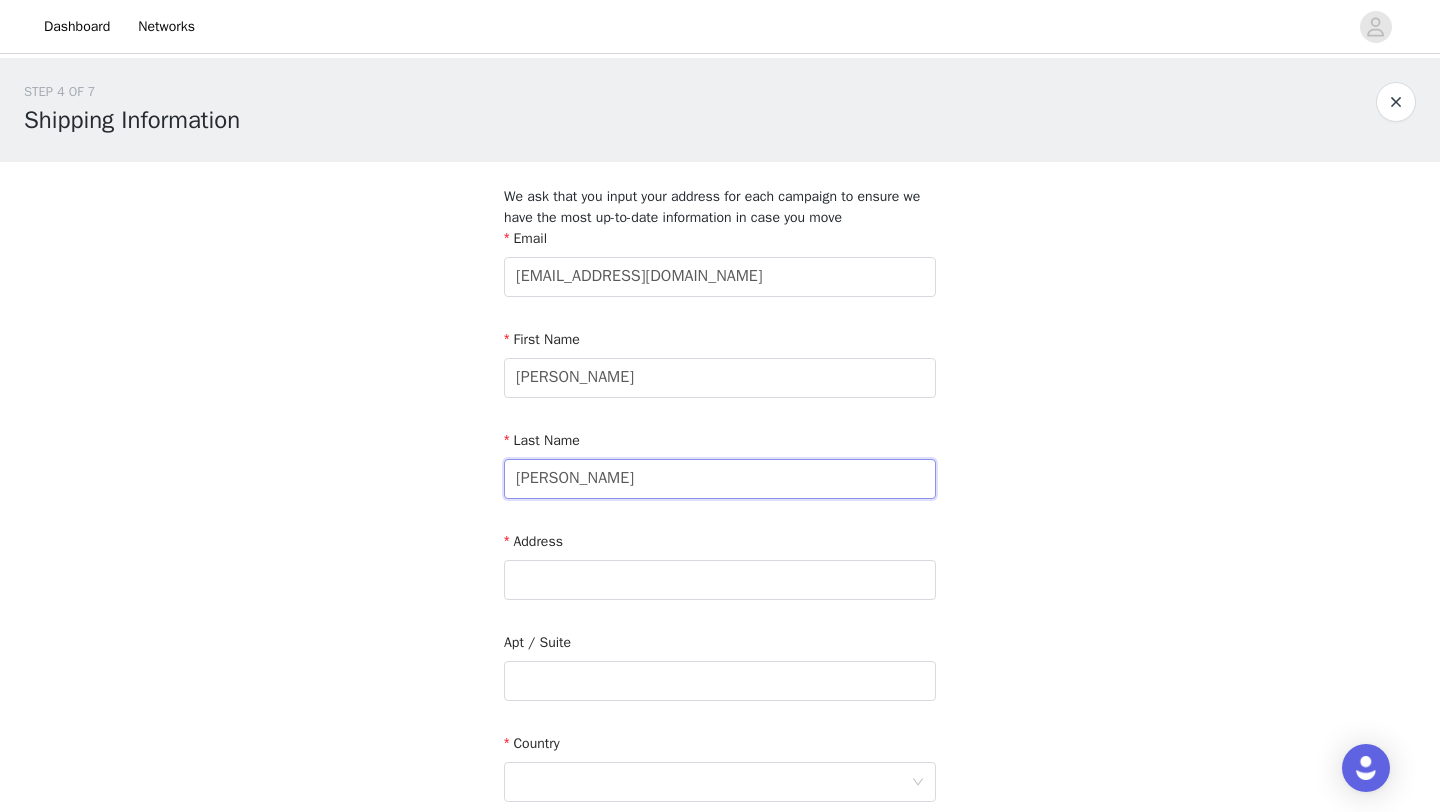 type on "Nguyen" 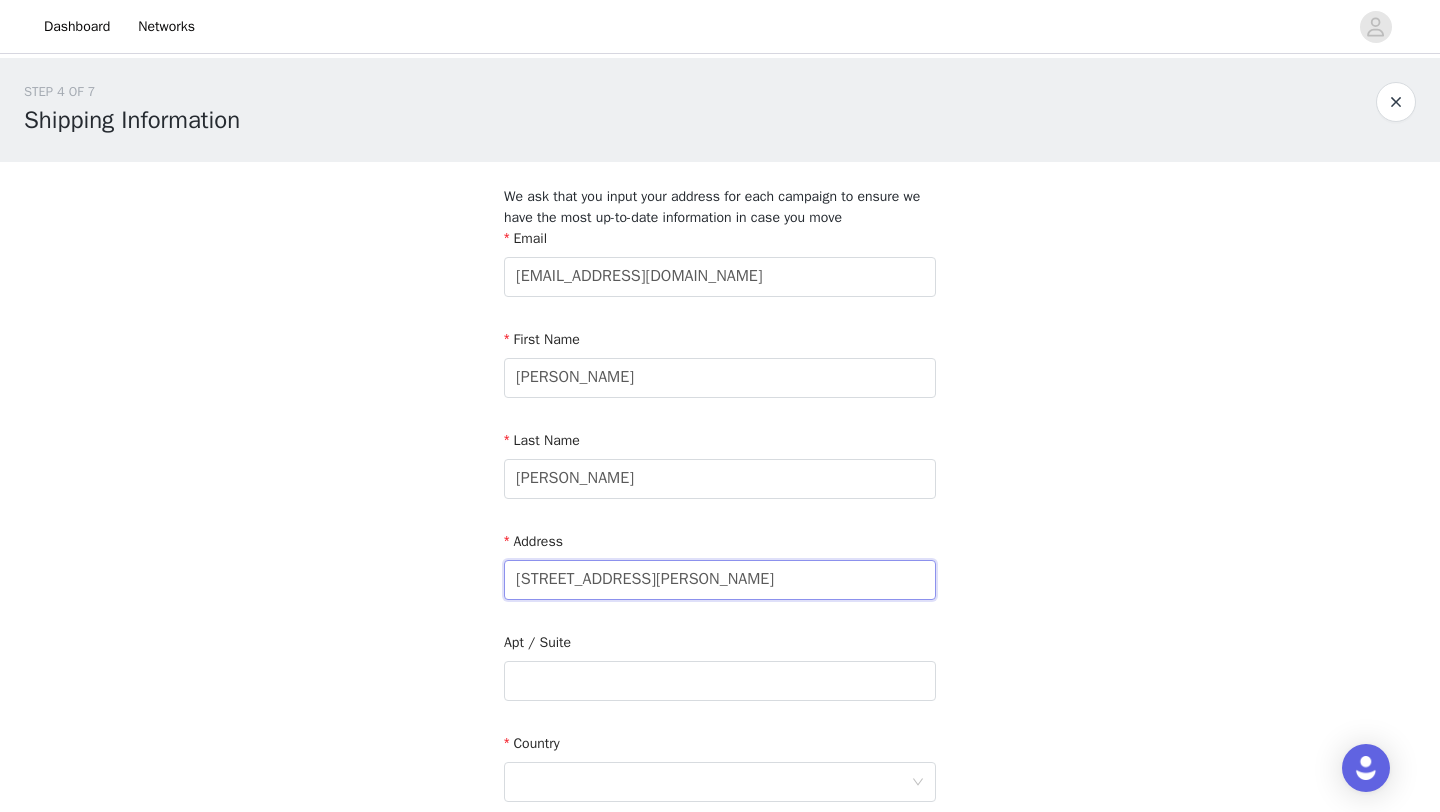 type on "4009 W Crystal Lane" 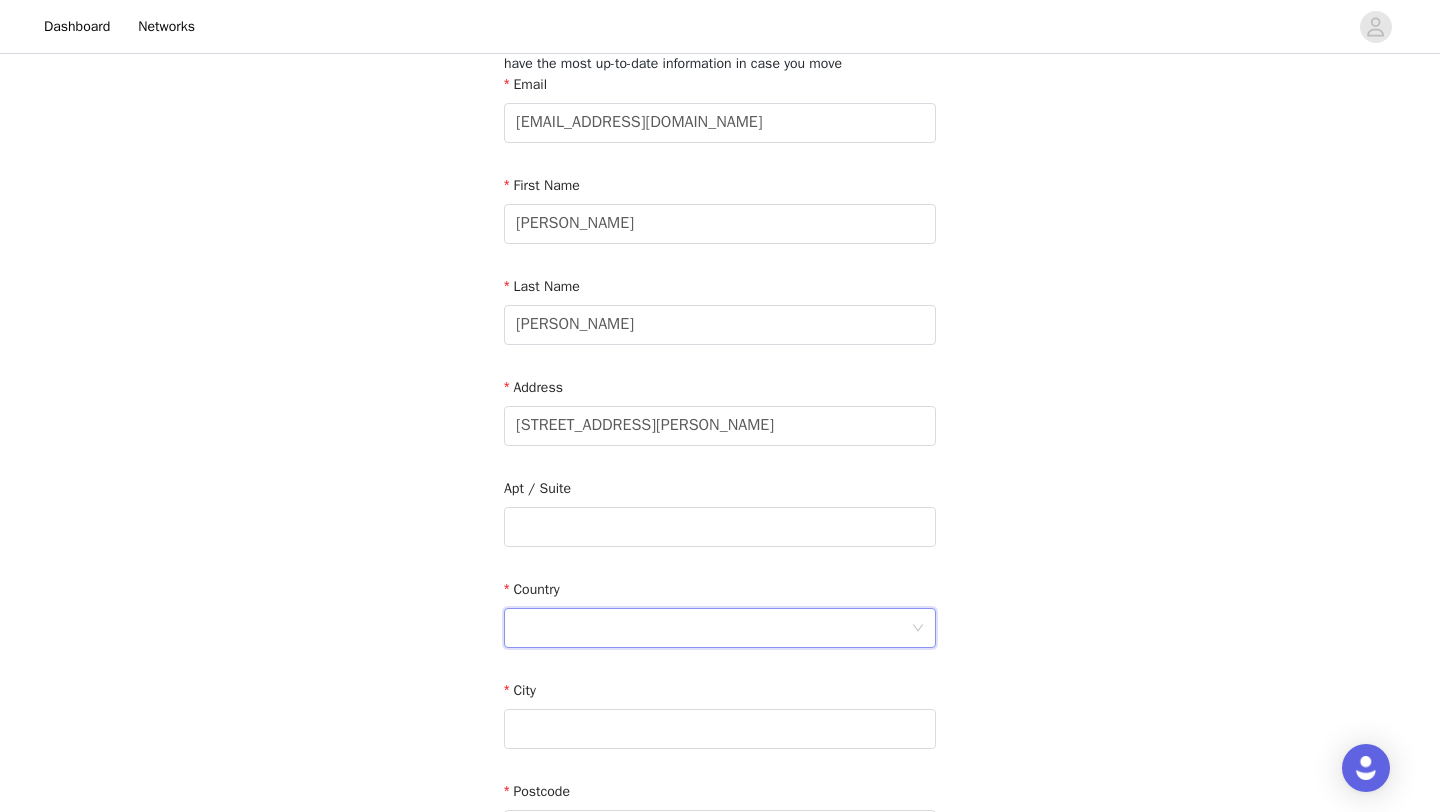 scroll, scrollTop: 236, scrollLeft: 0, axis: vertical 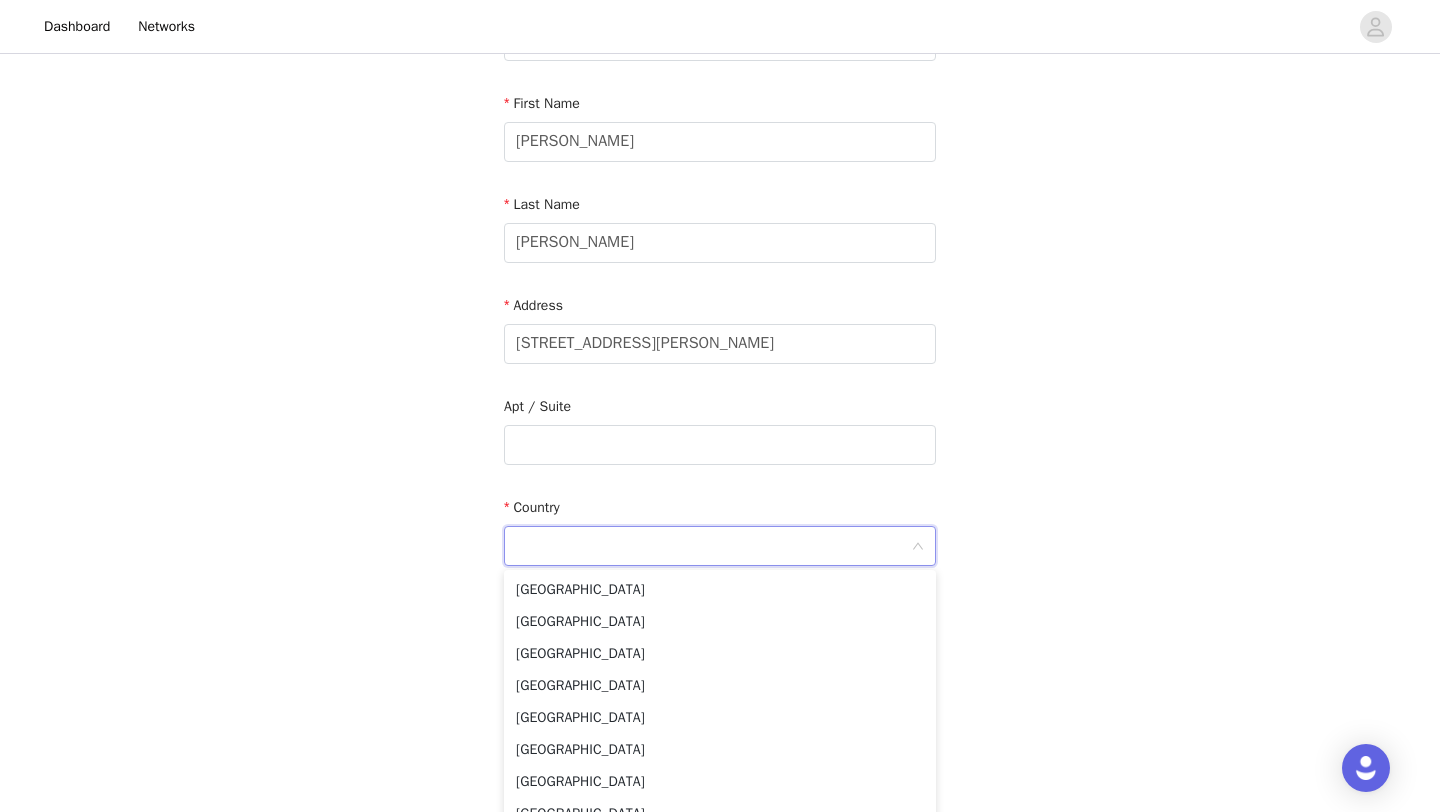 click on "United States
Canada
United Kingdom
Australia
Brazil
Mexico
China
India
Russia
Italy
New Zealand
Japan
Ireland
Afghanistan" at bounding box center (720, 695) 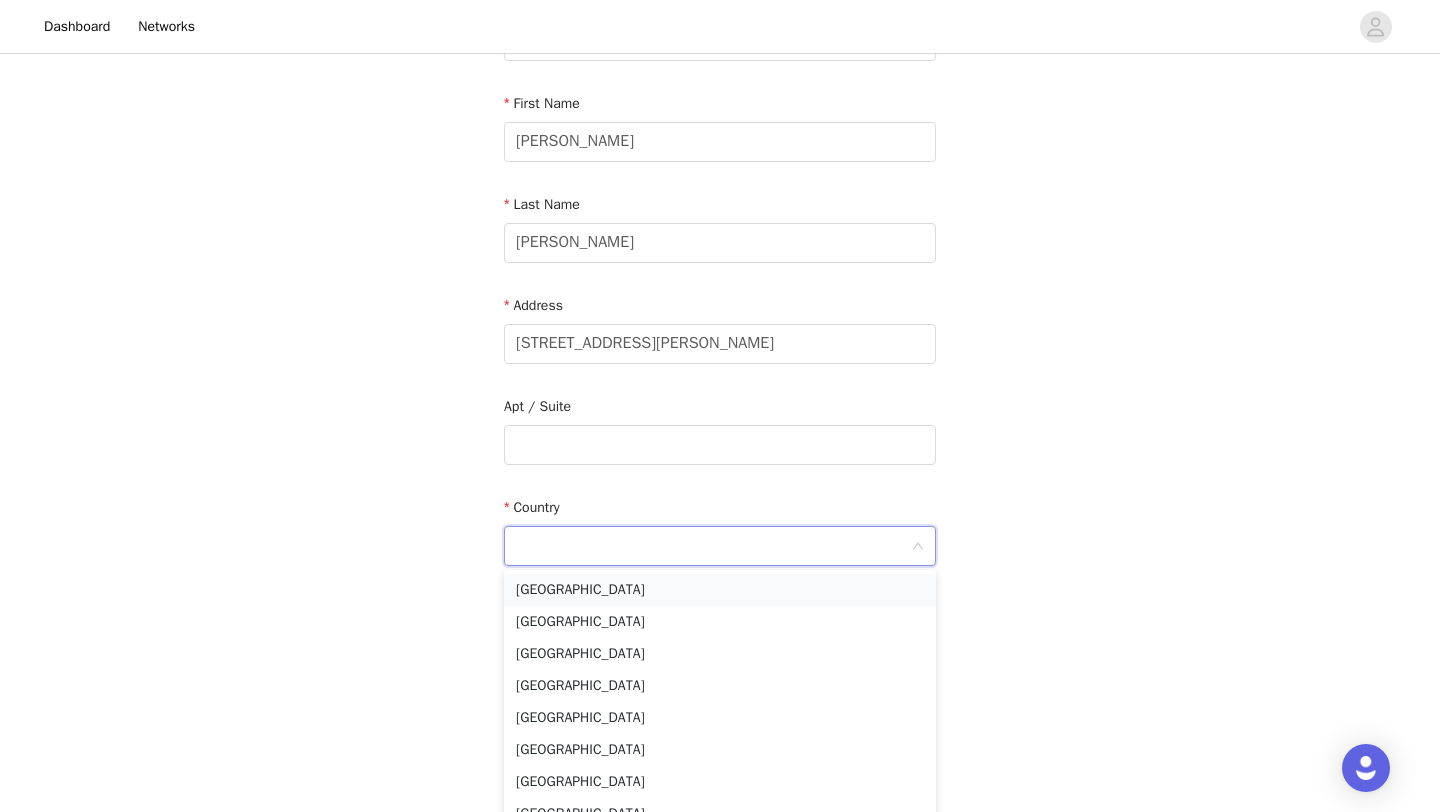 click on "United States" at bounding box center [720, 590] 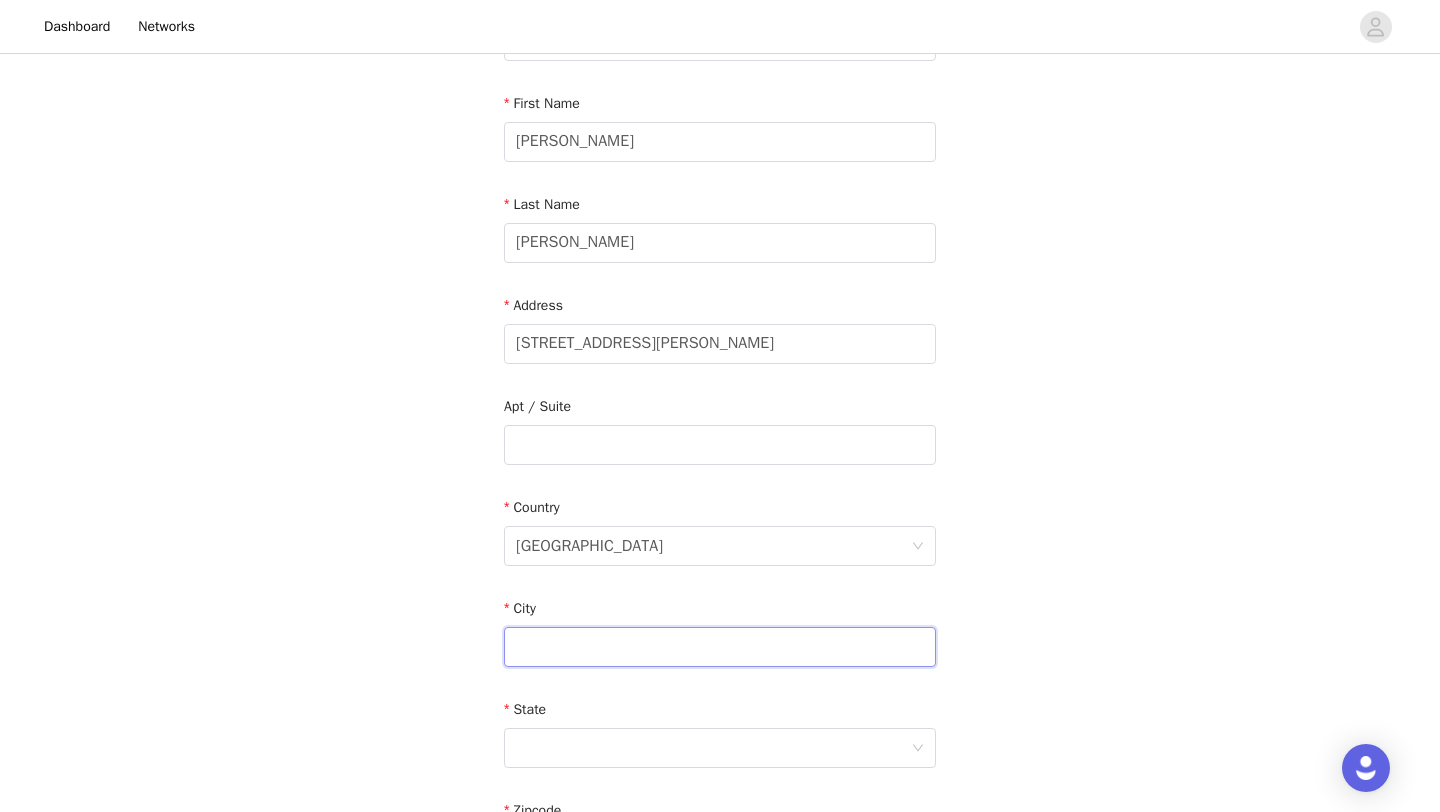 click at bounding box center [720, 647] 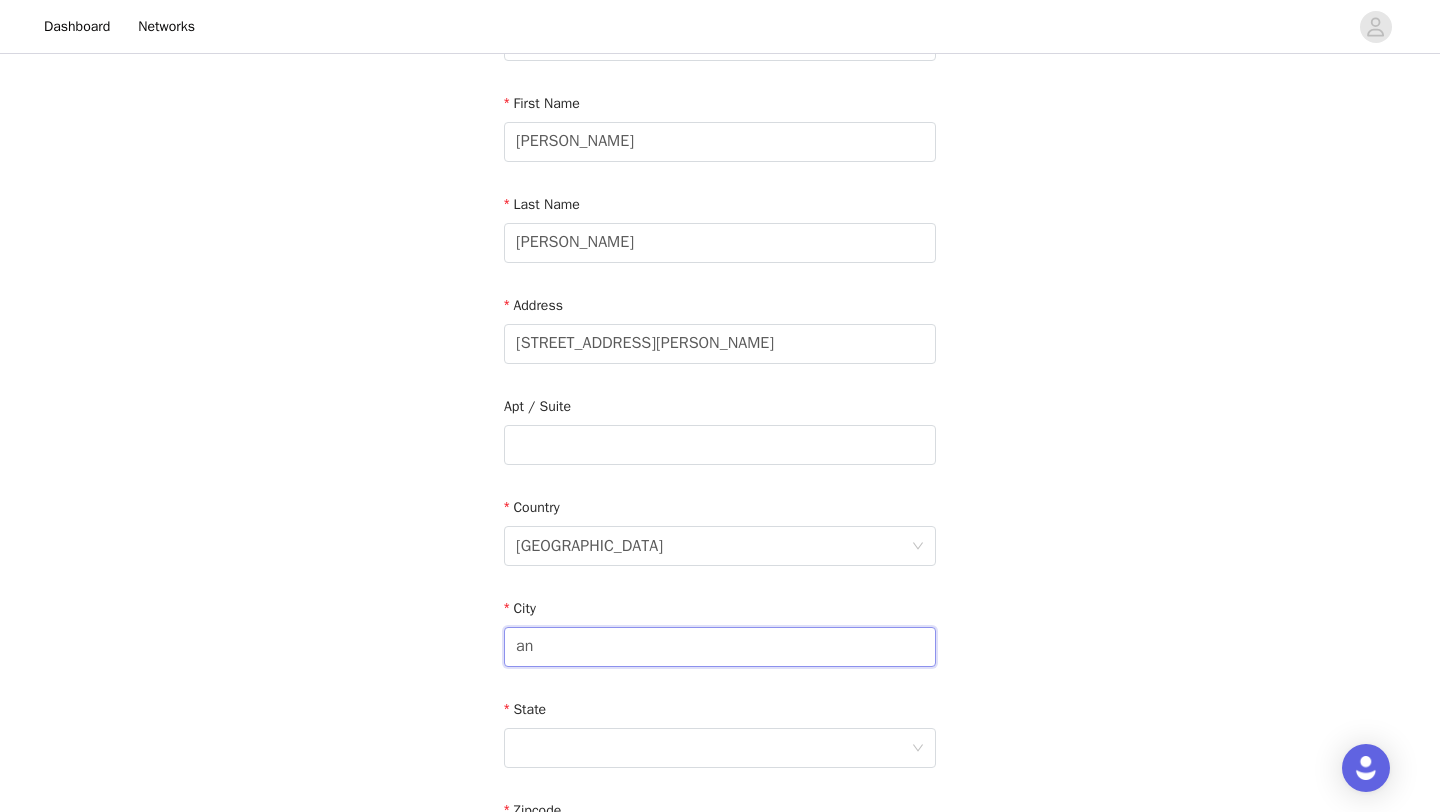 type on "a" 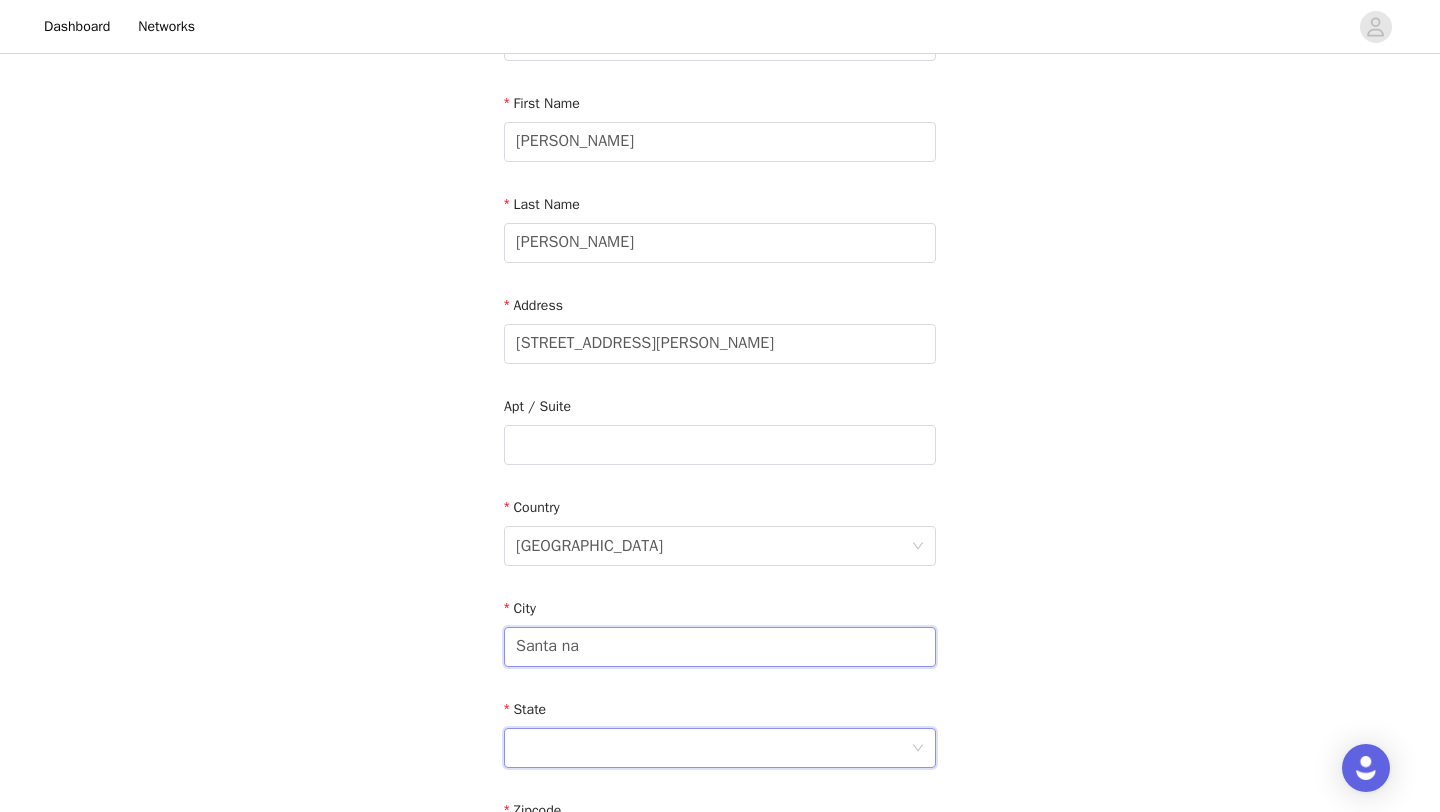 click on "Santa na" at bounding box center (720, 647) 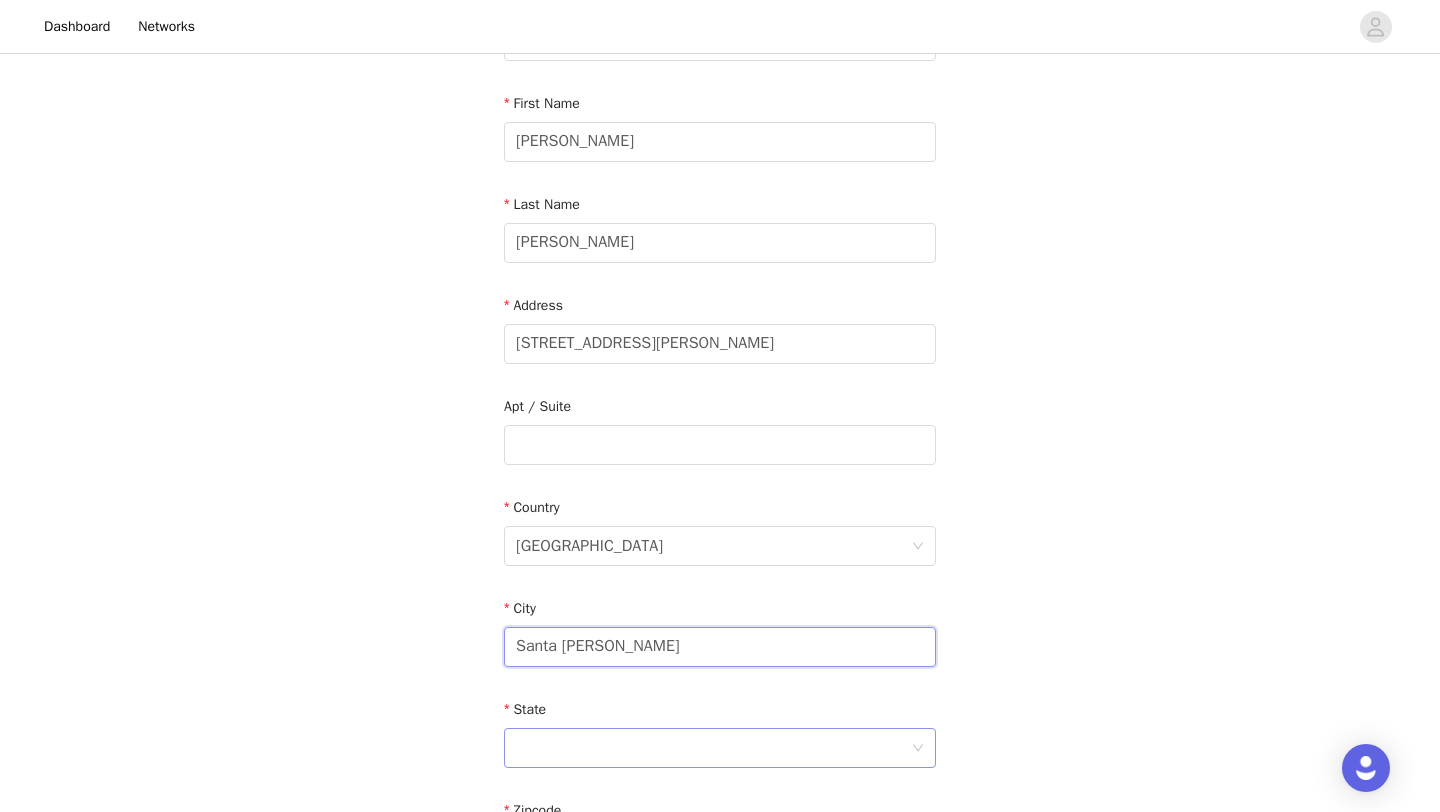 type on "Santa Ana" 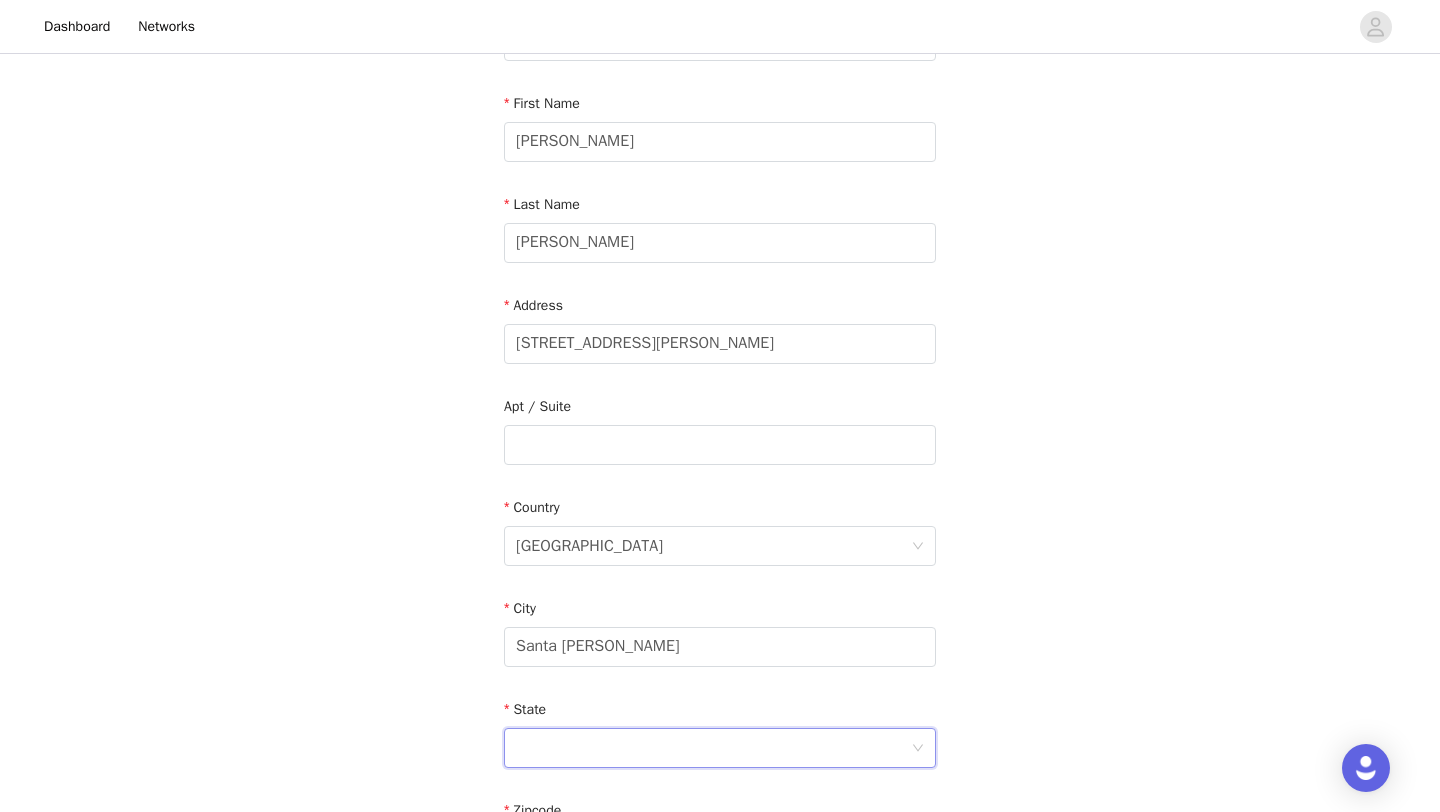 click at bounding box center [713, 748] 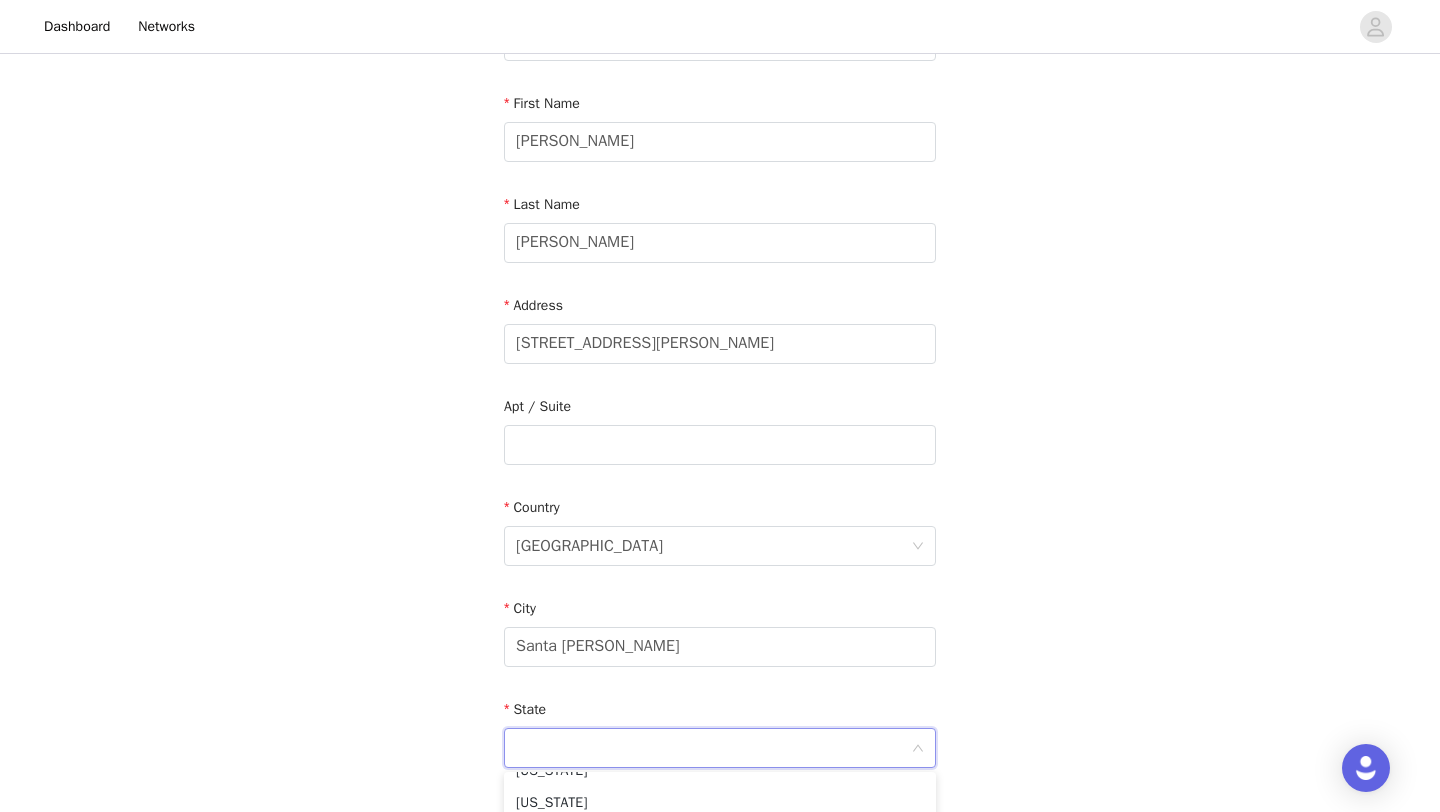scroll, scrollTop: 132, scrollLeft: 0, axis: vertical 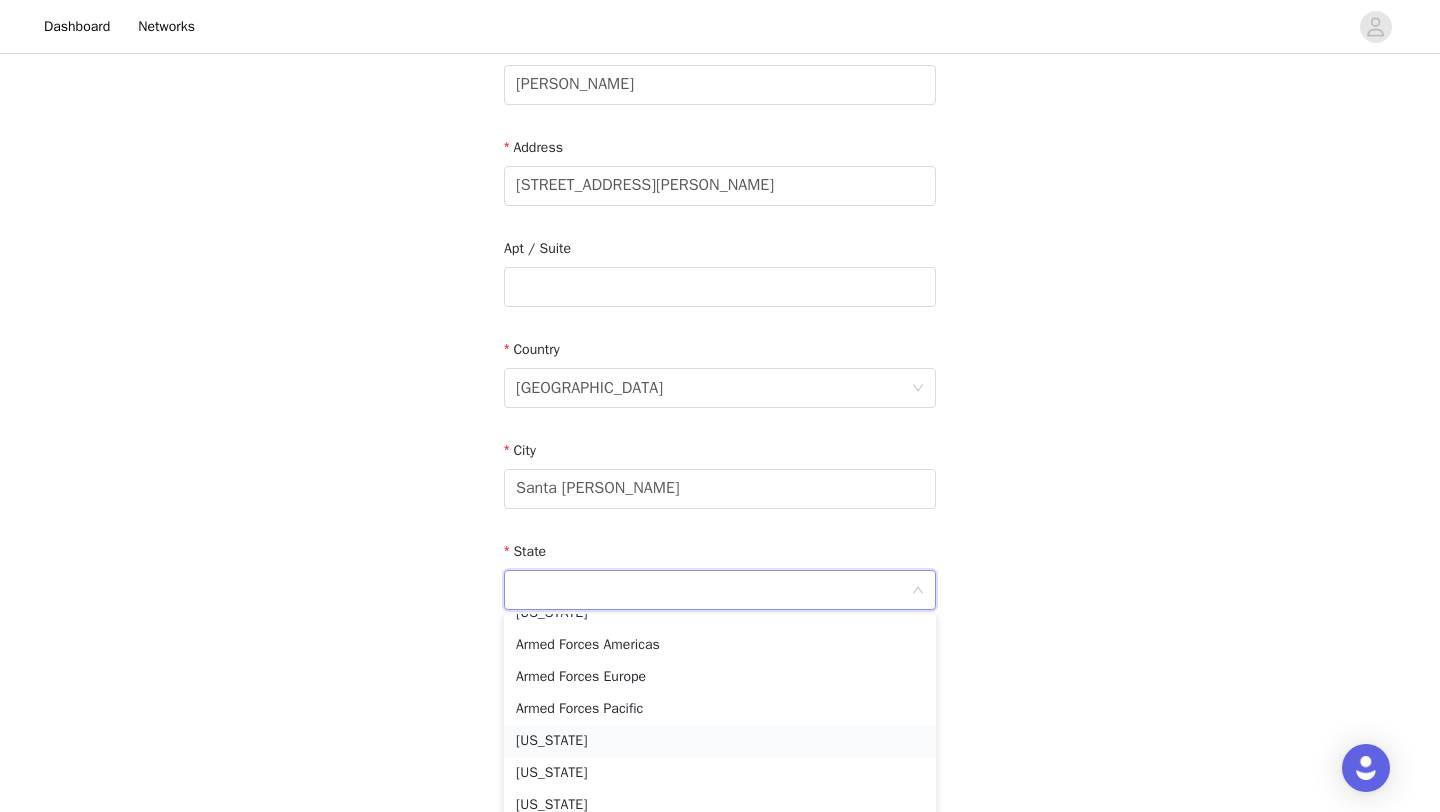 click on "California" at bounding box center [720, 741] 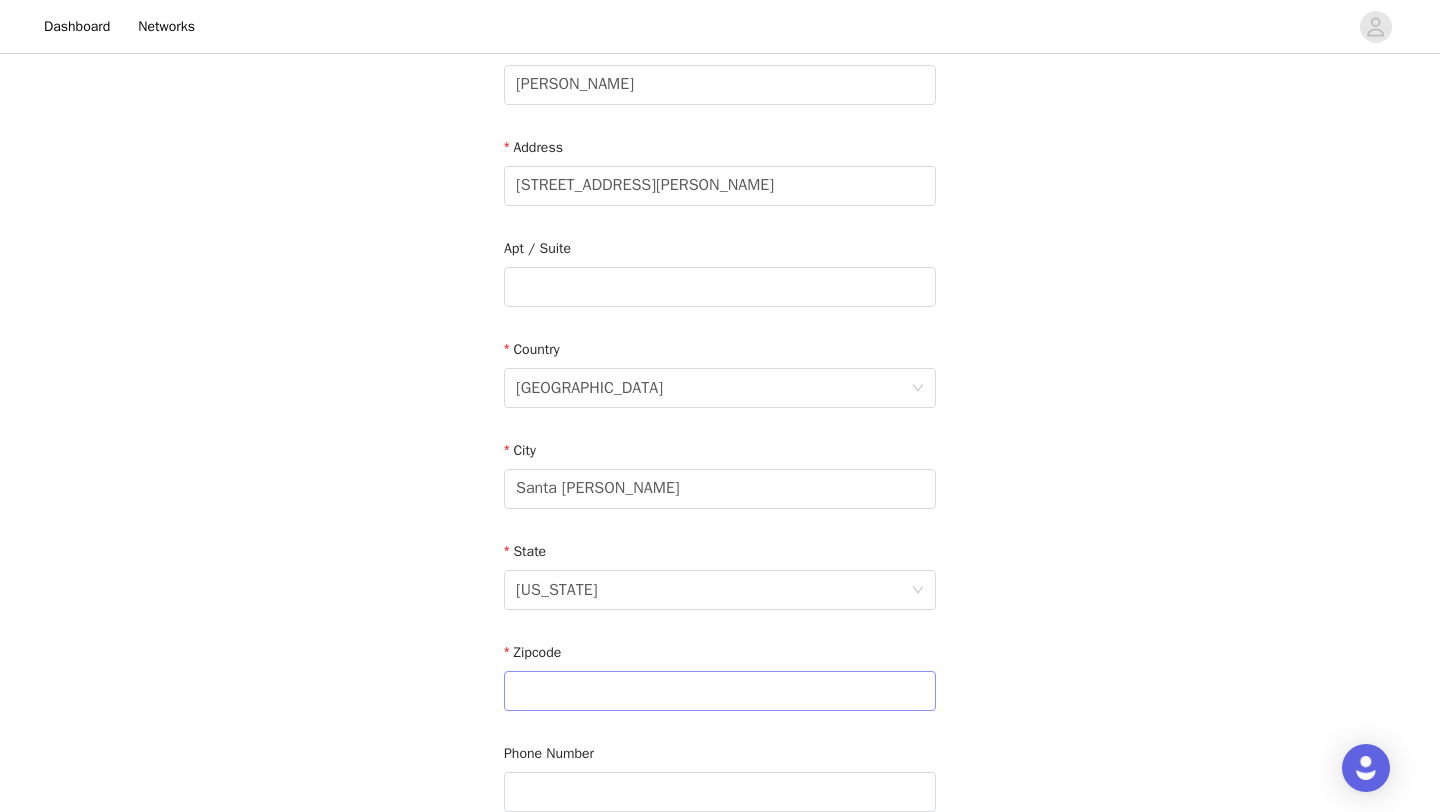 scroll, scrollTop: 392, scrollLeft: 0, axis: vertical 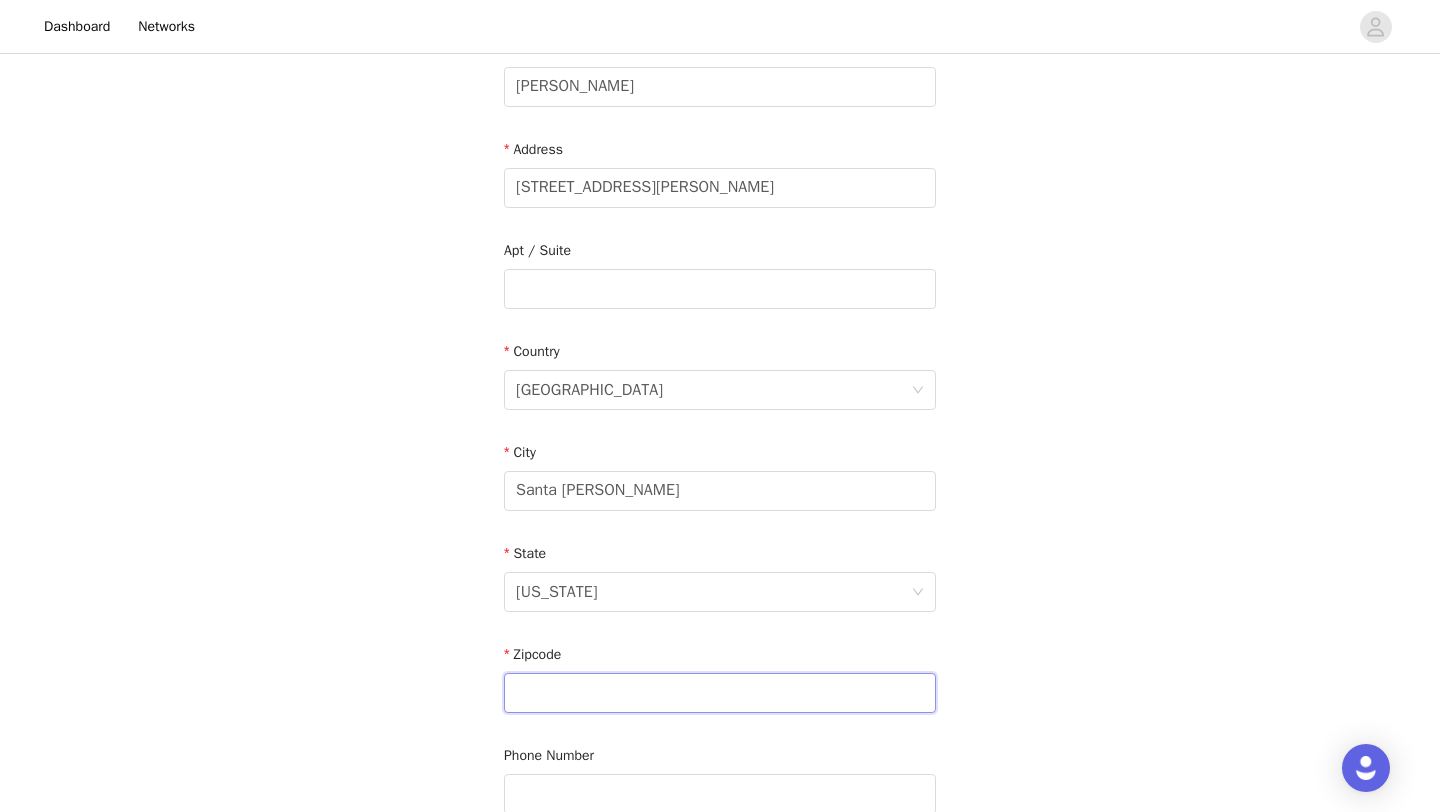 click at bounding box center (720, 693) 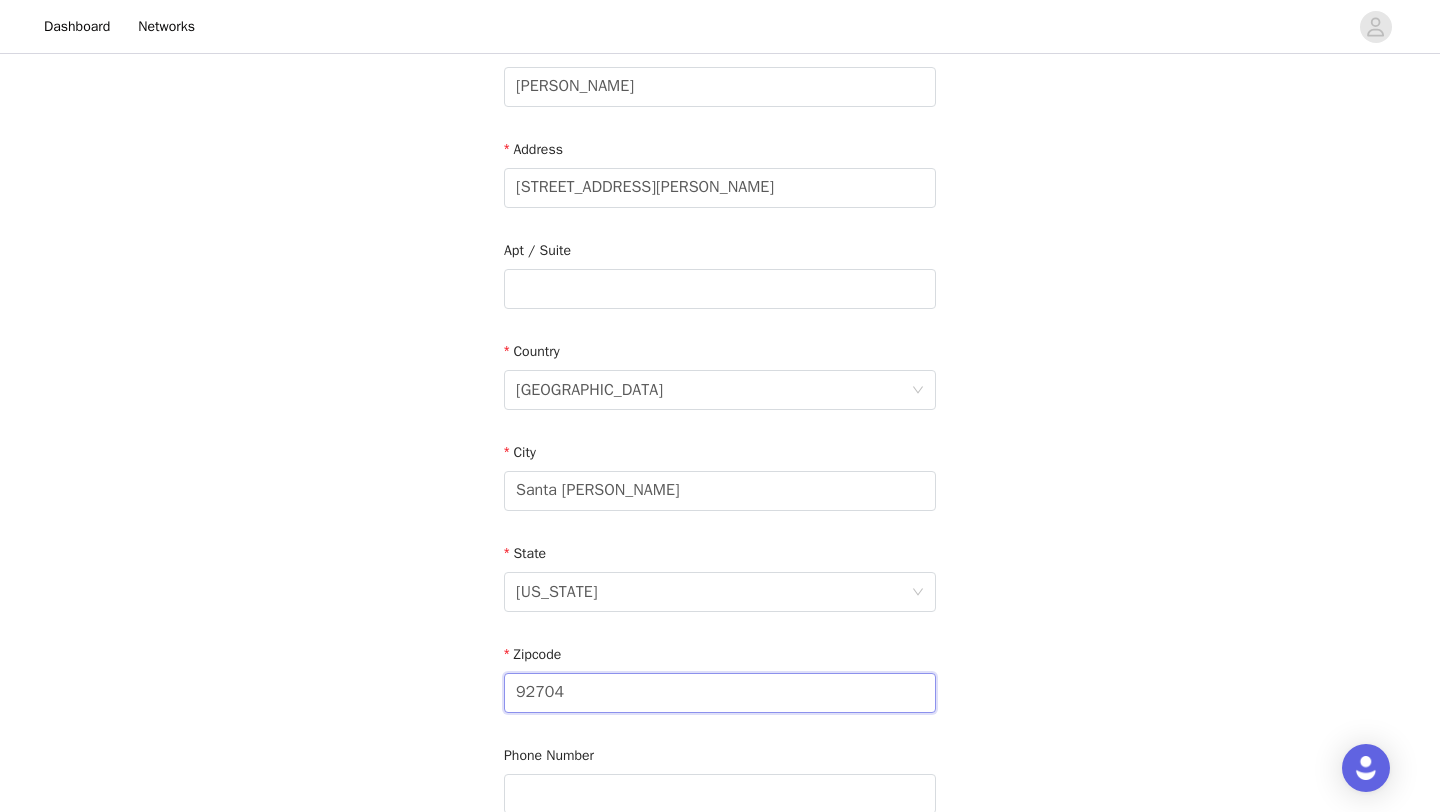 type on "92704" 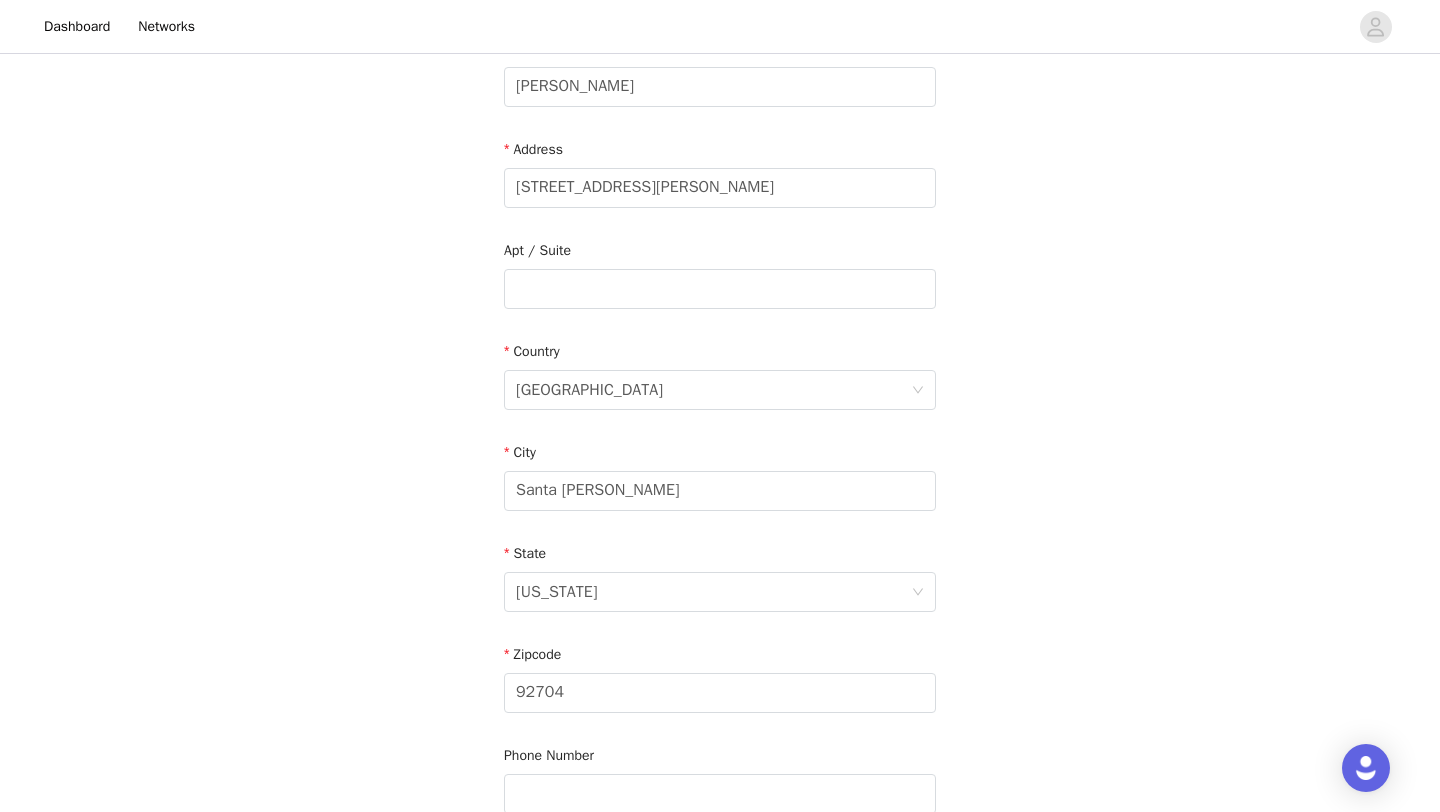 click on "STEP 4 OF 7
Shipping Information
We ask that you input your address for each campaign to ensure we have the most up-to-date information in case you move       Email contactjessdn@gmail.com   First Name Jessica   Last Name Nguyen   Address 4009 W Crystal Lane   Apt / Suite   Country
United States
City Santa Ana   State
California
Zipcode 92704   Phone Number" at bounding box center [720, 268] 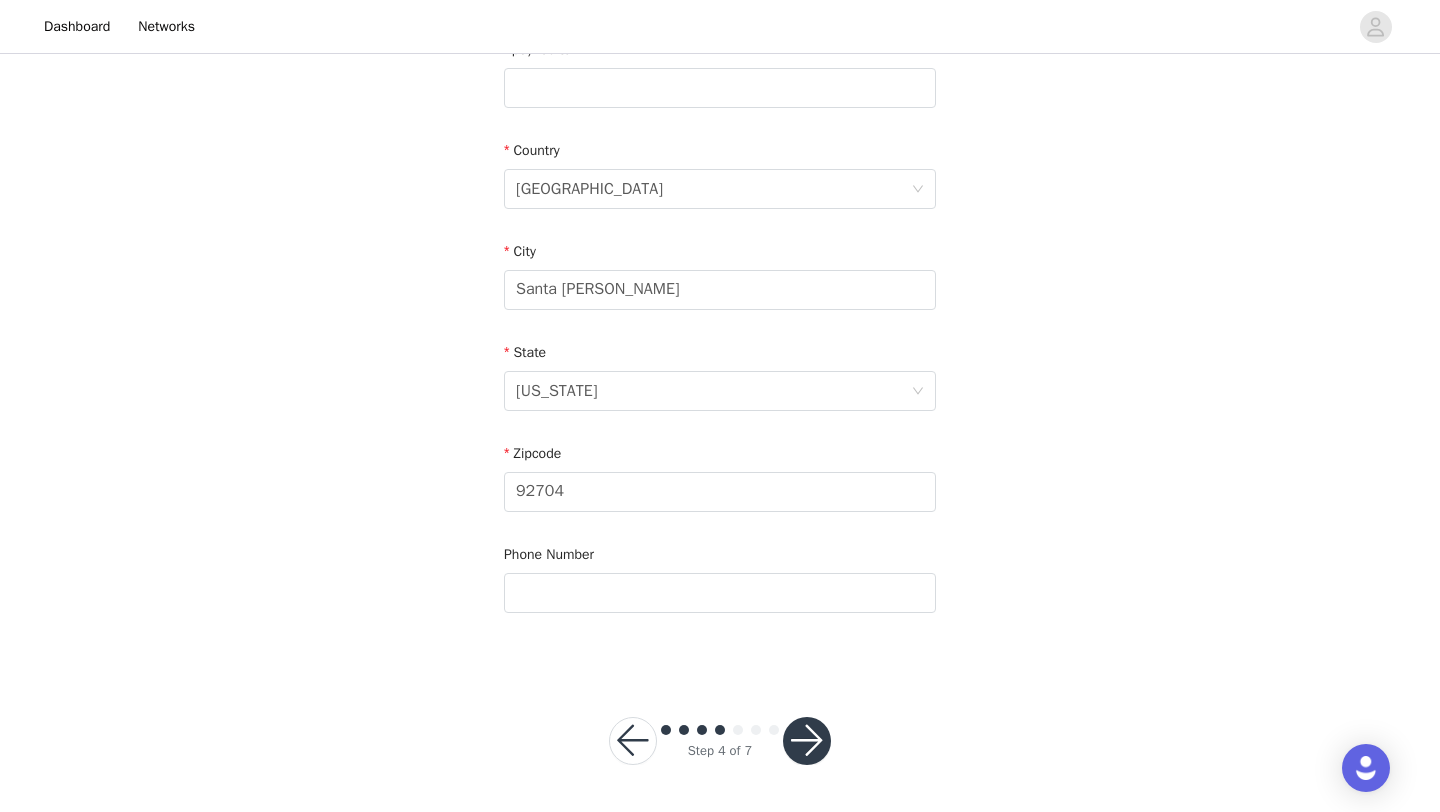scroll, scrollTop: 593, scrollLeft: 0, axis: vertical 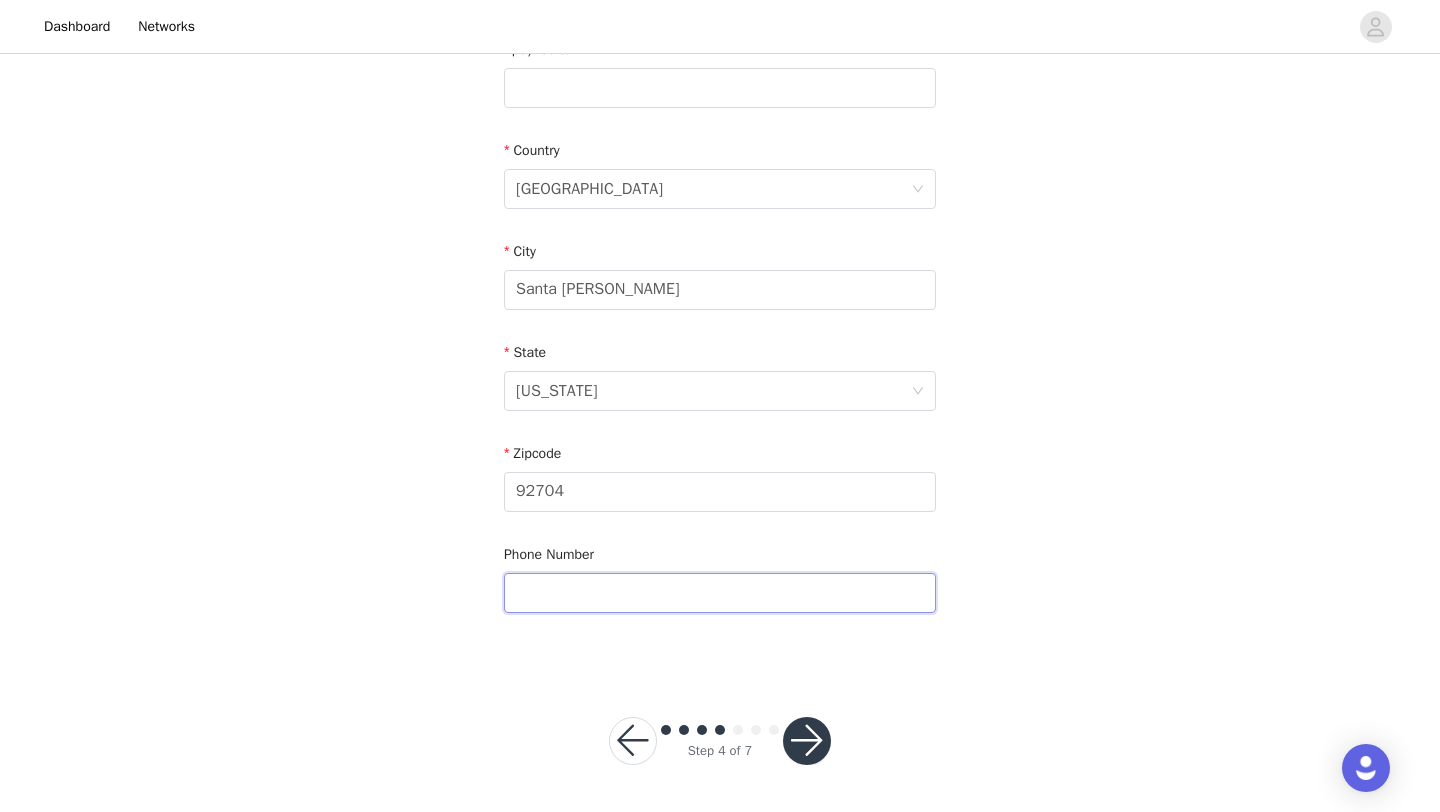 click at bounding box center (720, 593) 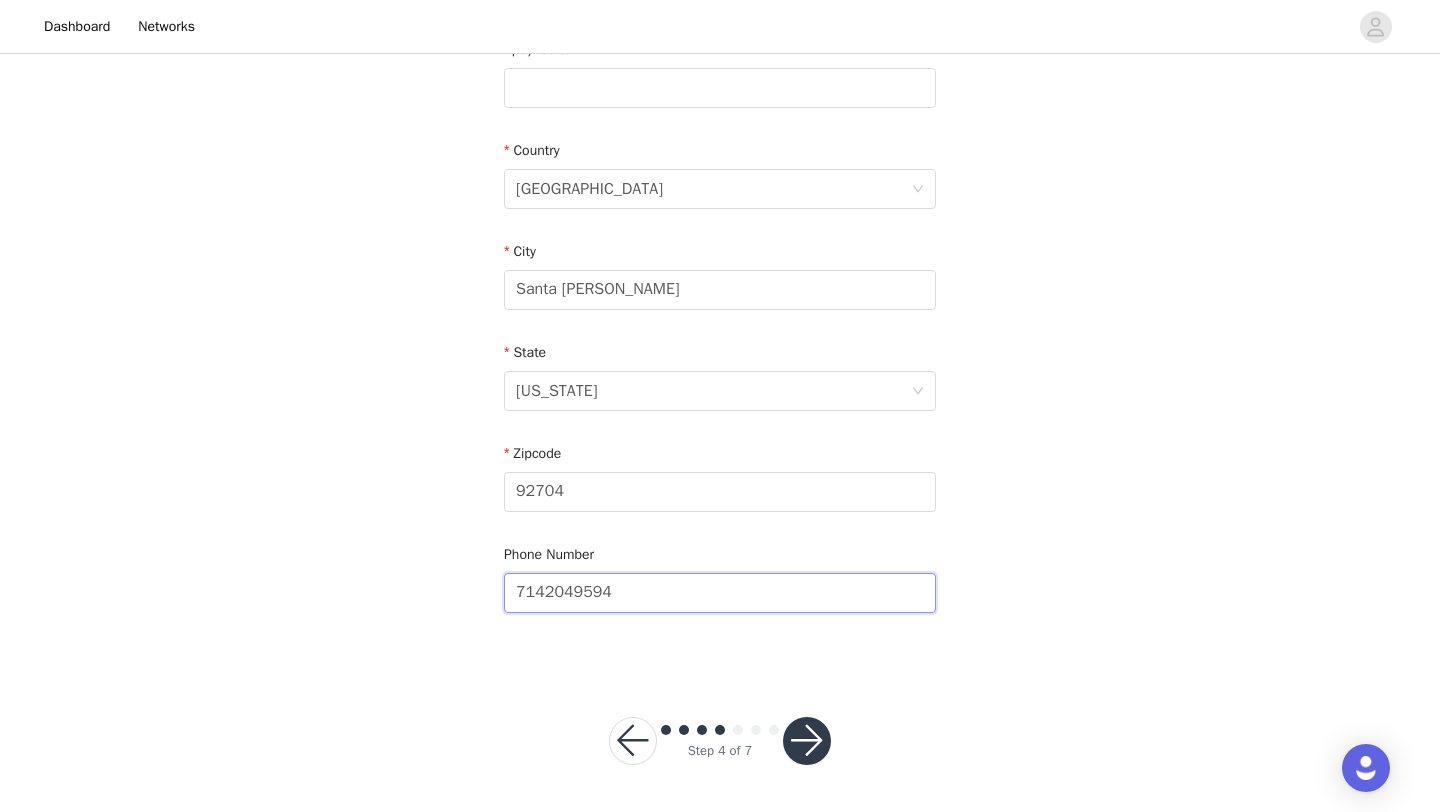 type on "7142049594" 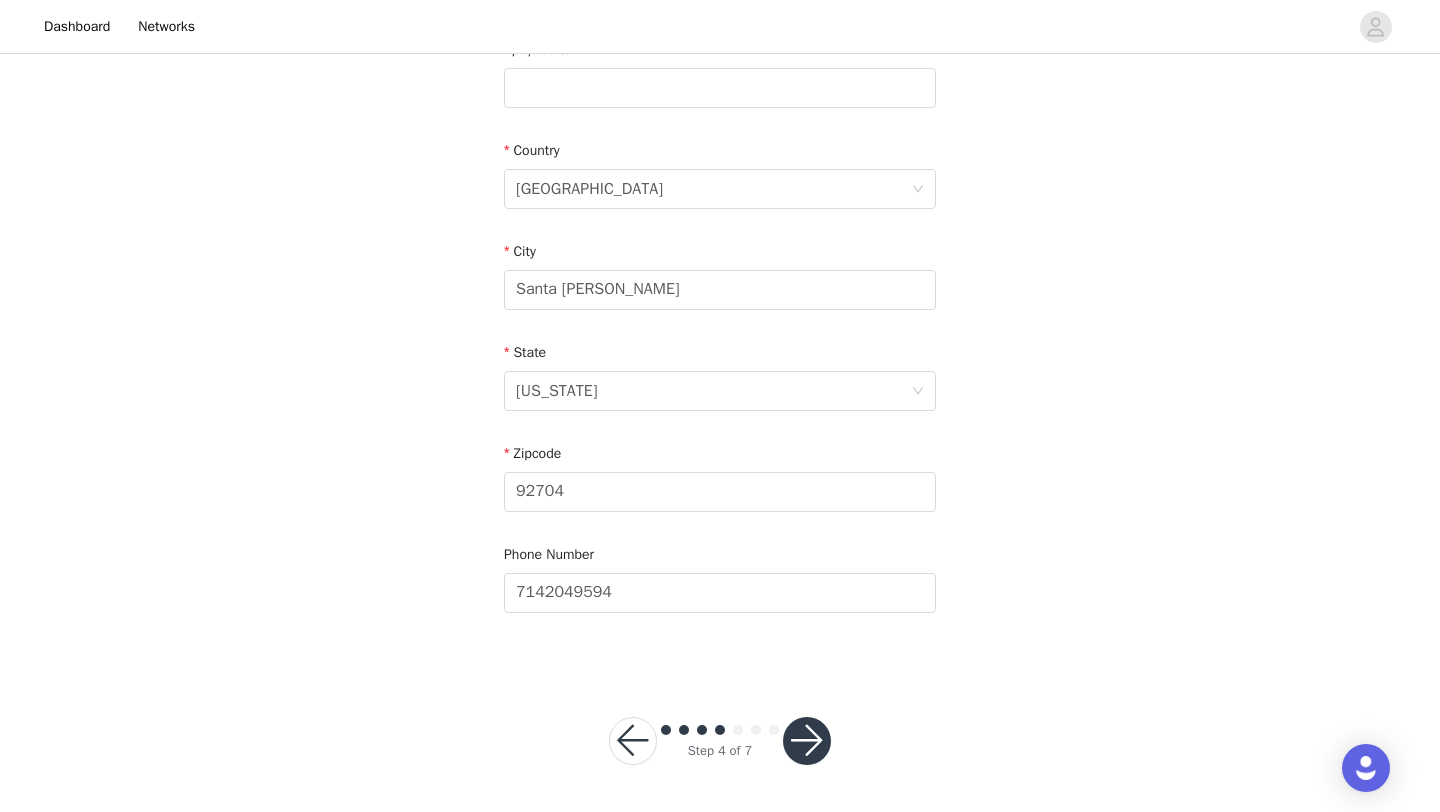 click at bounding box center [807, 741] 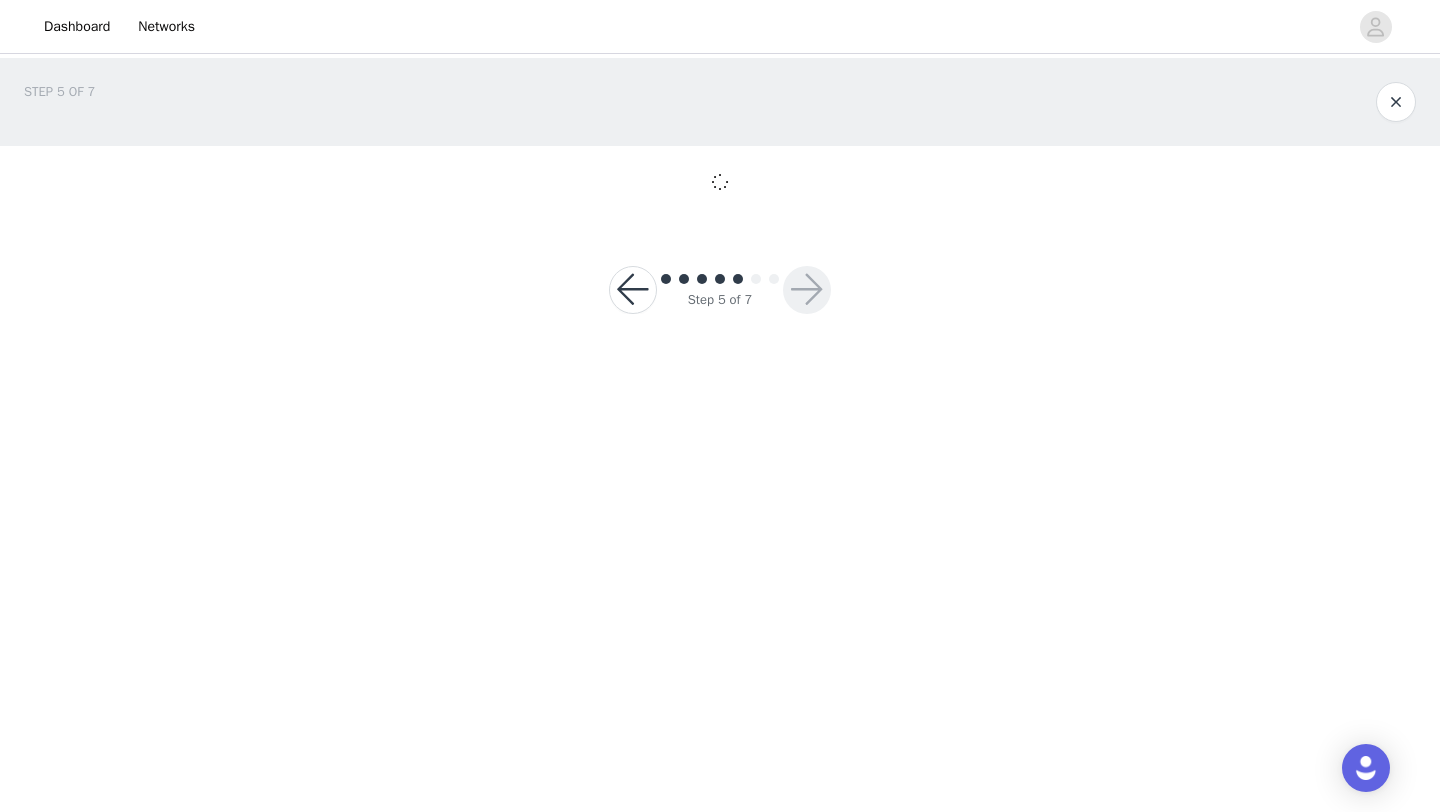 scroll, scrollTop: 0, scrollLeft: 0, axis: both 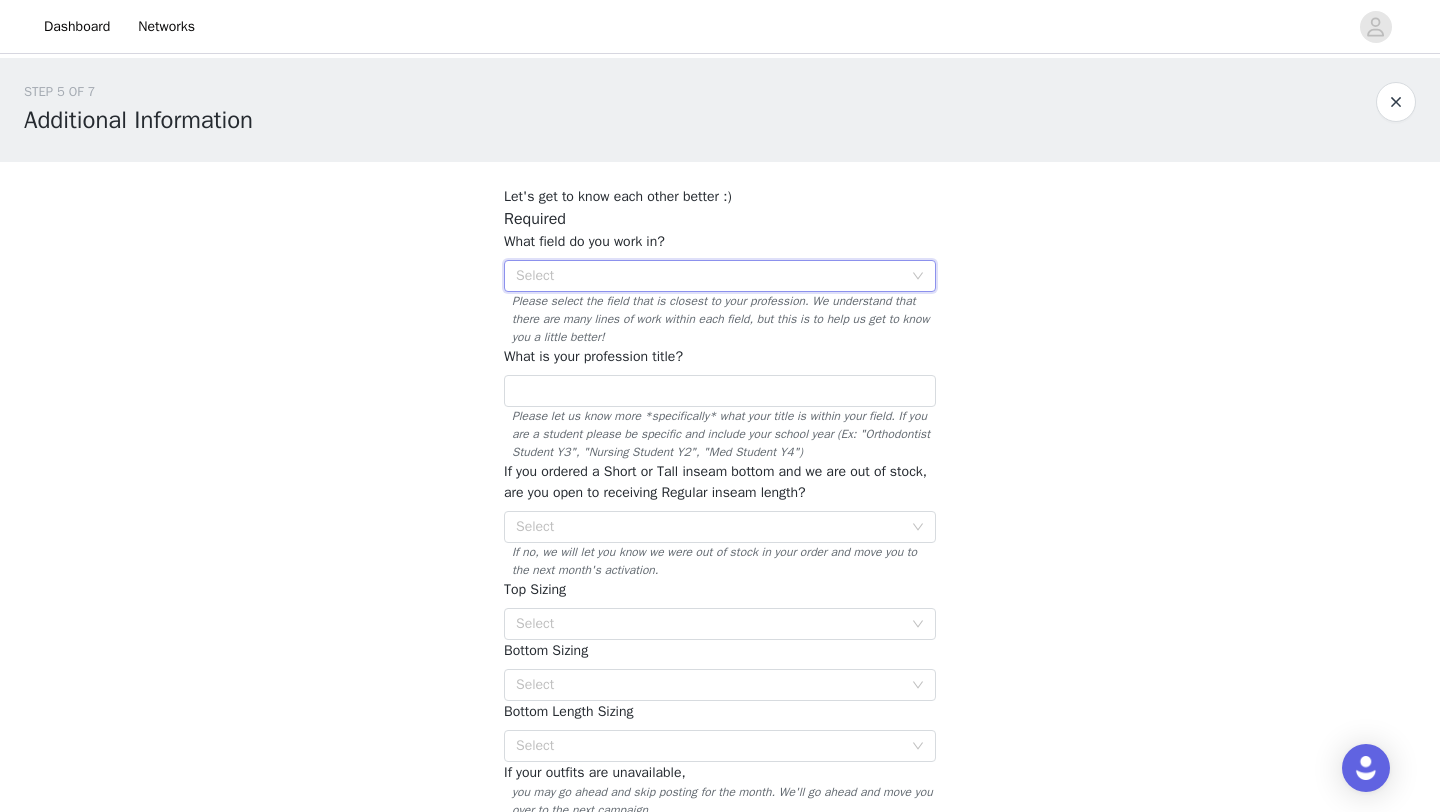 click on "Select" at bounding box center (713, 276) 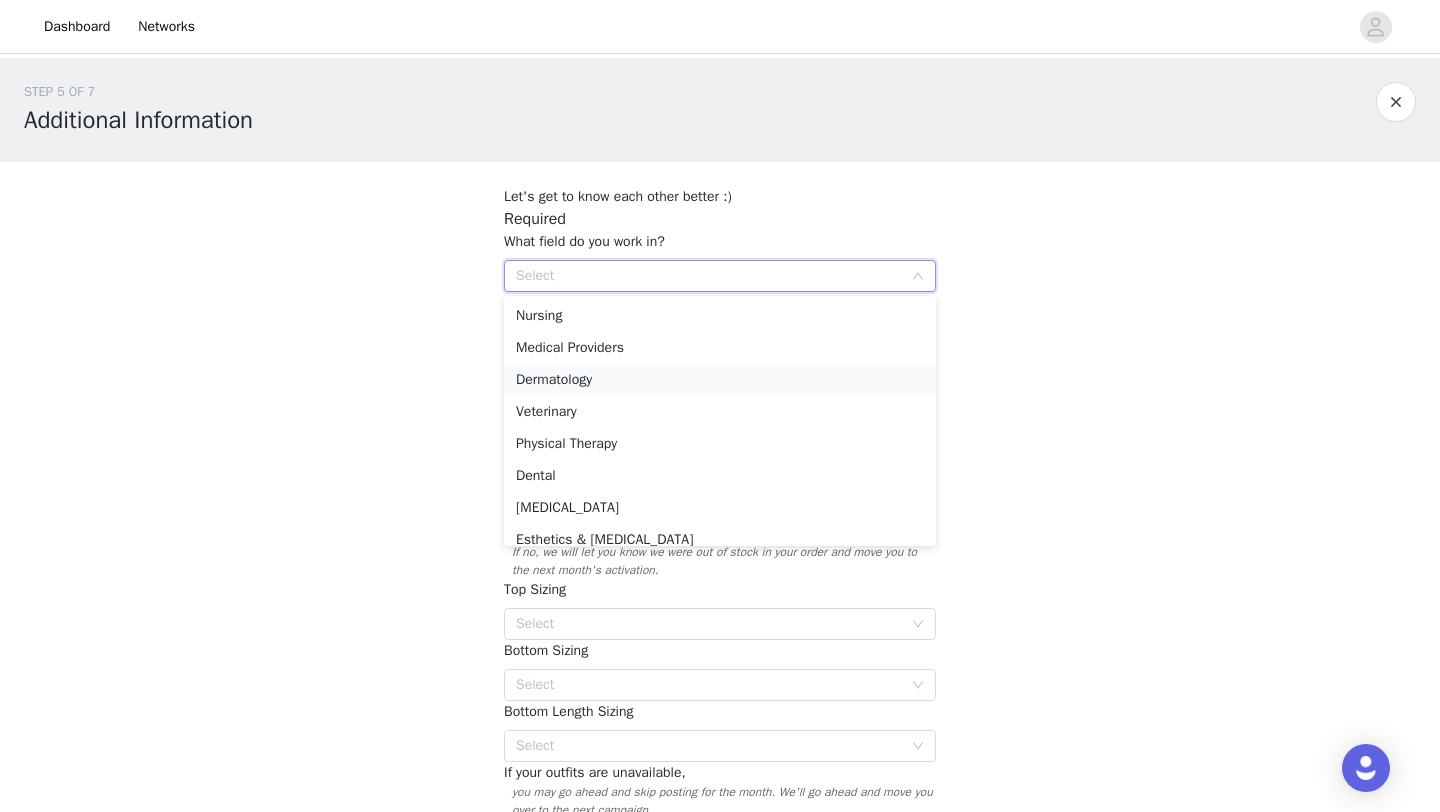 scroll, scrollTop: 50, scrollLeft: 0, axis: vertical 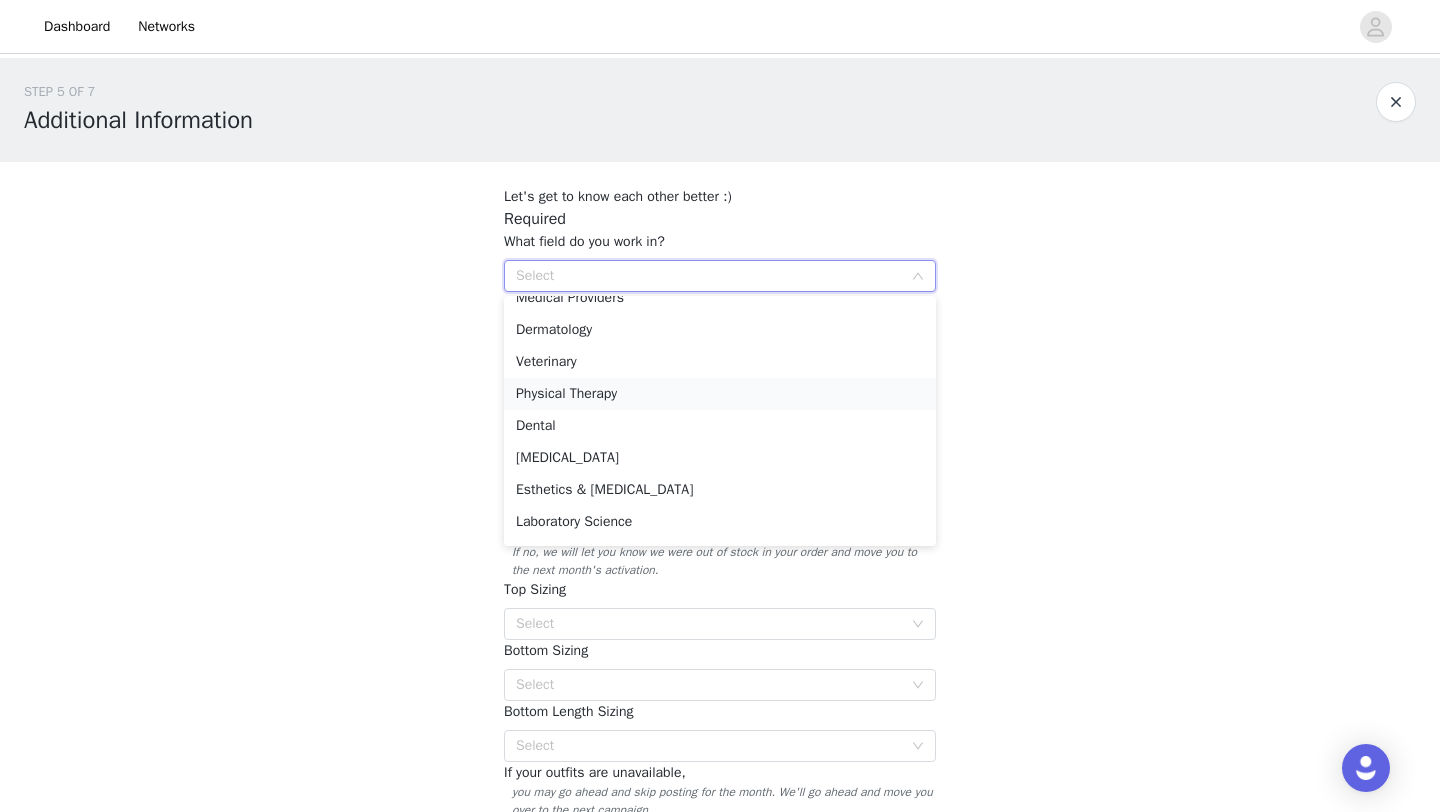 click on "Physical Therapy" at bounding box center [720, 394] 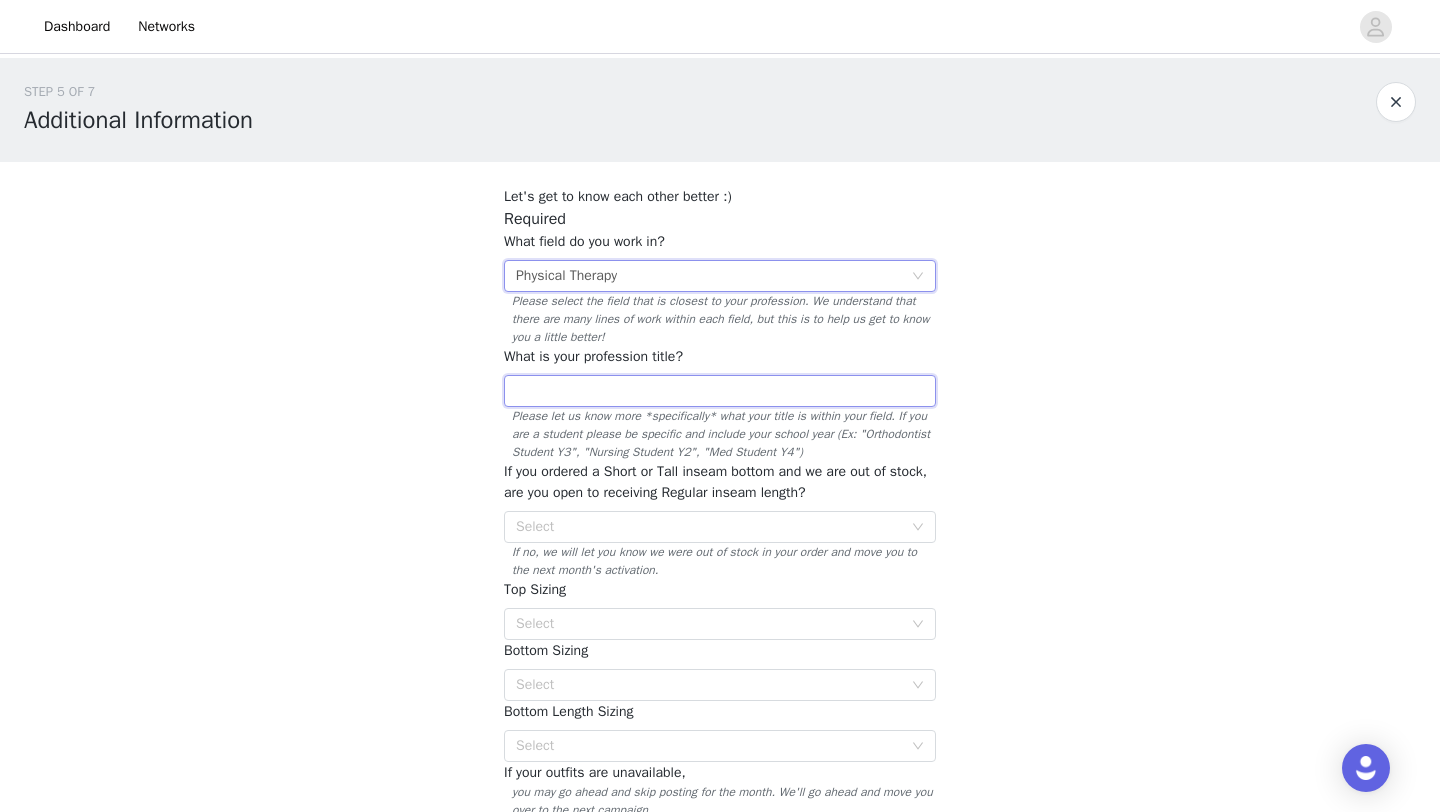 click at bounding box center [720, 391] 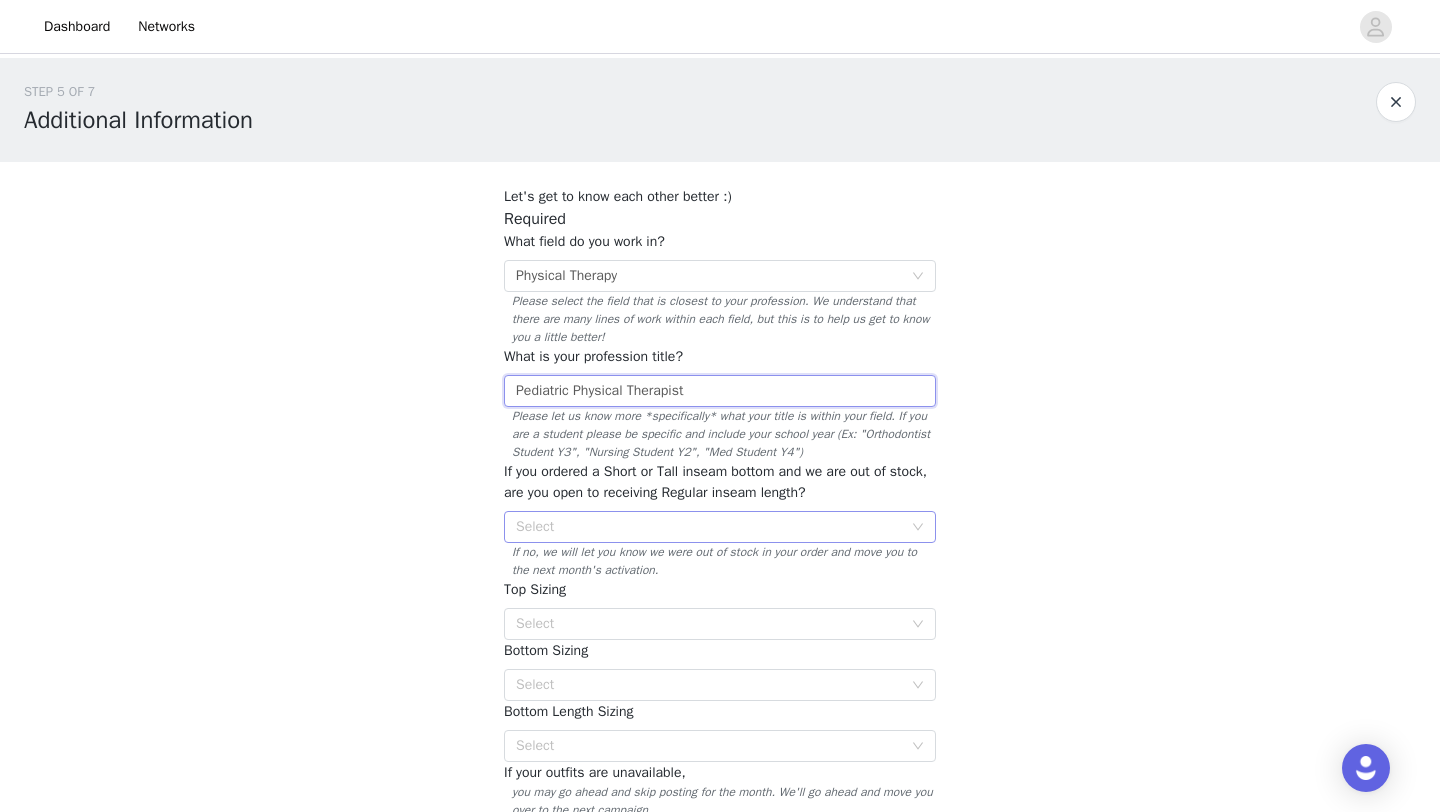 click on "Select" at bounding box center [709, 527] 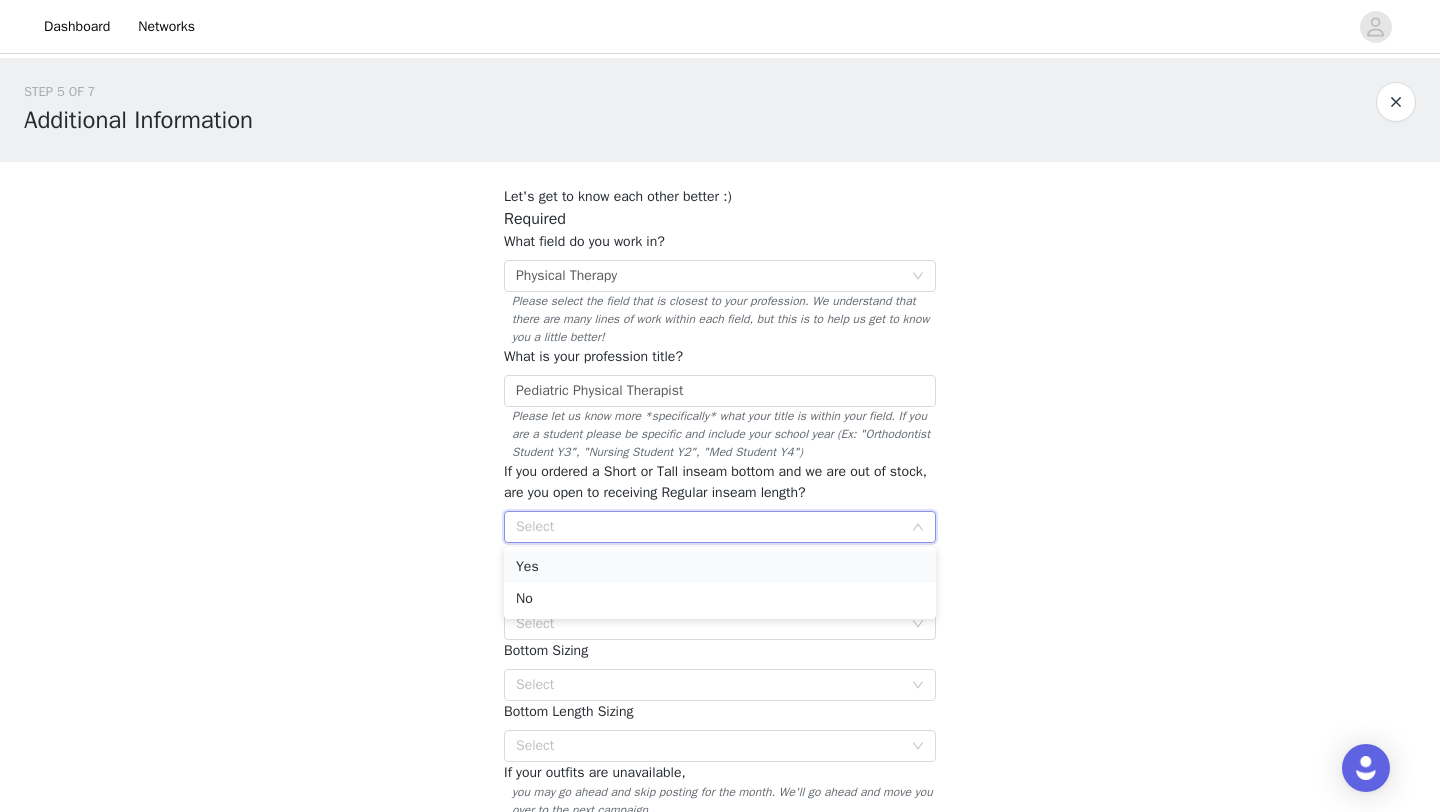 click on "Yes" at bounding box center [720, 567] 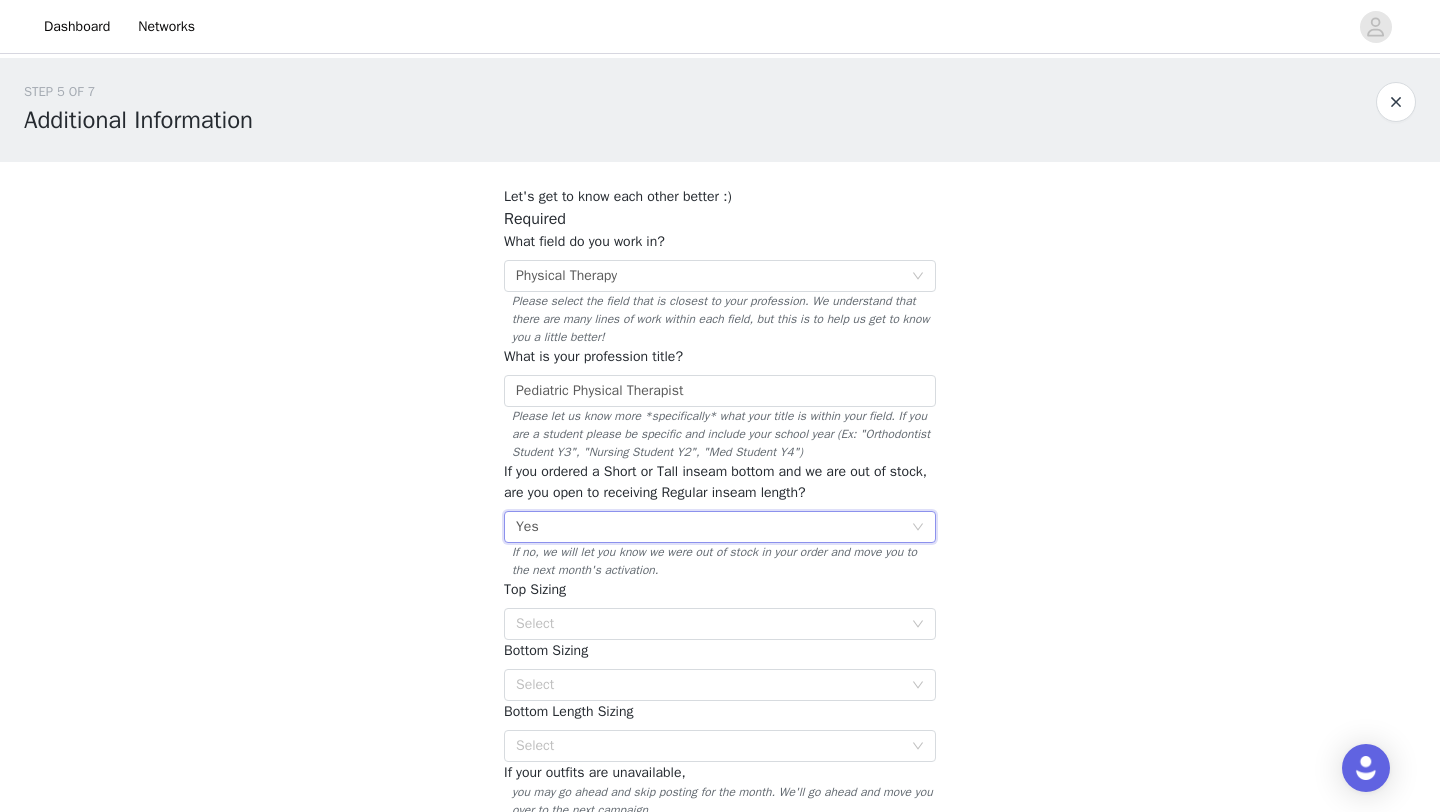 click on "Select Yes" at bounding box center (713, 527) 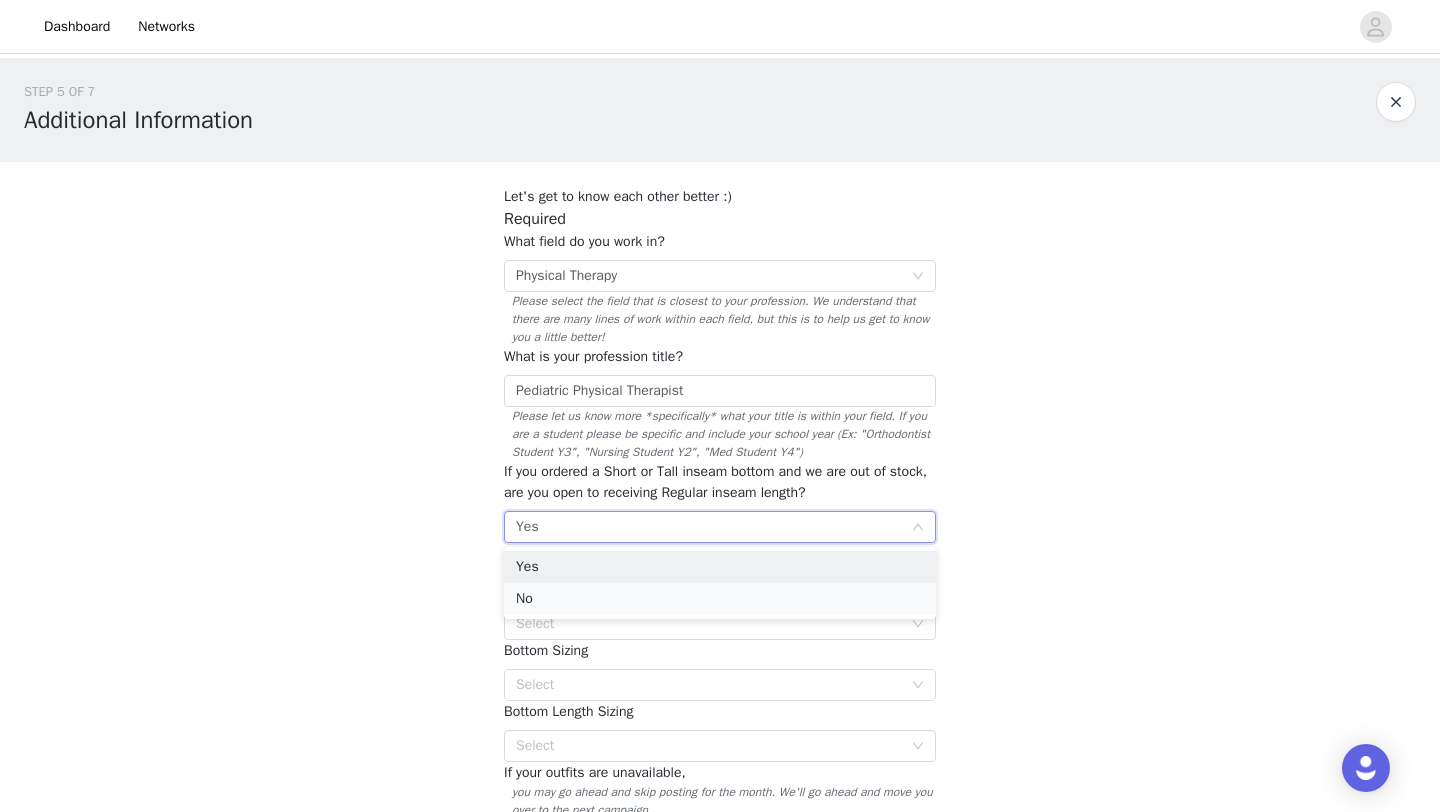 click on "No" at bounding box center [720, 599] 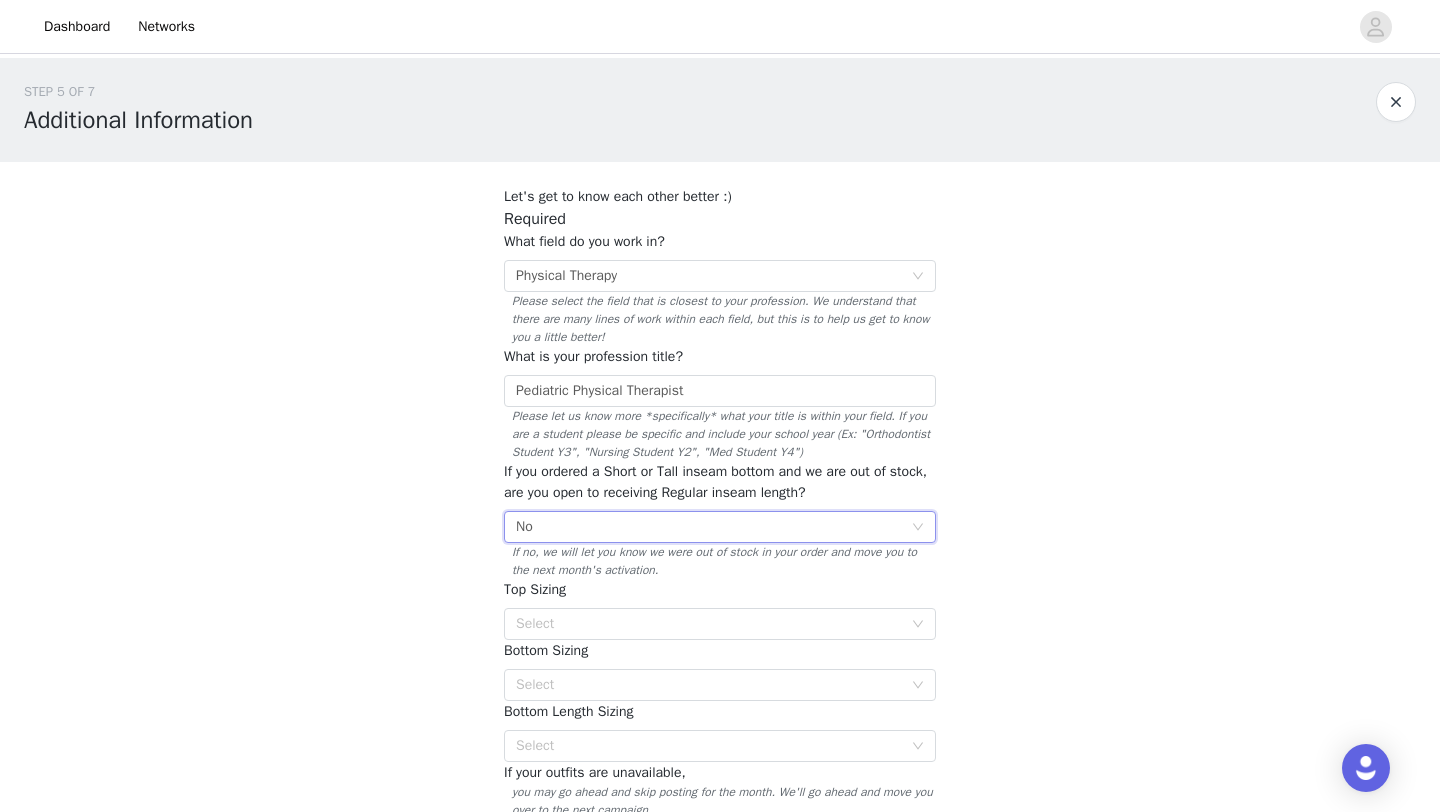 click on "STEP 5 OF 7
Additional Information
Let's get to know each other better :)   Required   What field do you work in?     Select Physical Therapy   Please select the field that is closest to your profession. We understand that there are many lines of work within each field, but this is to help us get to know you a little better! What is your profession title?     Pediatric Physical Therapist   Please let us know more *specifically* what your title is within your field. If you are a student please be specific and include your school year (Ex: "Orthodontist Student Y3", "Nursing Student Y2", "Med Student Y4") If you ordered a Short or Tall inseam bottom and we are out of stock, are you open to receiving Regular inseam length?     Select No   If no, we will let you know we were out of stock in your order and move you to the next month's activation. Top Sizing     Select   Bottom Sizing     Select   Bottom Length Sizing" at bounding box center [720, 698] 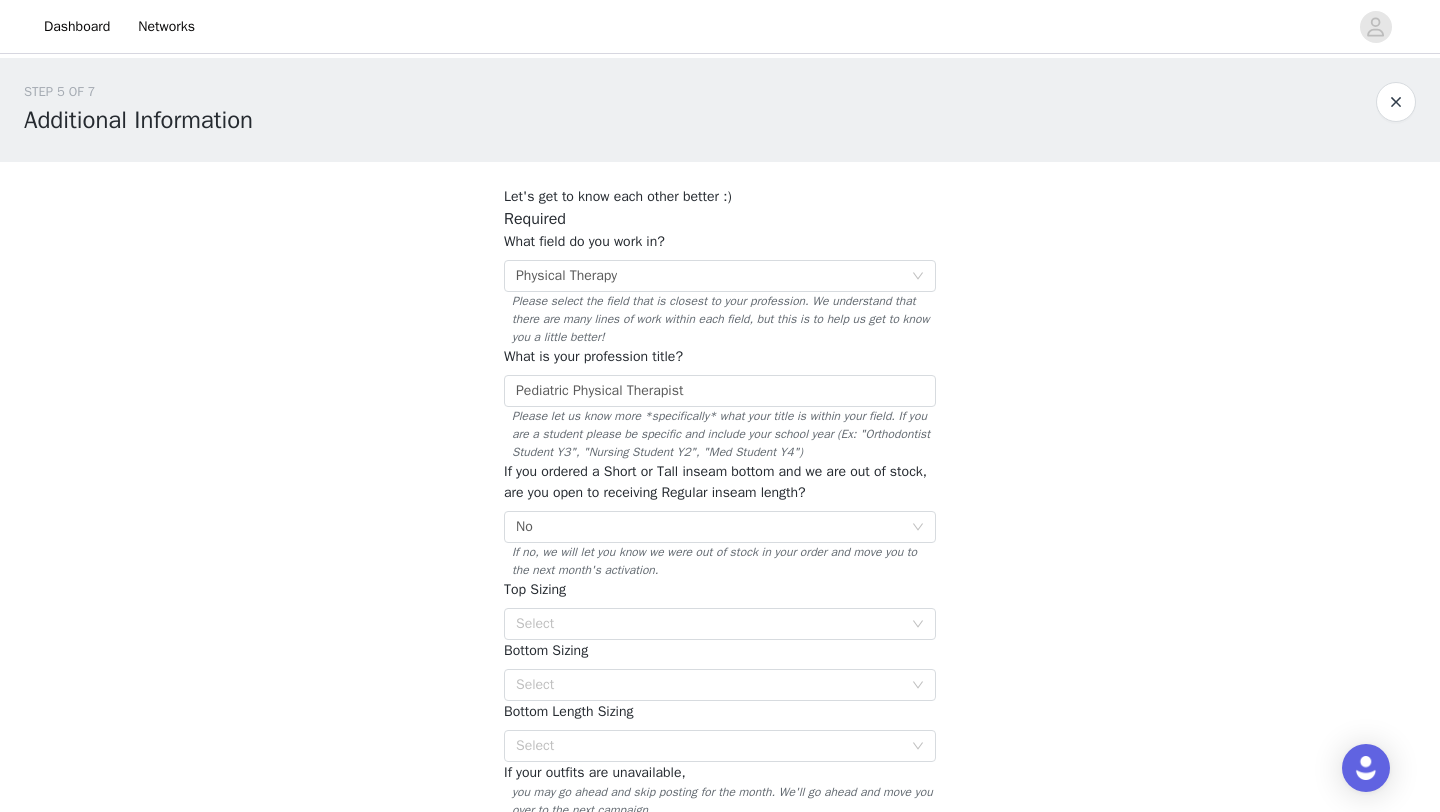 click on "Top Sizing     Select" at bounding box center [720, 609] 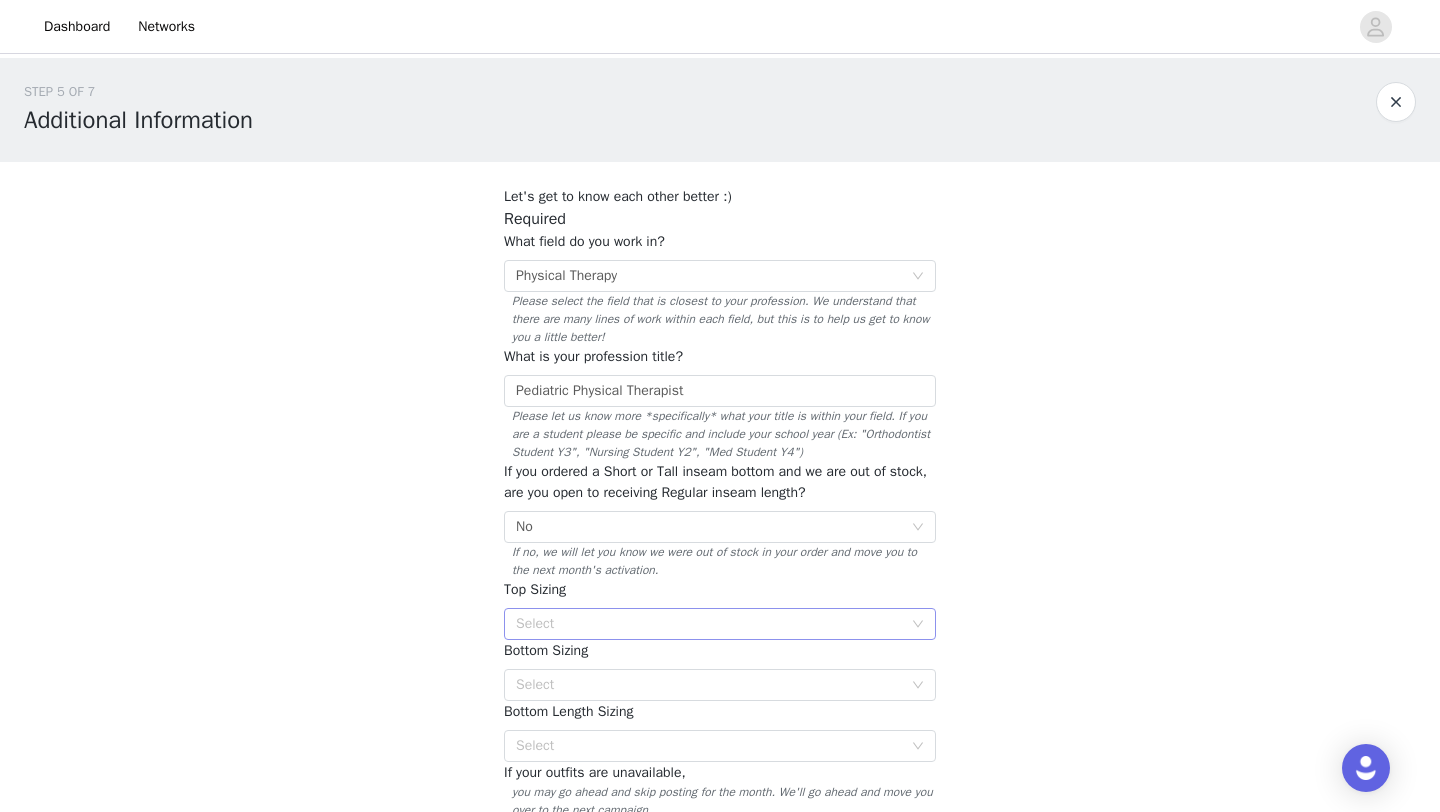 click on "Select" at bounding box center [709, 624] 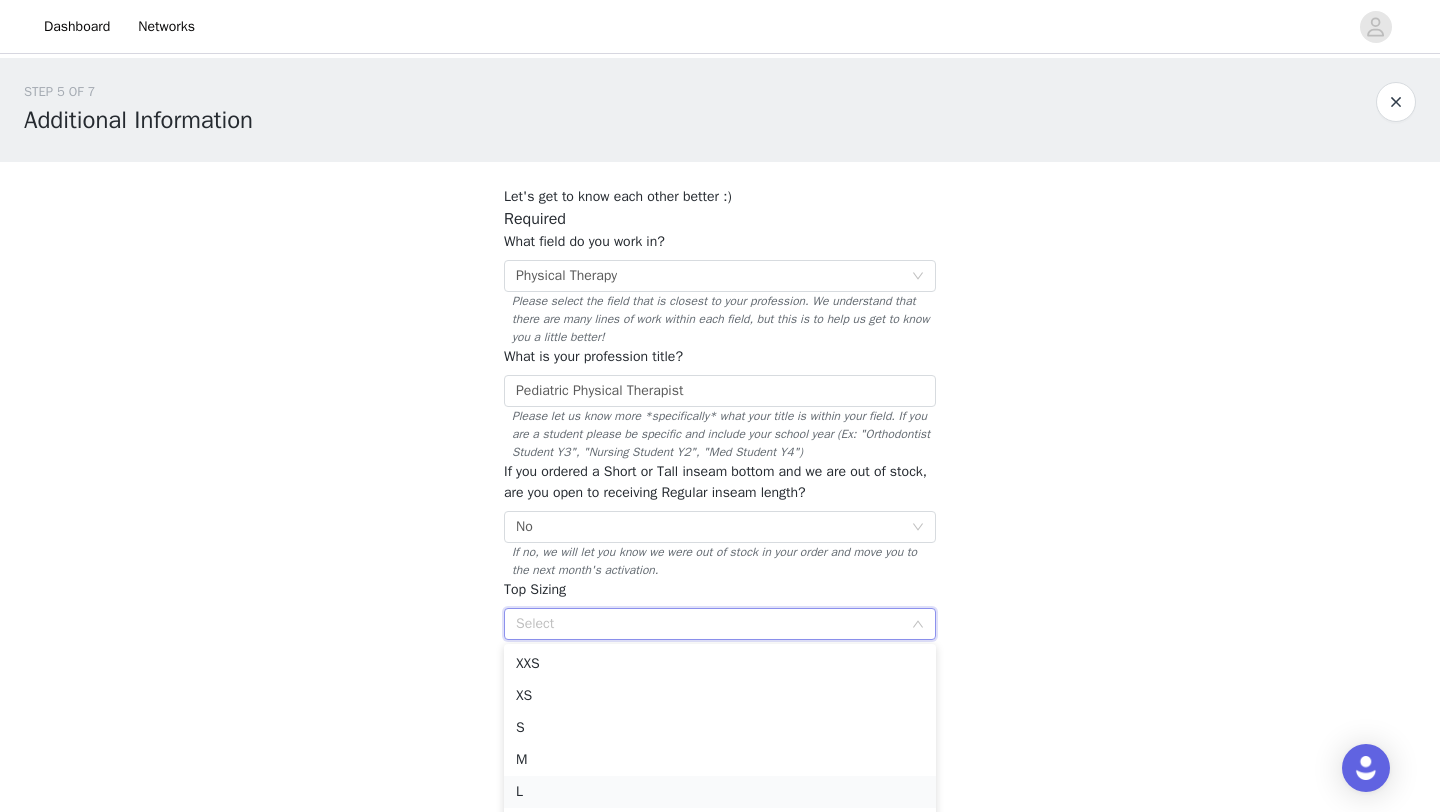click on "L" at bounding box center [720, 792] 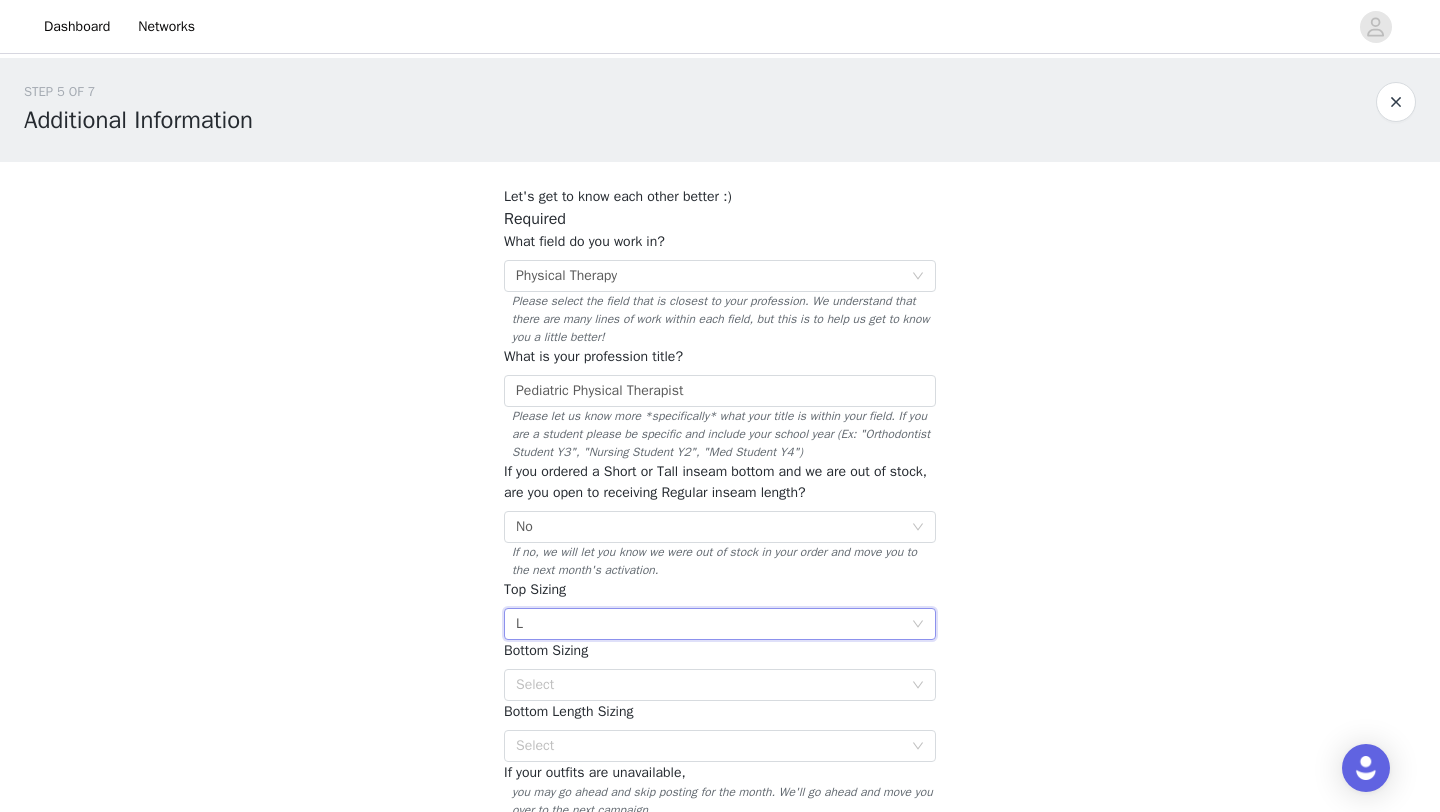 click on "STEP 5 OF 7
Additional Information
Let's get to know each other better :)   Required   What field do you work in?     Select Physical Therapy   Please select the field that is closest to your profession. We understand that there are many lines of work within each field, but this is to help us get to know you a little better! What is your profession title?     Pediatric Physical Therapist   Please let us know more *specifically* what your title is within your field. If you are a student please be specific and include your school year (Ex: "Orthodontist Student Y3", "Nursing Student Y2", "Med Student Y4") If you ordered a Short or Tall inseam bottom and we are out of stock, are you open to receiving Regular inseam length?     Select No   If no, we will let you know we were out of stock in your order and move you to the next month's activation. Top Sizing     Select L   Bottom Sizing     Select   Bottom Length Sizing" at bounding box center (720, 698) 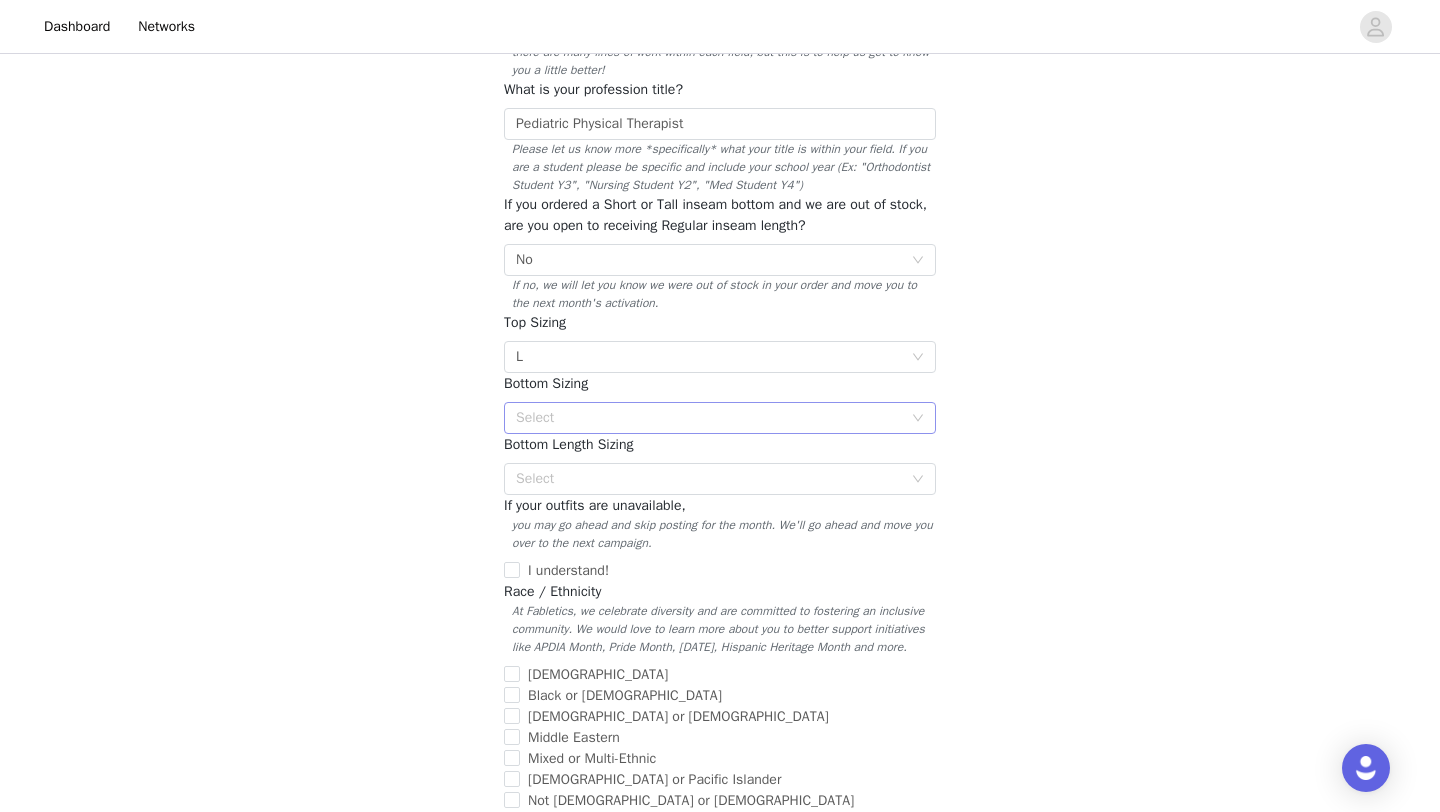 scroll, scrollTop: 279, scrollLeft: 0, axis: vertical 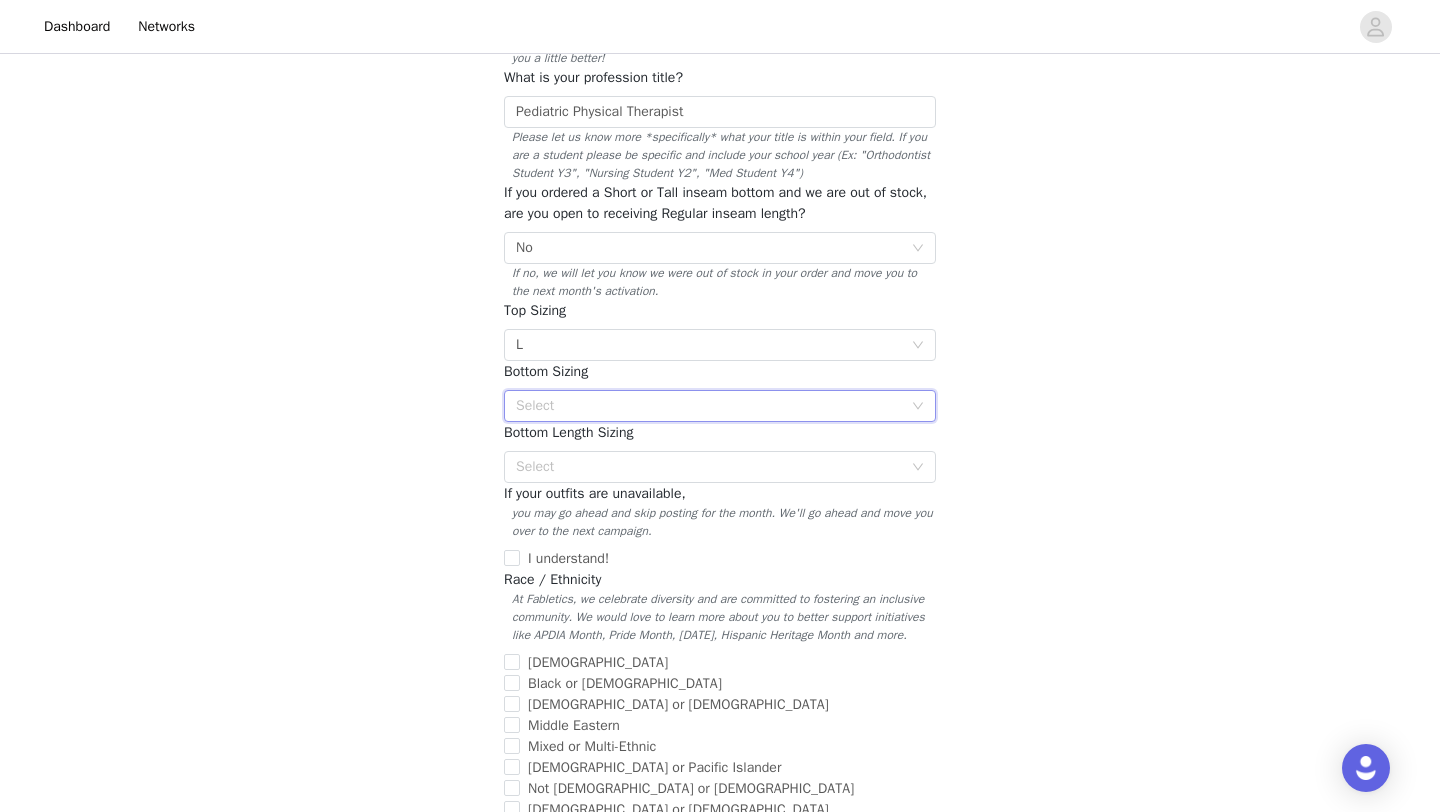 click on "Select" at bounding box center [720, 406] 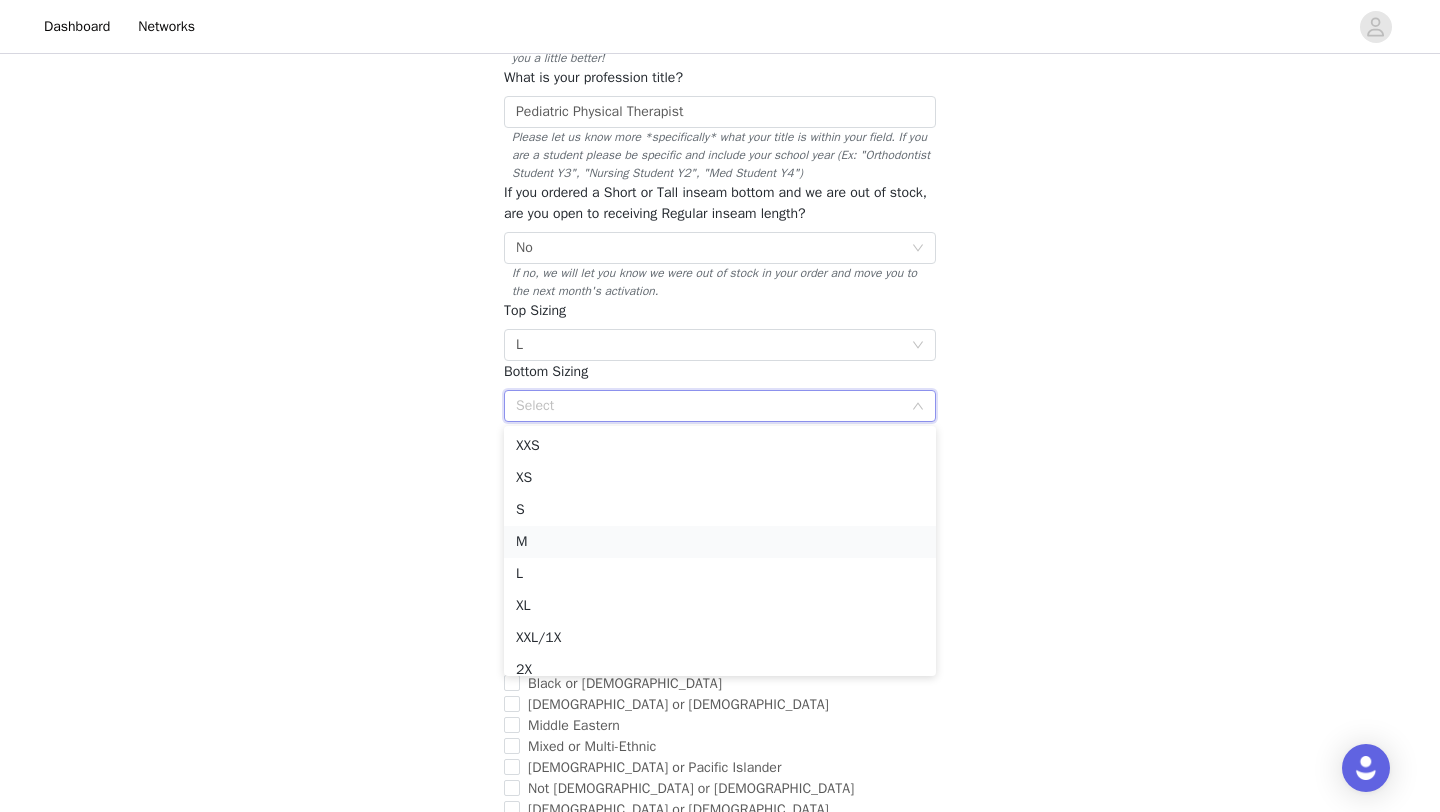 click on "M" at bounding box center (720, 542) 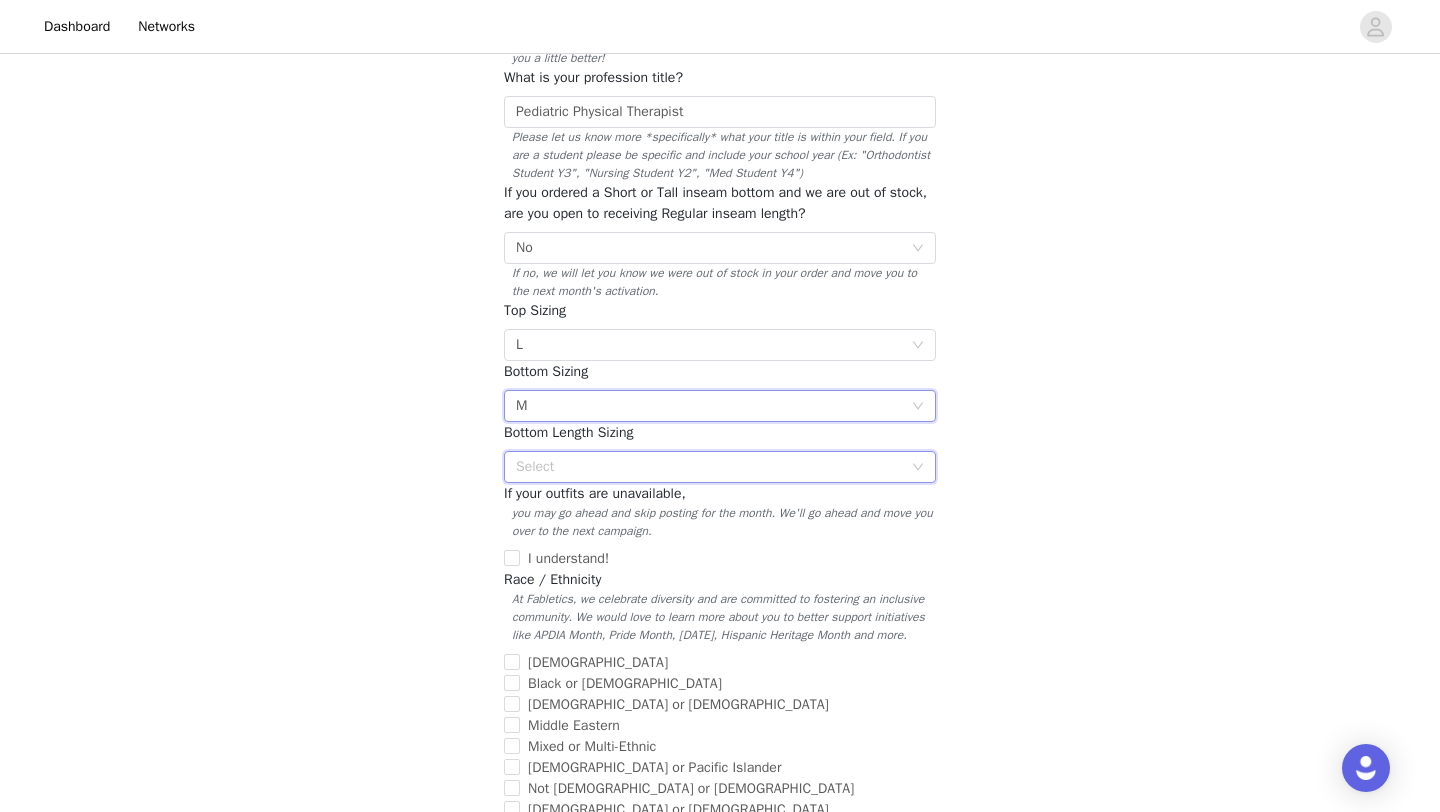 click on "Select" at bounding box center (713, 467) 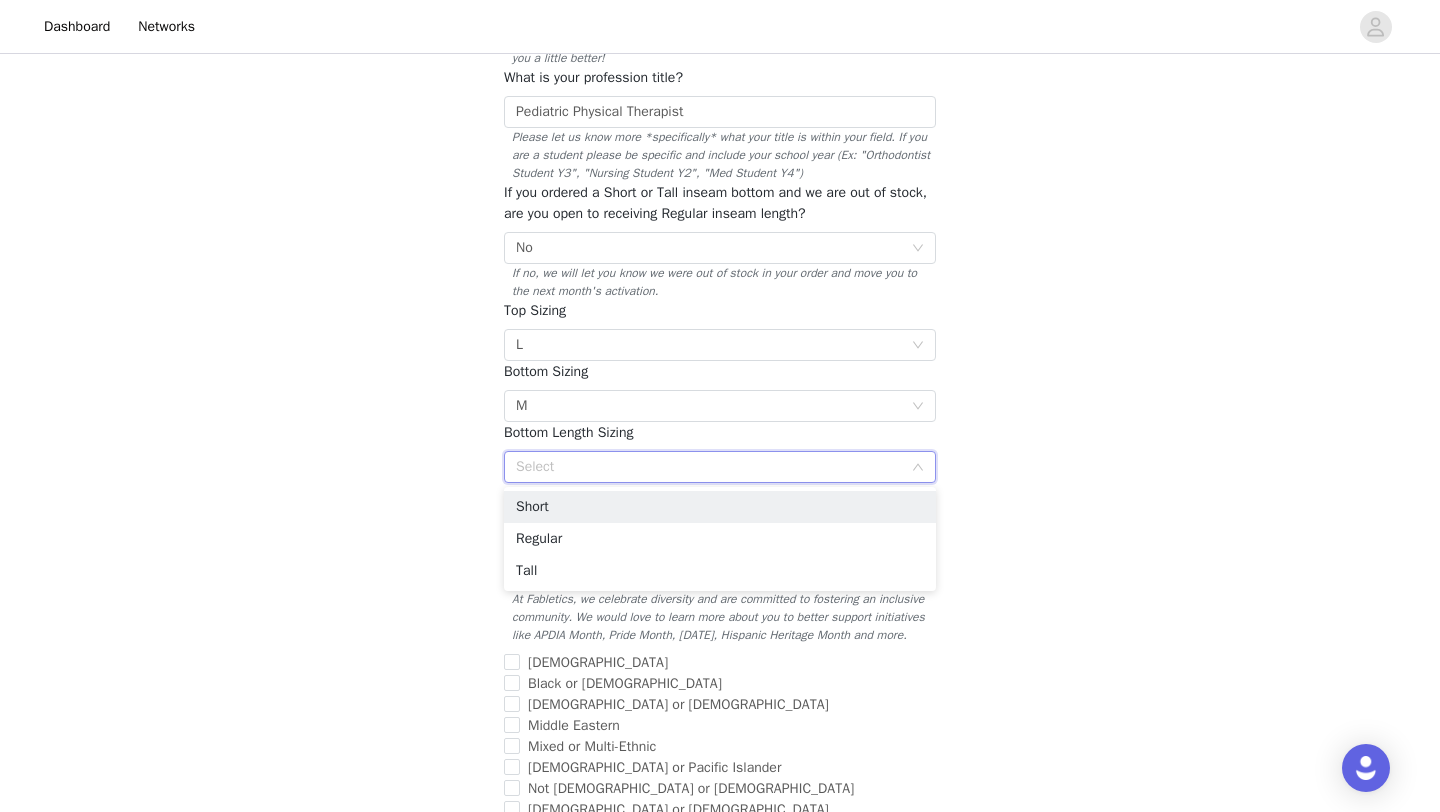 click on "Select" at bounding box center [709, 467] 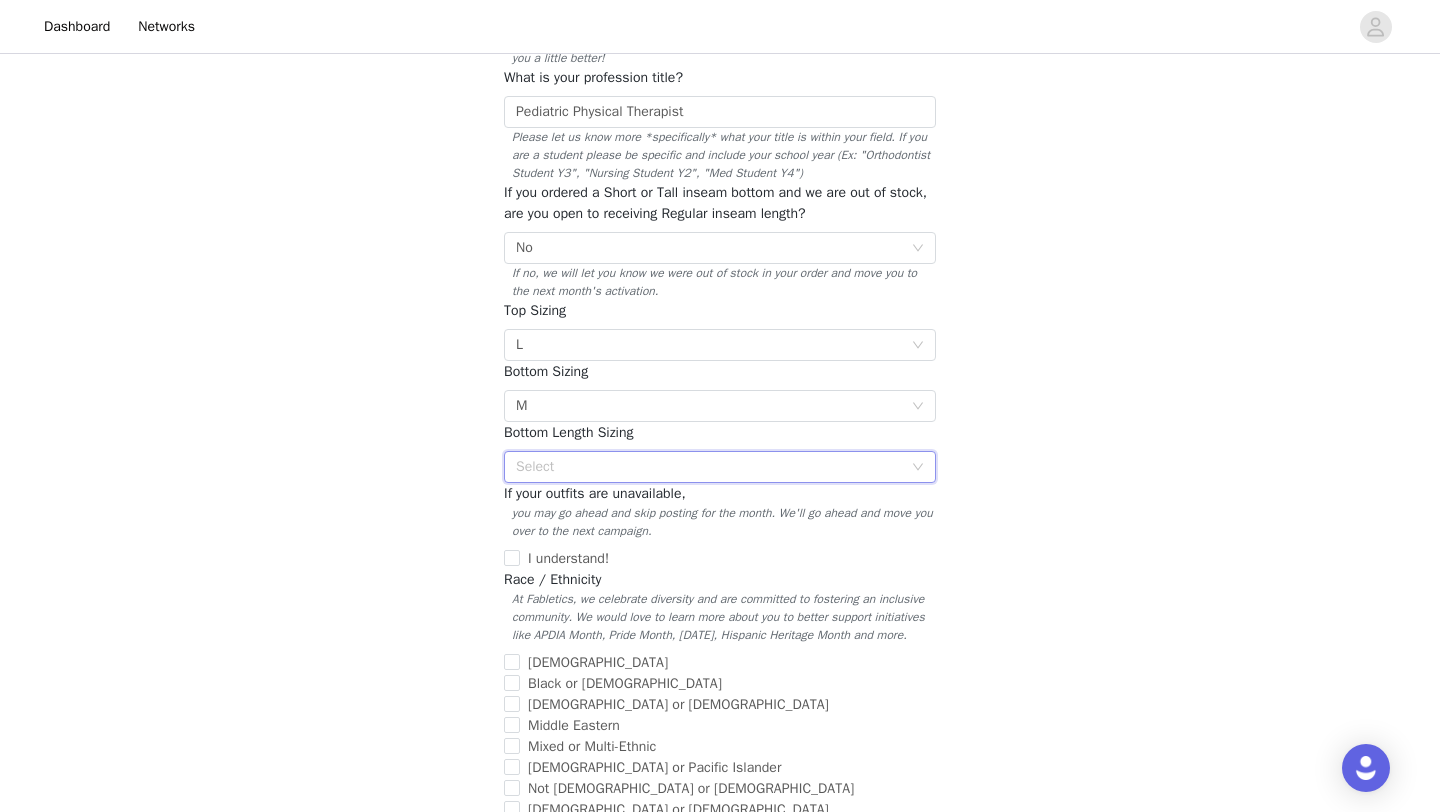 click on "Select" at bounding box center (713, 467) 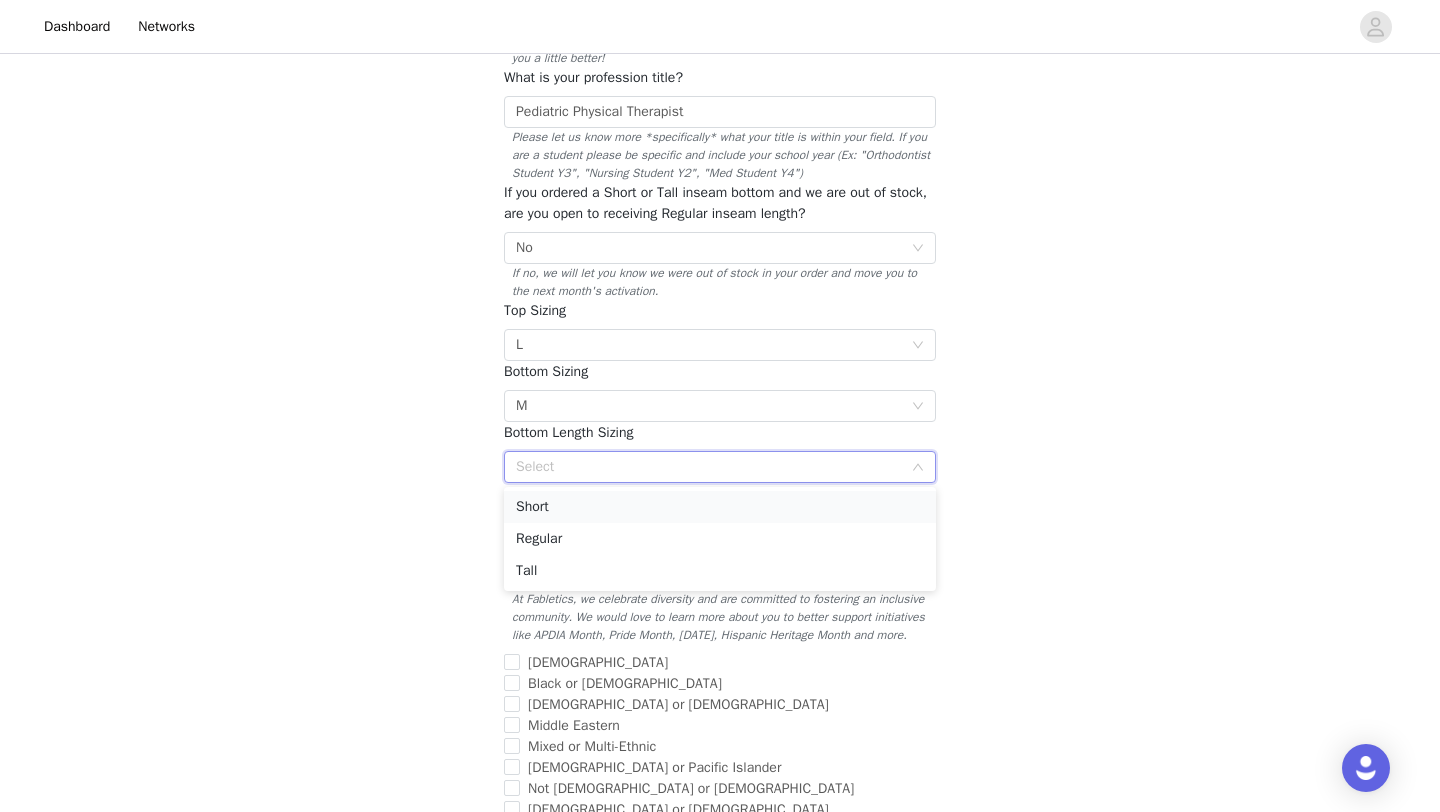 click on "Short" at bounding box center [720, 507] 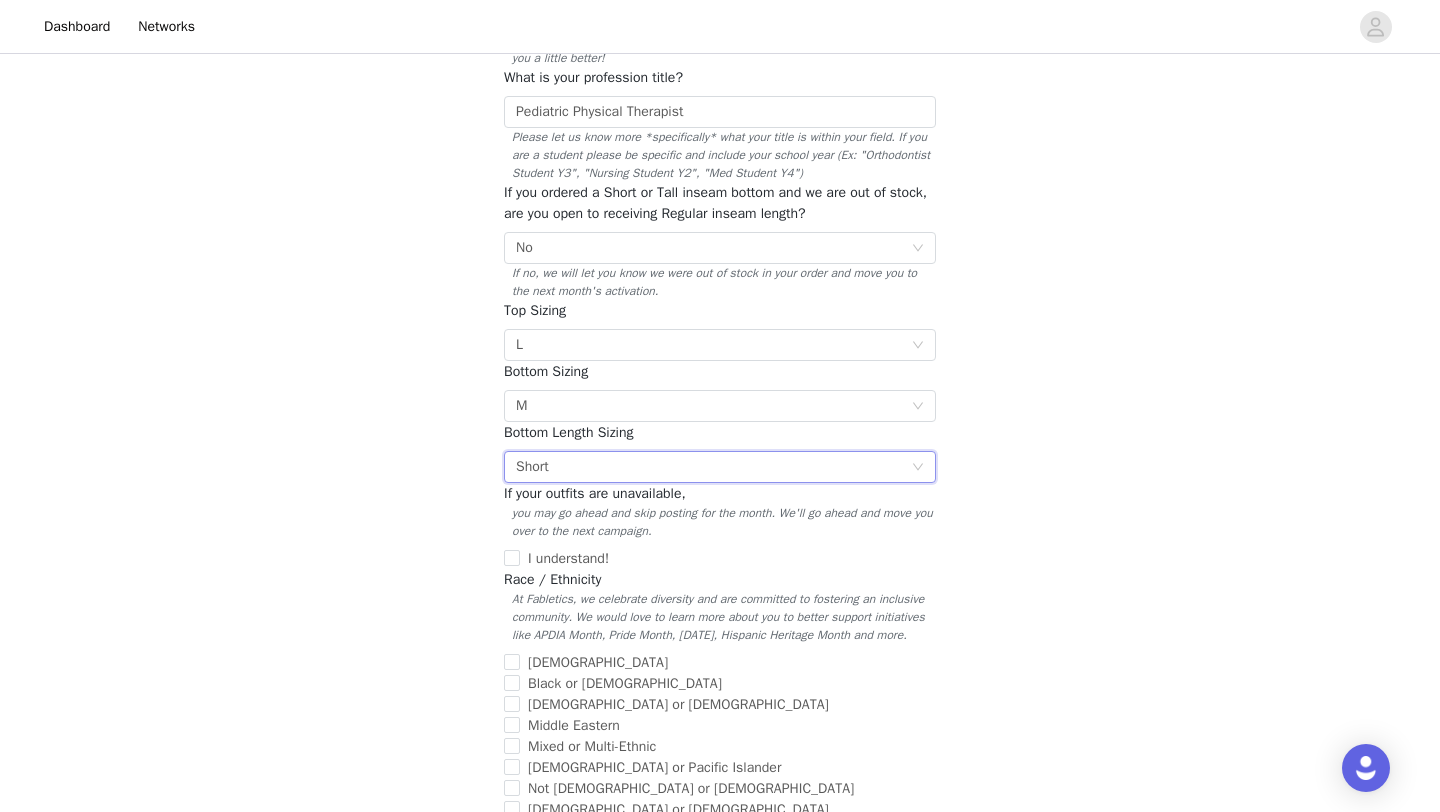click on "STEP 5 OF 7
Additional Information
Let's get to know each other better :)   Required   What field do you work in?     Select Physical Therapy   Please select the field that is closest to your profession. We understand that there are many lines of work within each field, but this is to help us get to know you a little better! What is your profession title?     Pediatric Physical Therapist   Please let us know more *specifically* what your title is within your field. If you are a student please be specific and include your school year (Ex: "Orthodontist Student Y3", "Nursing Student Y2", "Med Student Y4") If you ordered a Short or Tall inseam bottom and we are out of stock, are you open to receiving Regular inseam length?     Select No   If no, we will let you know we were out of stock in your order and move you to the next month's activation. Top Sizing     Select L   Bottom Sizing     Select M       Select Short" at bounding box center [720, 419] 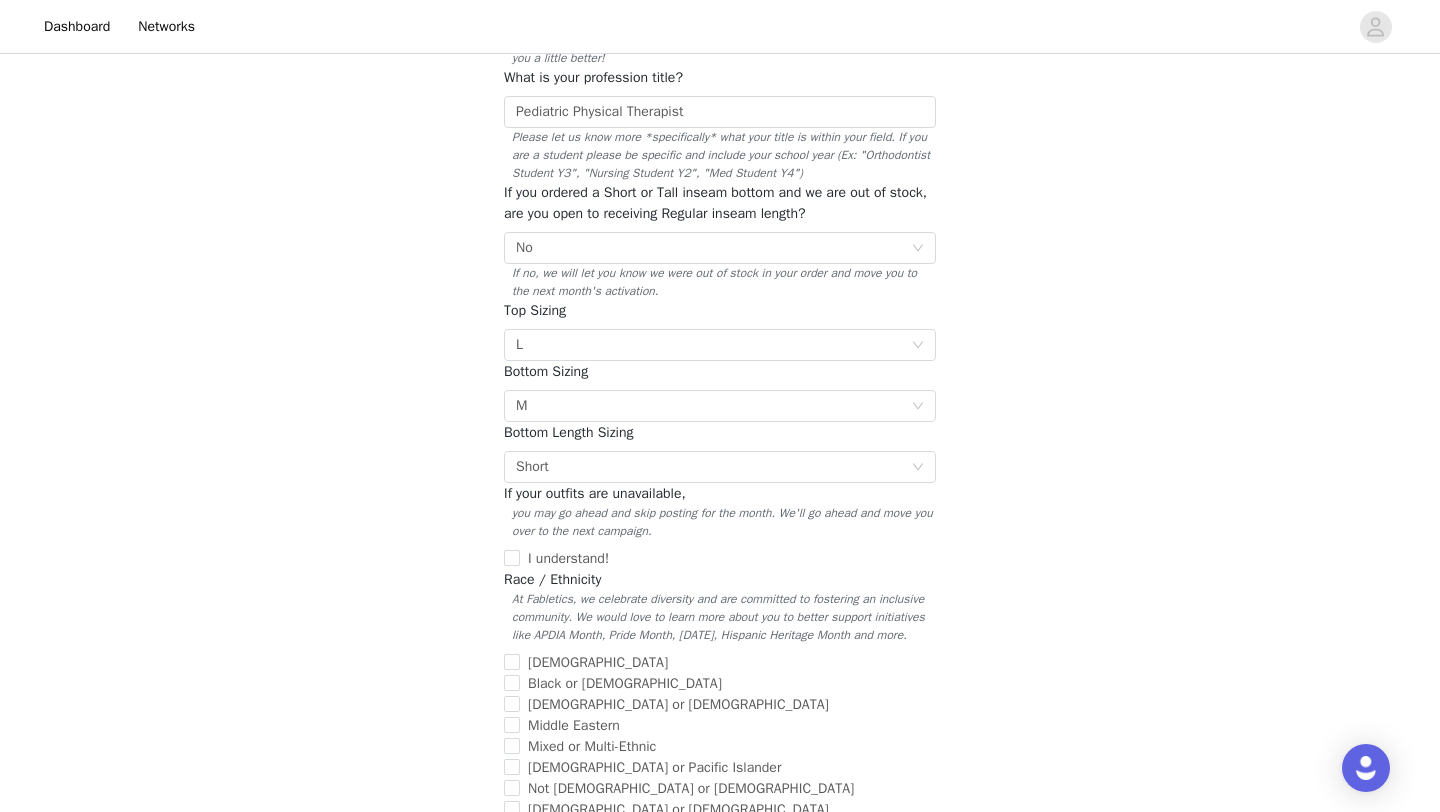 click on "Race / Ethnicity" at bounding box center [552, 579] 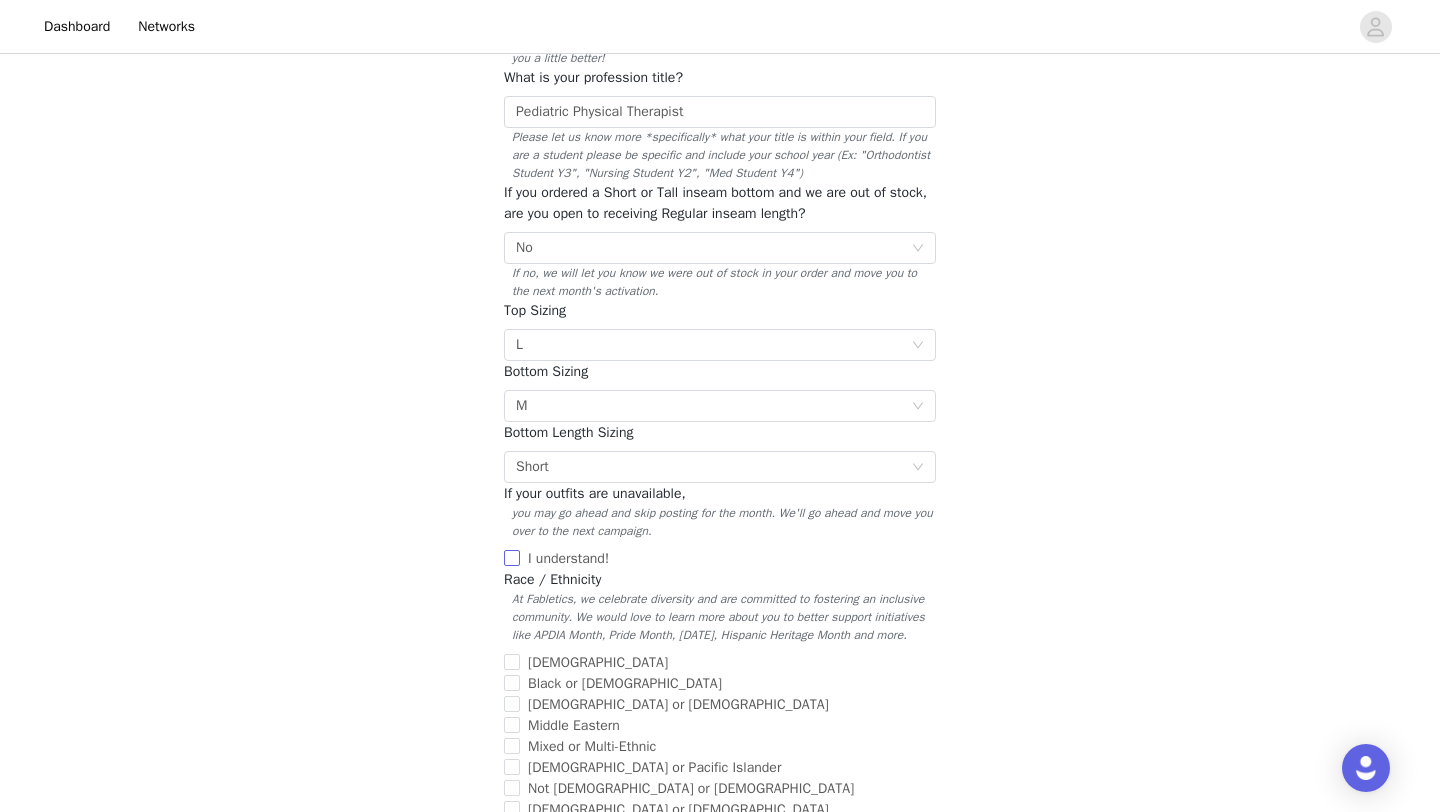 click on "I understand!" at bounding box center (512, 558) 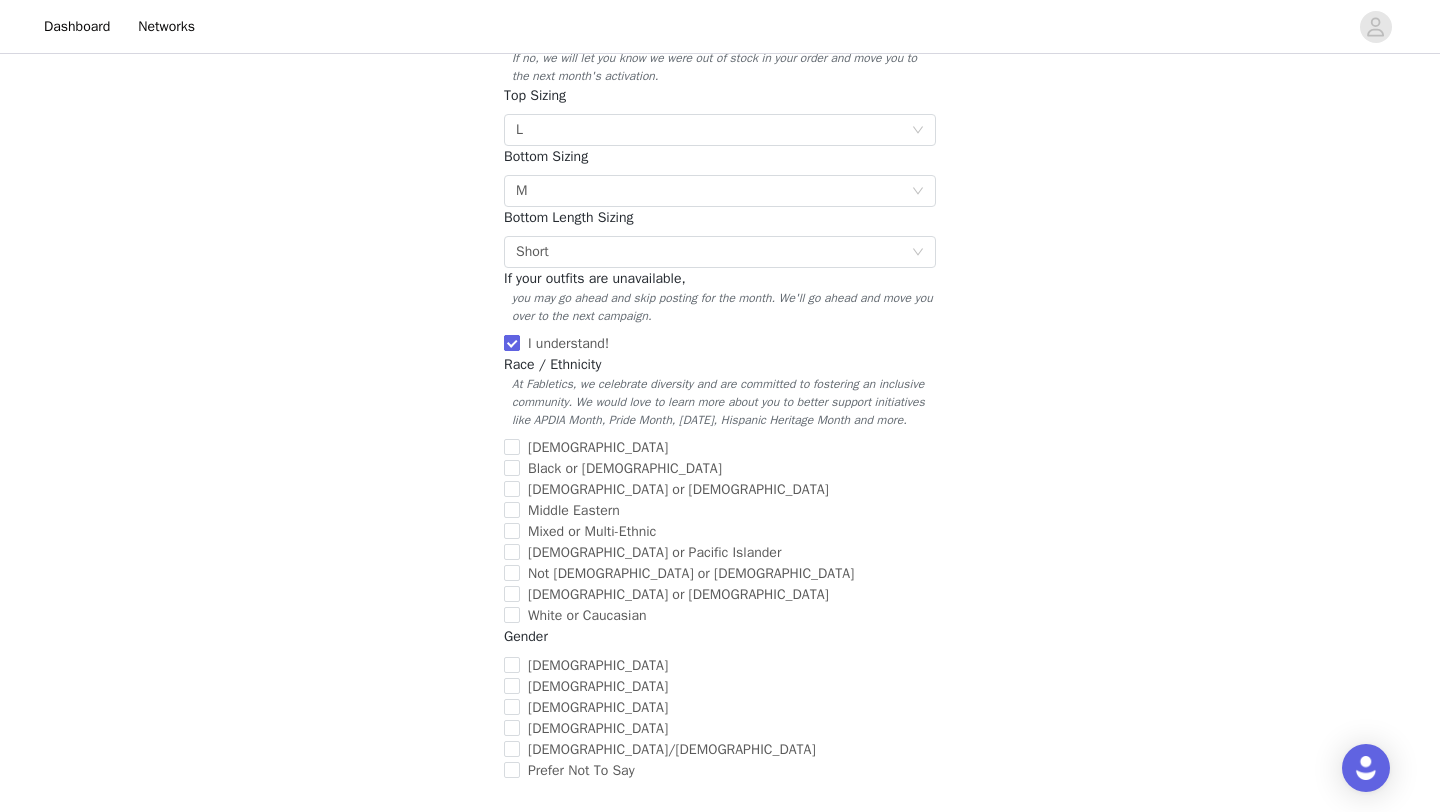 scroll, scrollTop: 505, scrollLeft: 0, axis: vertical 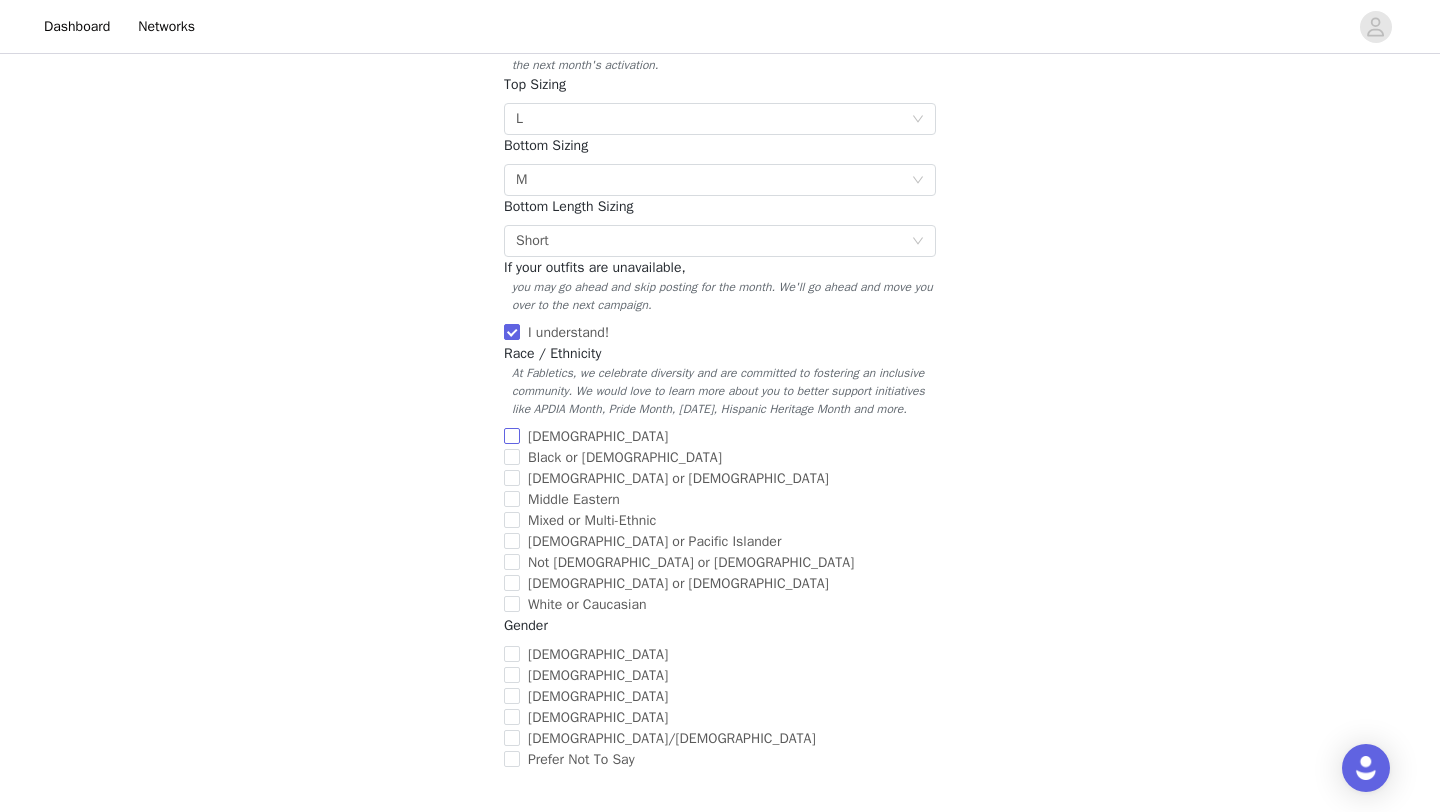 click on "Asian" at bounding box center [512, 436] 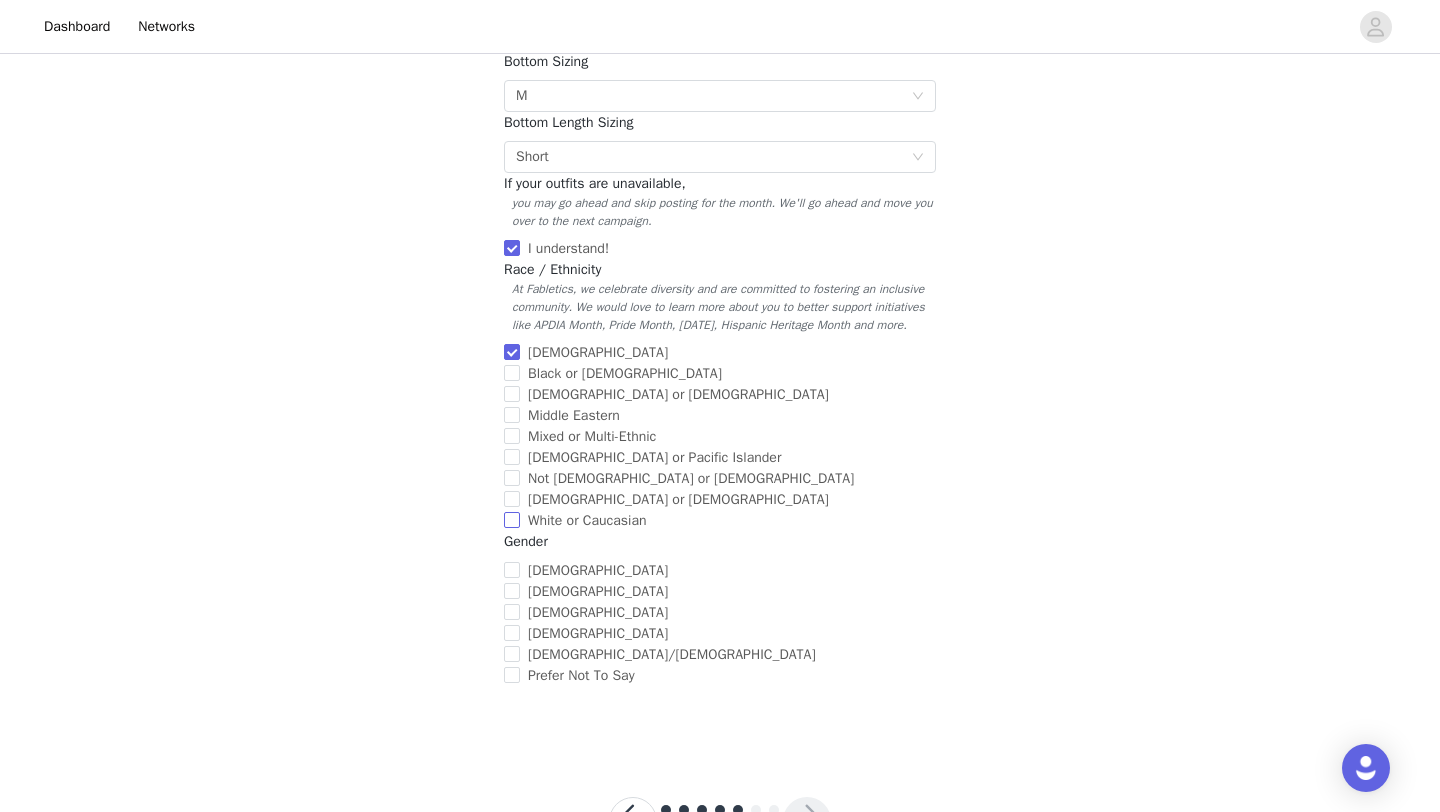 scroll, scrollTop: 629, scrollLeft: 0, axis: vertical 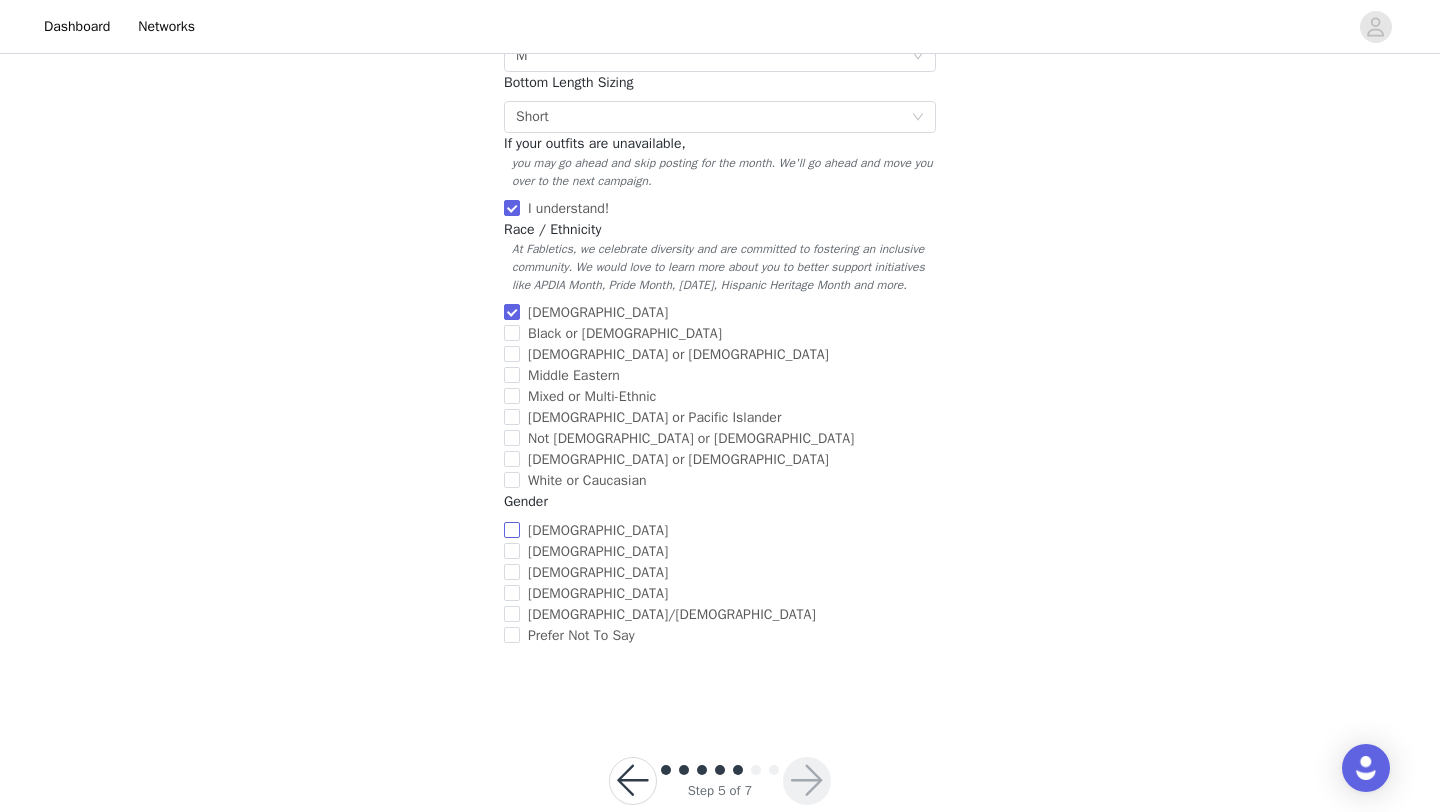 click on "Female" at bounding box center (512, 530) 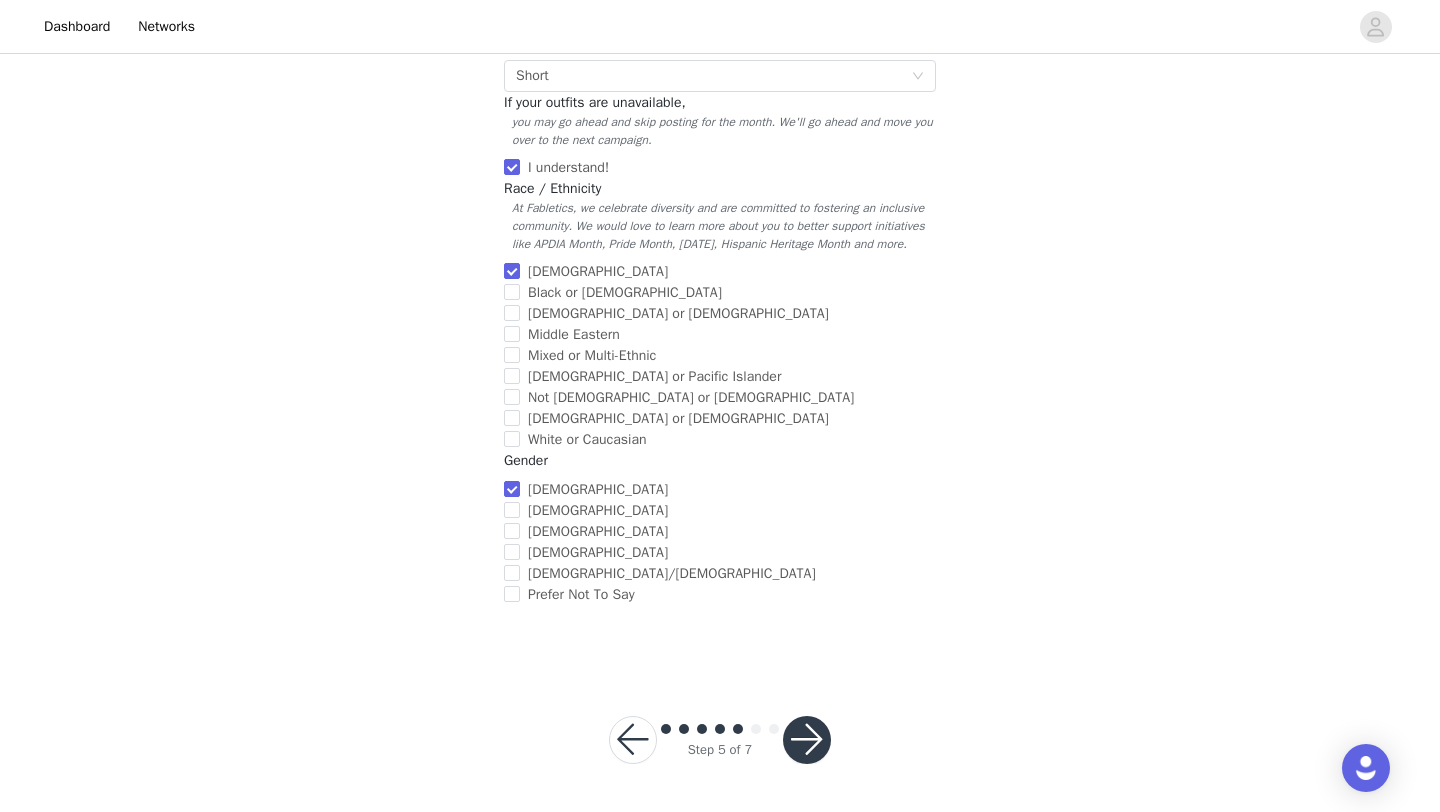 scroll, scrollTop: 687, scrollLeft: 0, axis: vertical 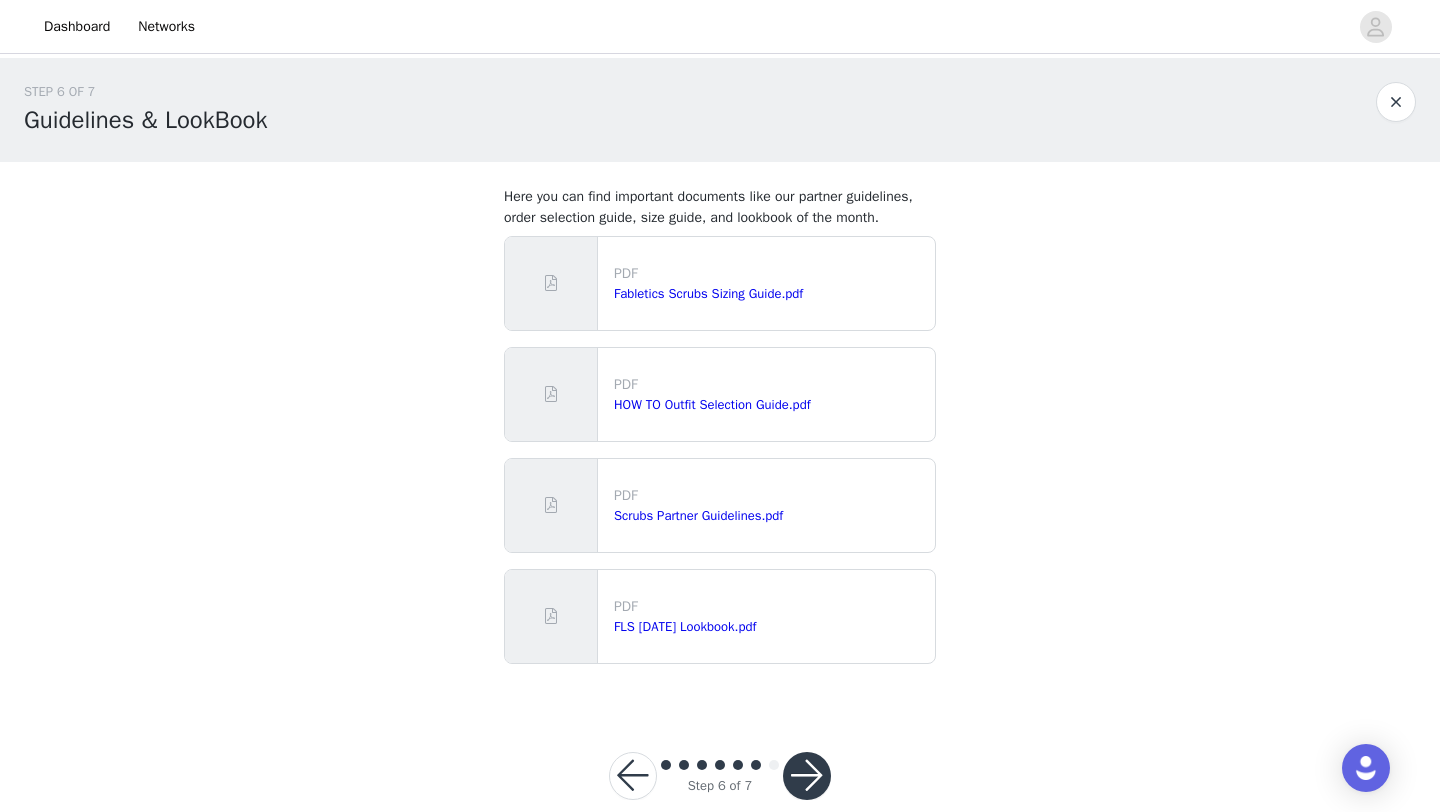 click at bounding box center (807, 776) 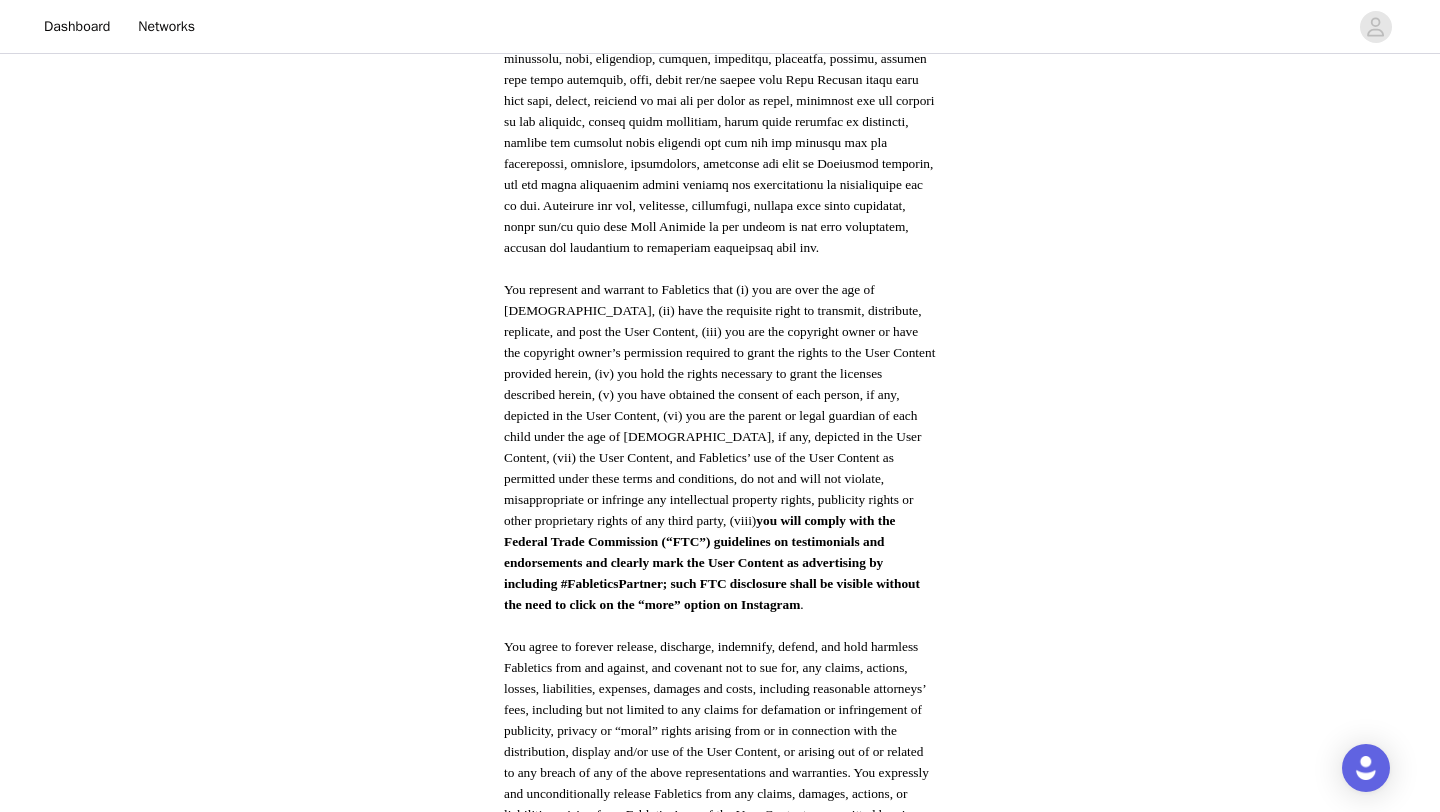 scroll, scrollTop: 994, scrollLeft: 0, axis: vertical 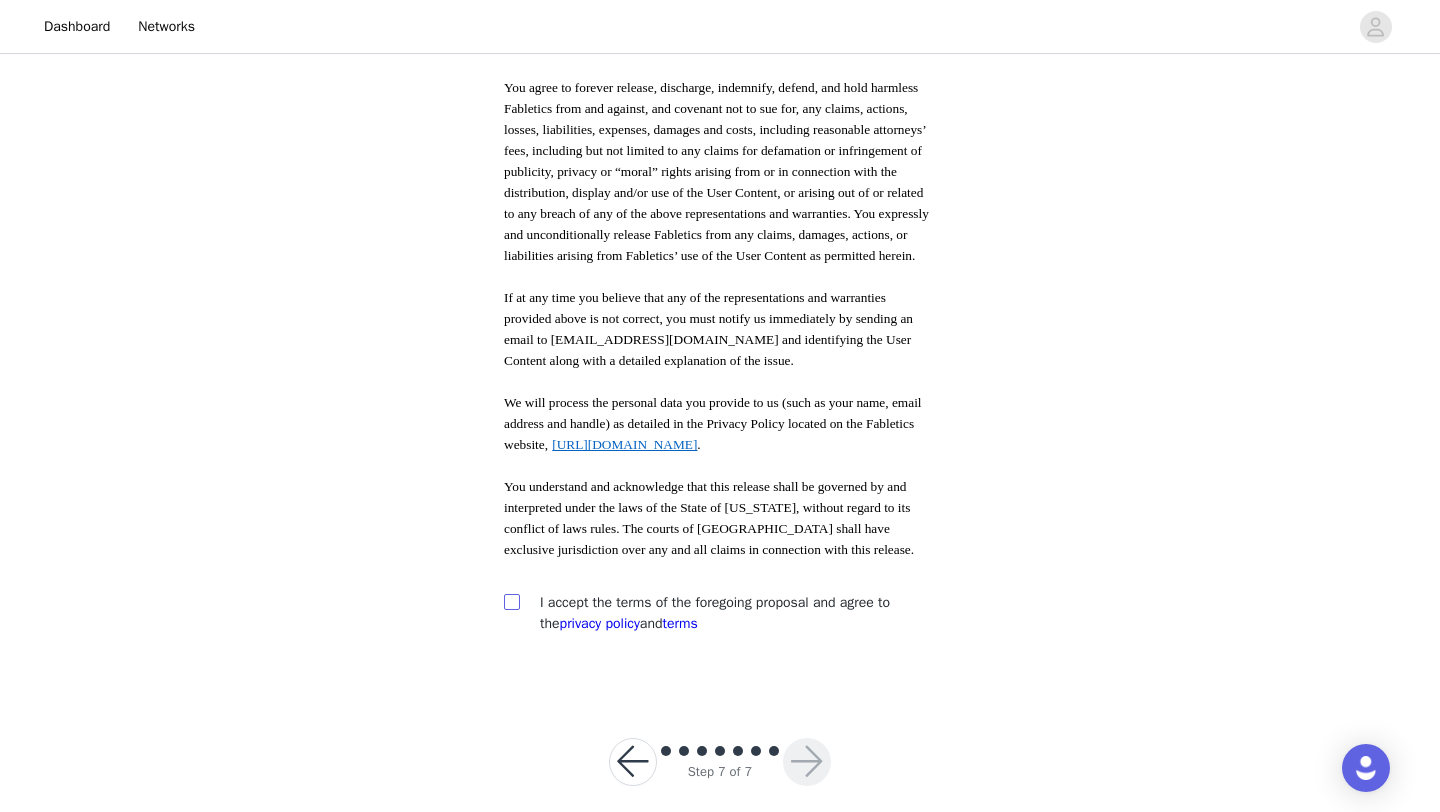 click at bounding box center [511, 601] 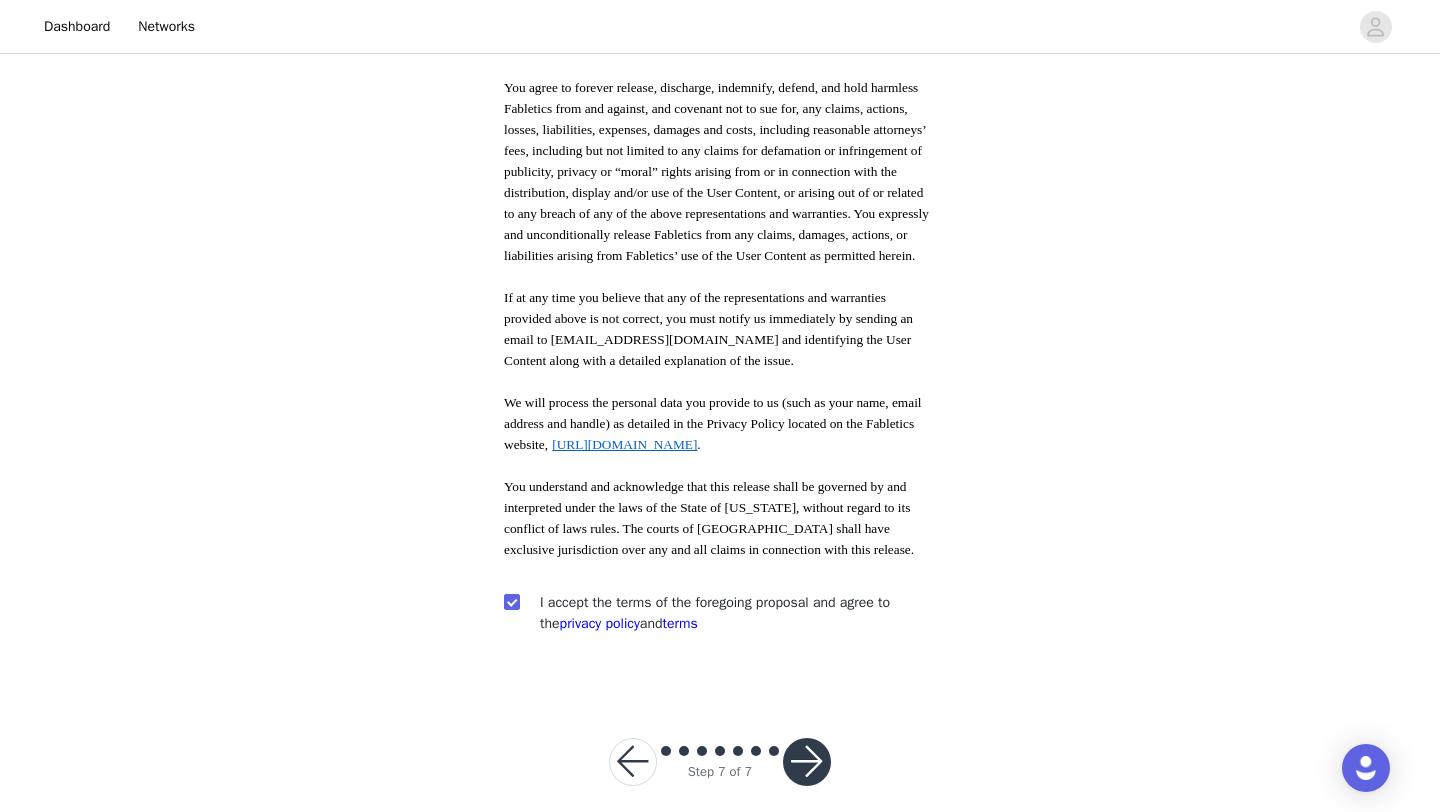 click at bounding box center (807, 762) 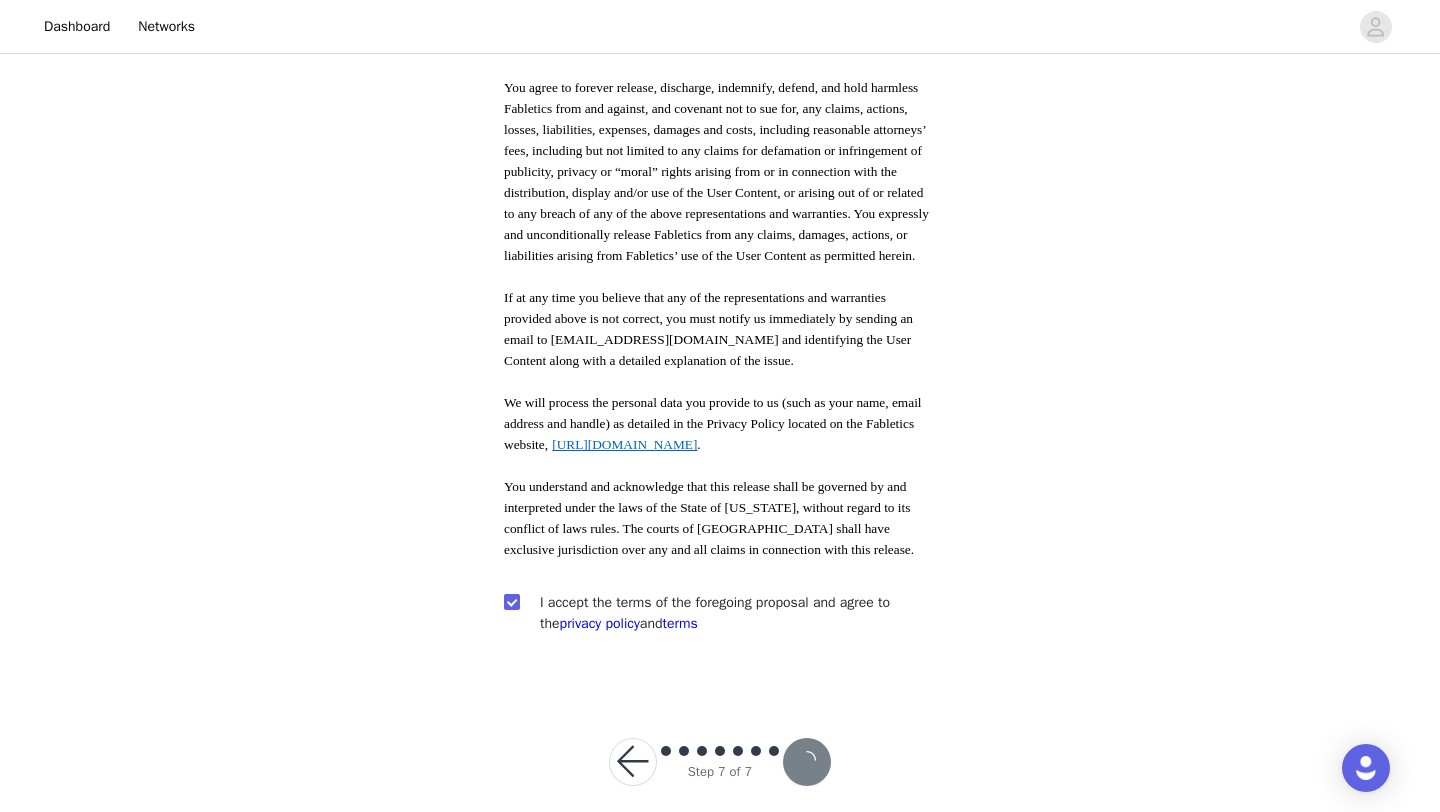 scroll, scrollTop: 0, scrollLeft: 0, axis: both 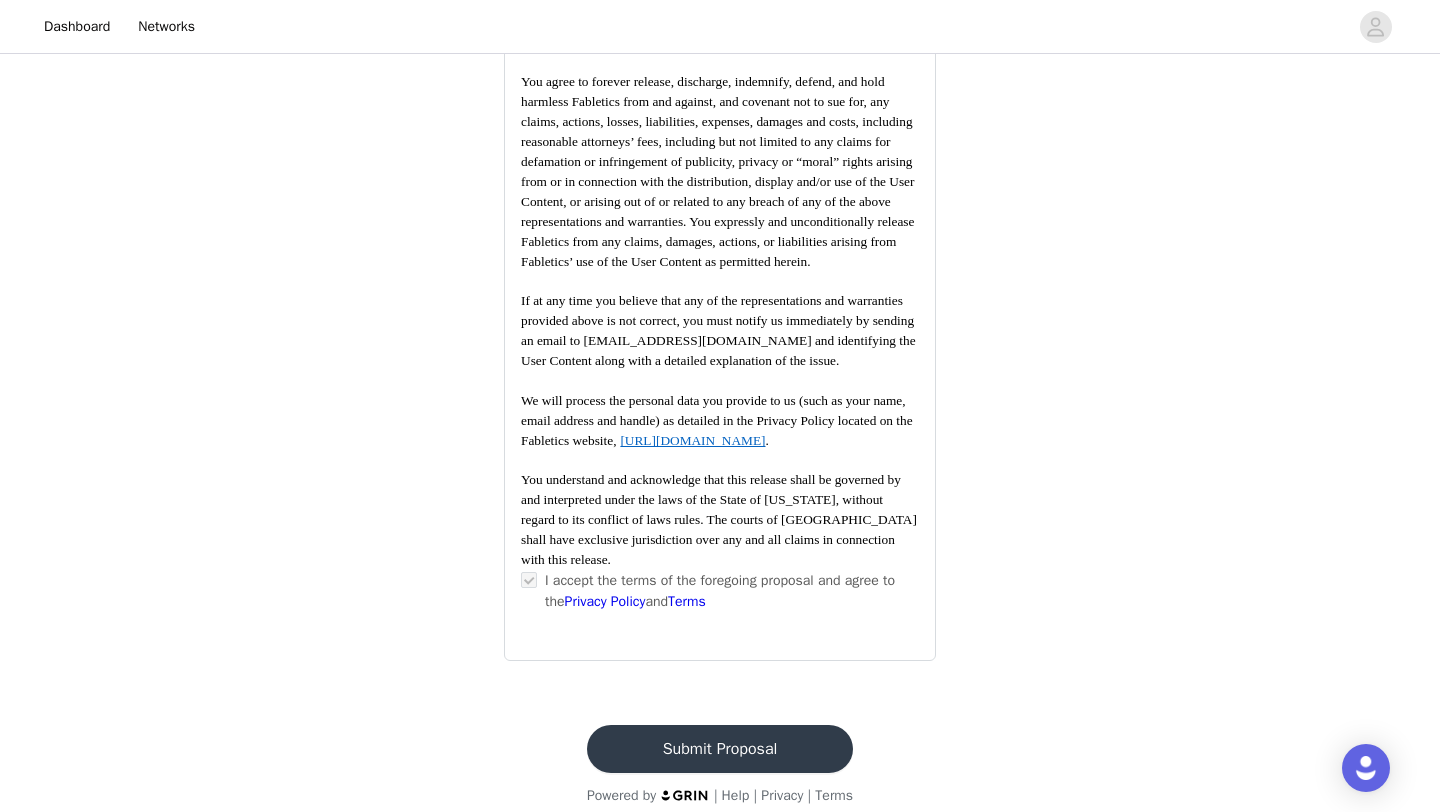click on "Submit Proposal" at bounding box center (720, 749) 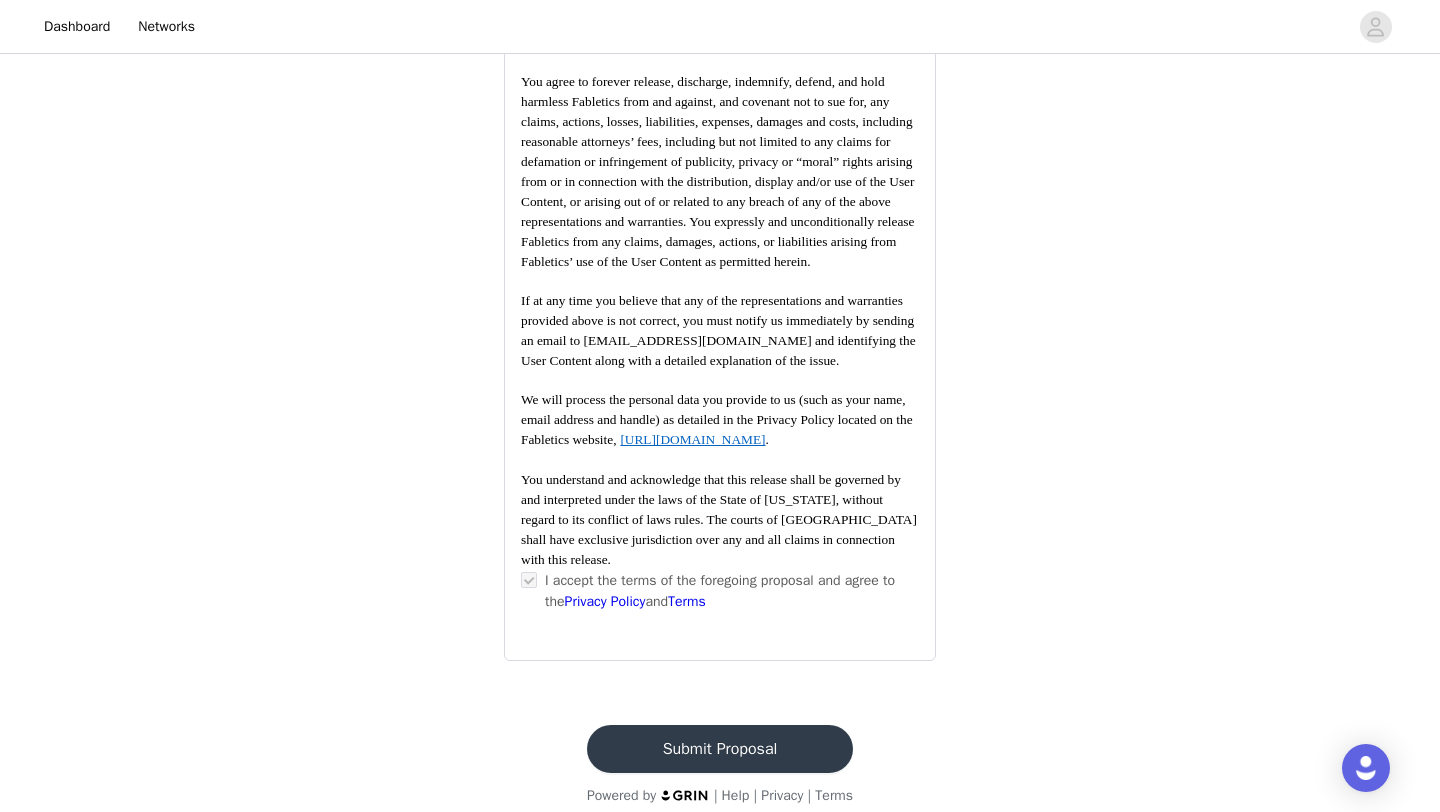 scroll, scrollTop: 0, scrollLeft: 0, axis: both 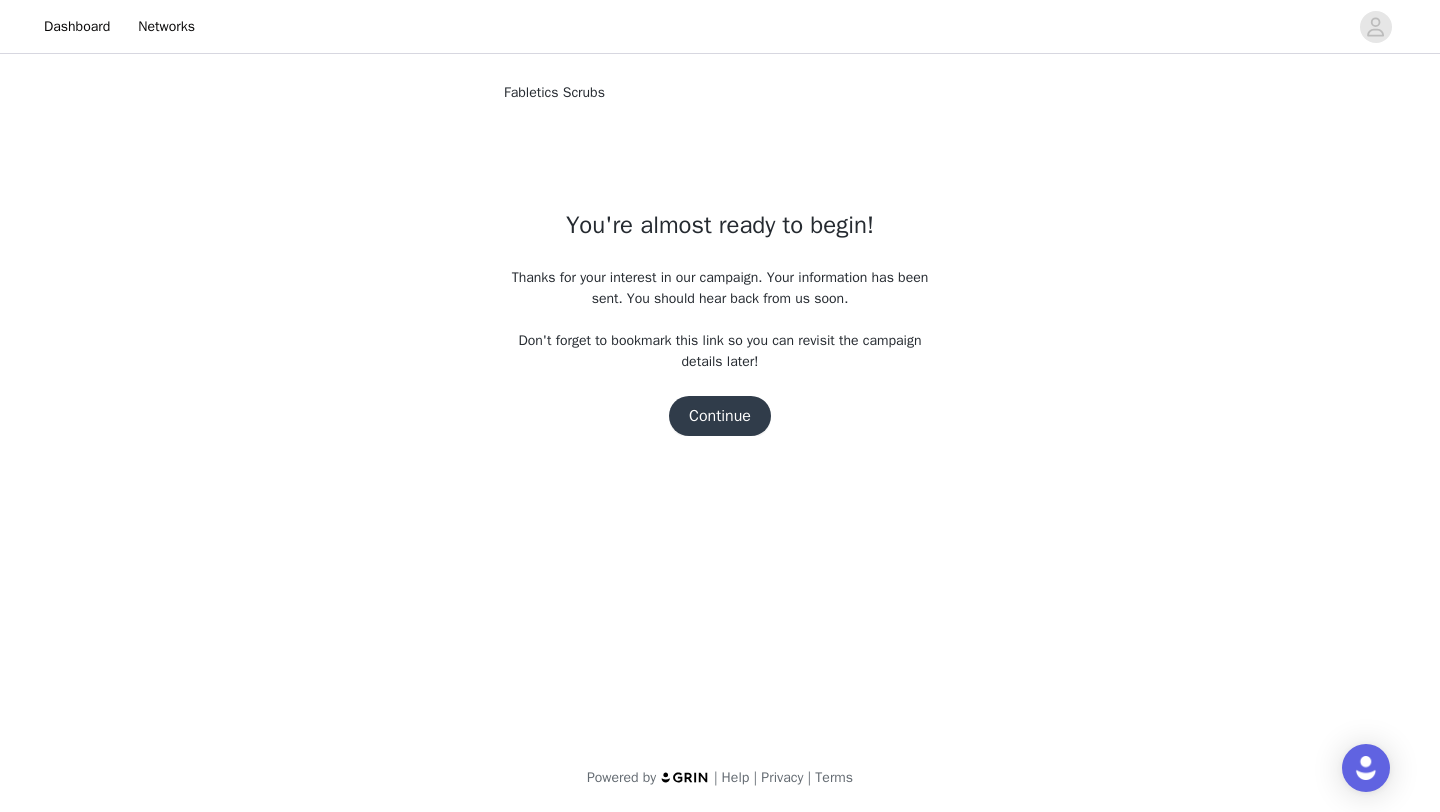 click on "Continue" at bounding box center (720, 416) 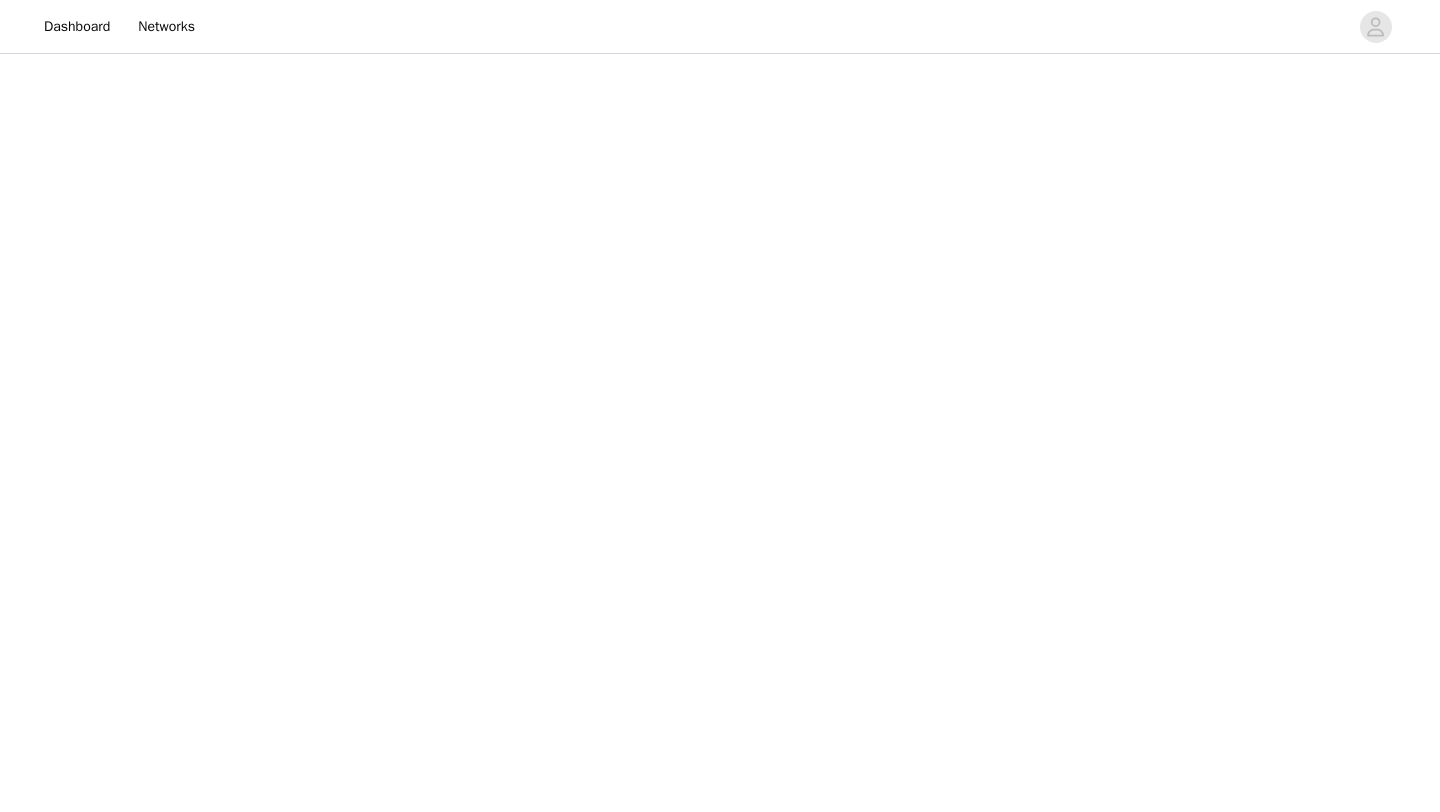 scroll, scrollTop: 0, scrollLeft: 0, axis: both 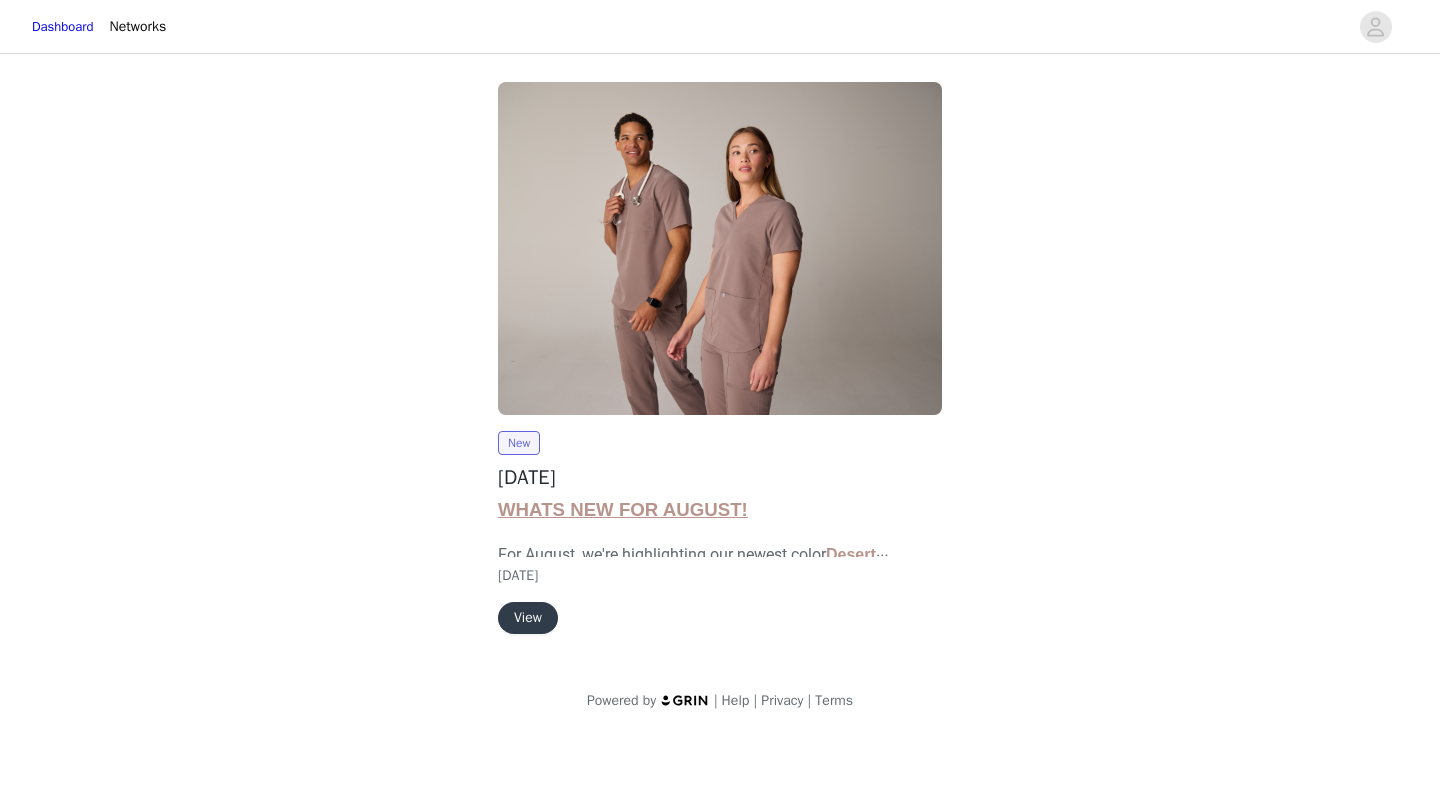 click on "View" at bounding box center [528, 618] 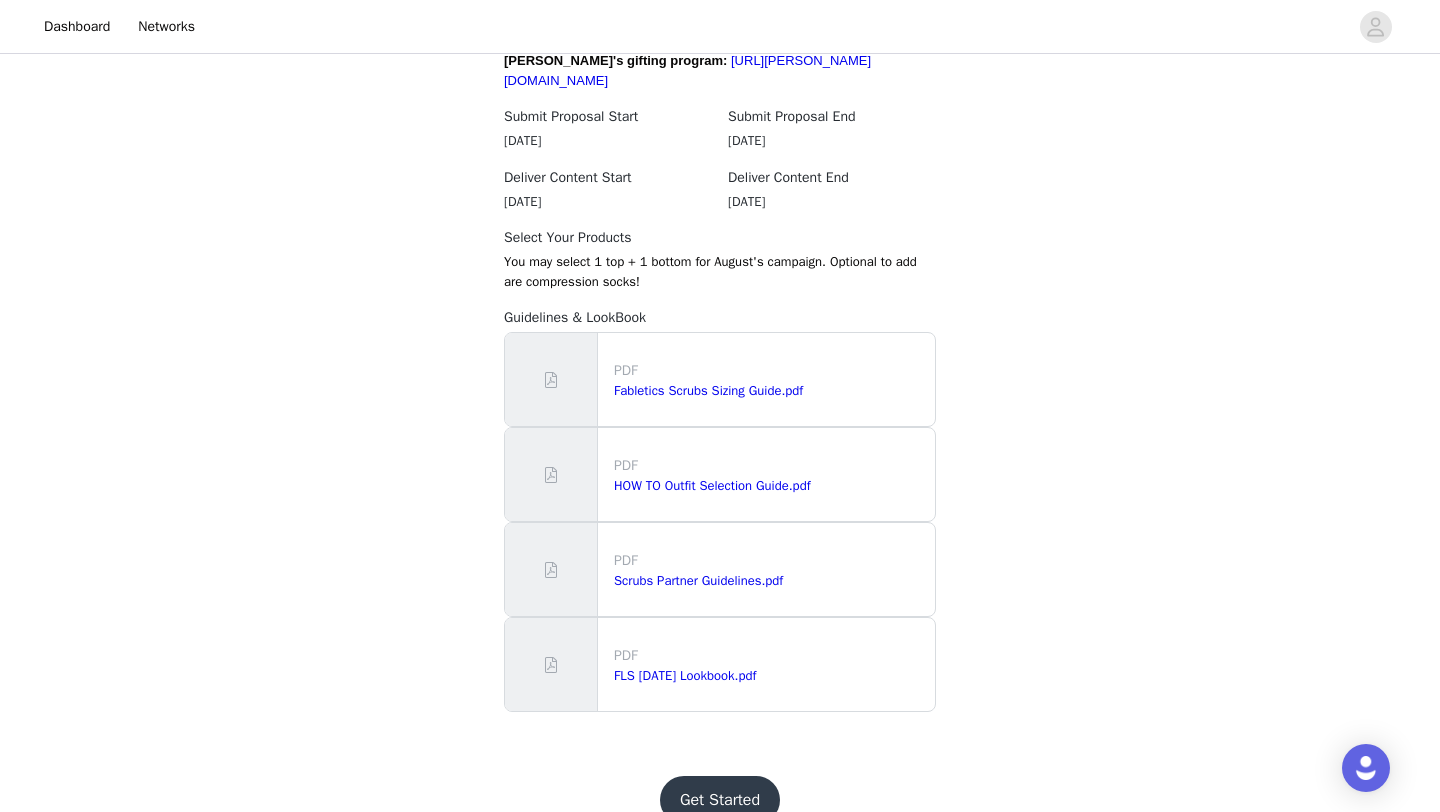 scroll, scrollTop: 1798, scrollLeft: 0, axis: vertical 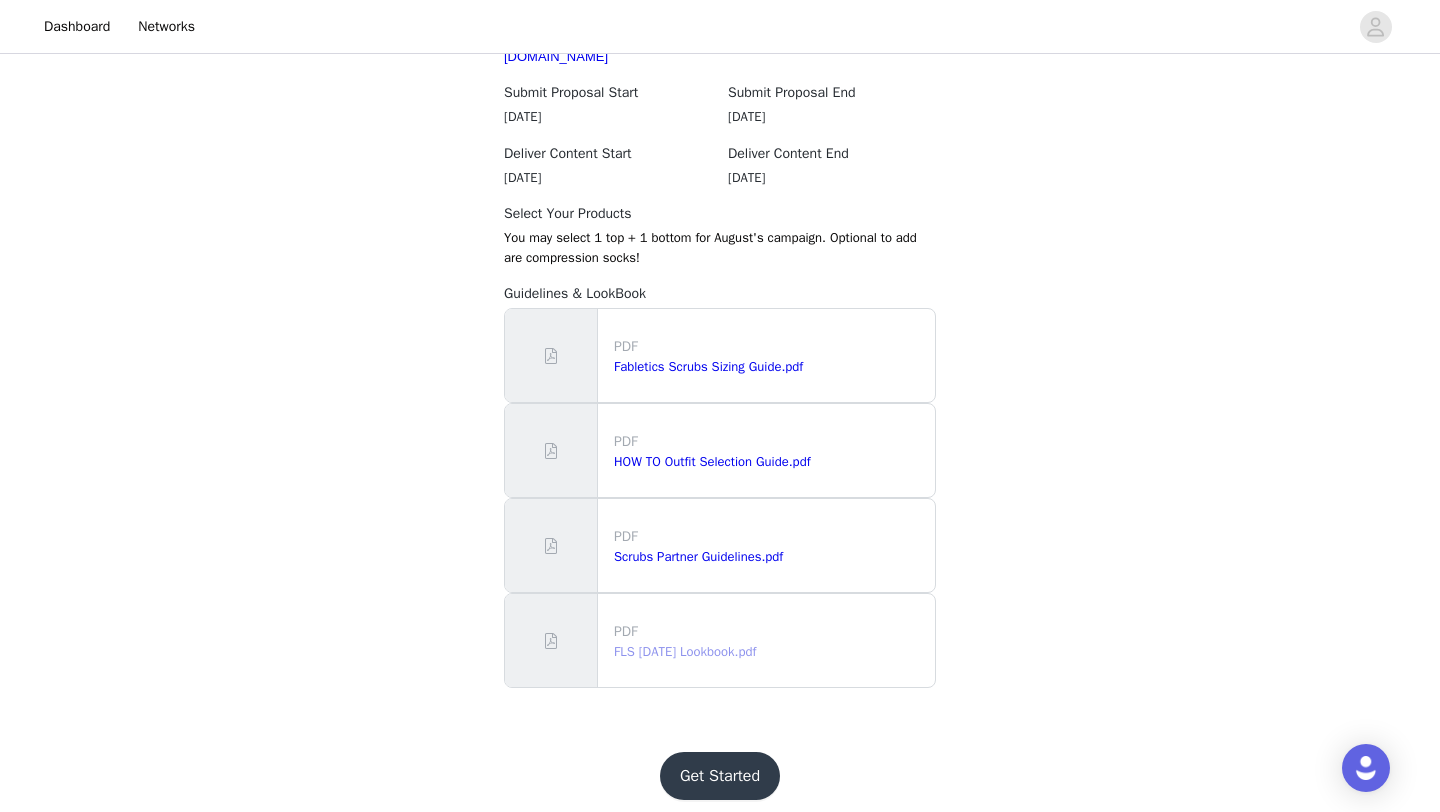 click on "FLS [DATE] Lookbook.pdf" at bounding box center (685, 651) 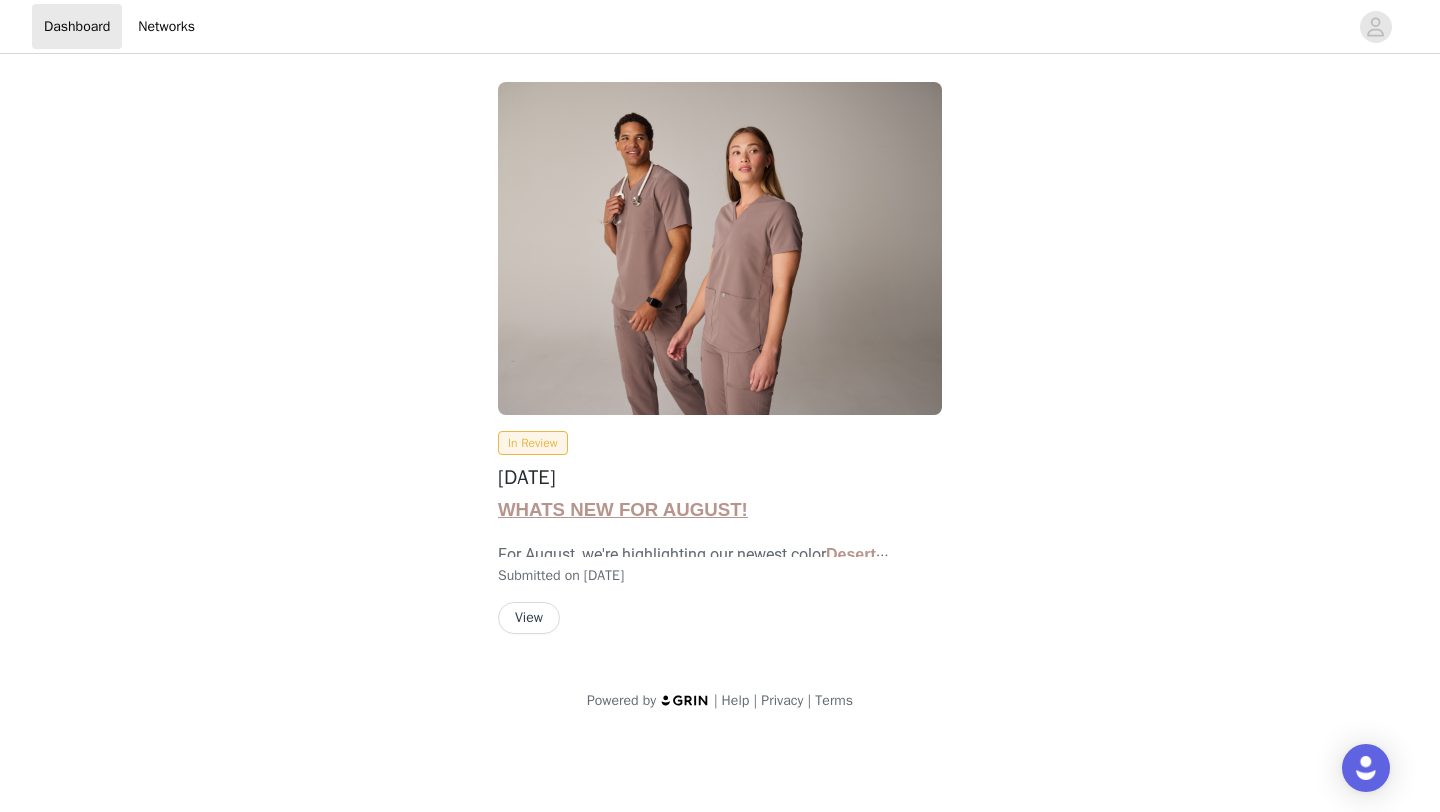 scroll, scrollTop: 0, scrollLeft: 0, axis: both 